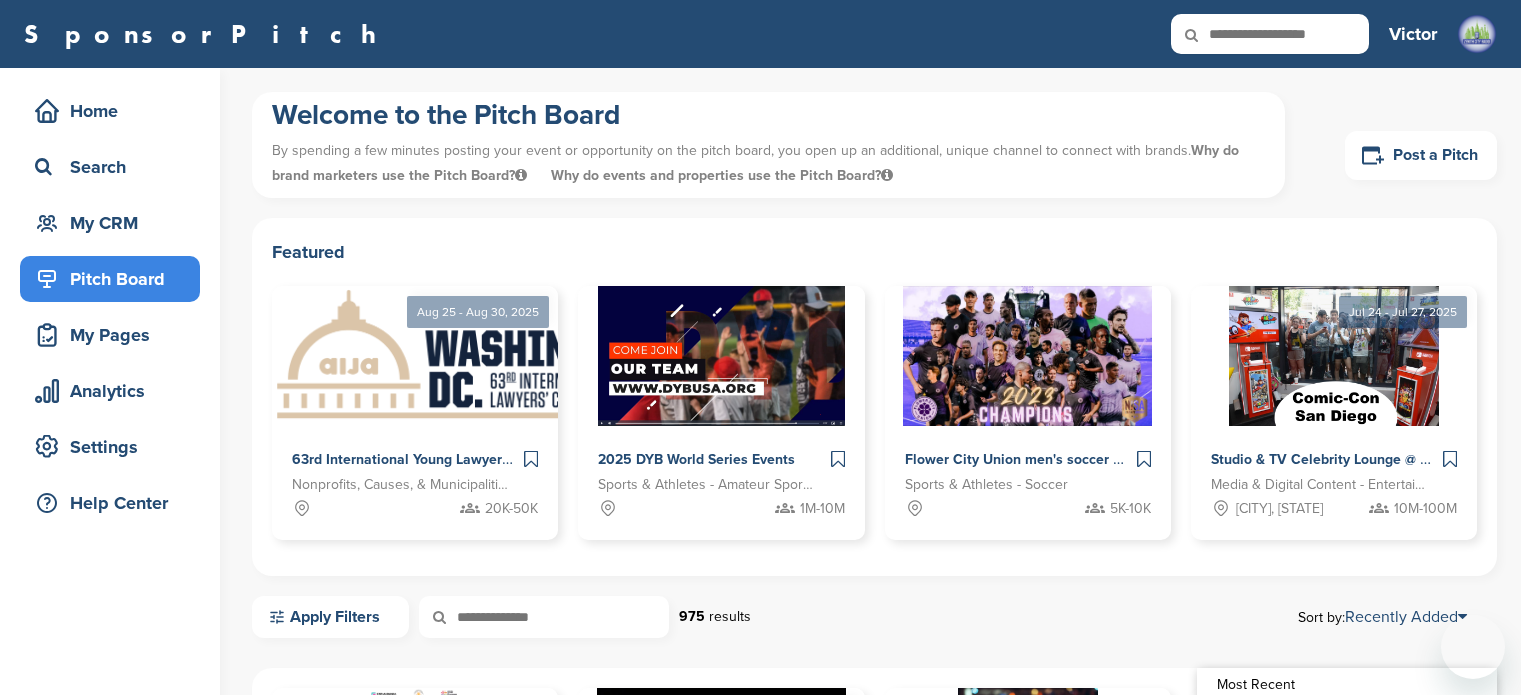 scroll, scrollTop: 550, scrollLeft: 0, axis: vertical 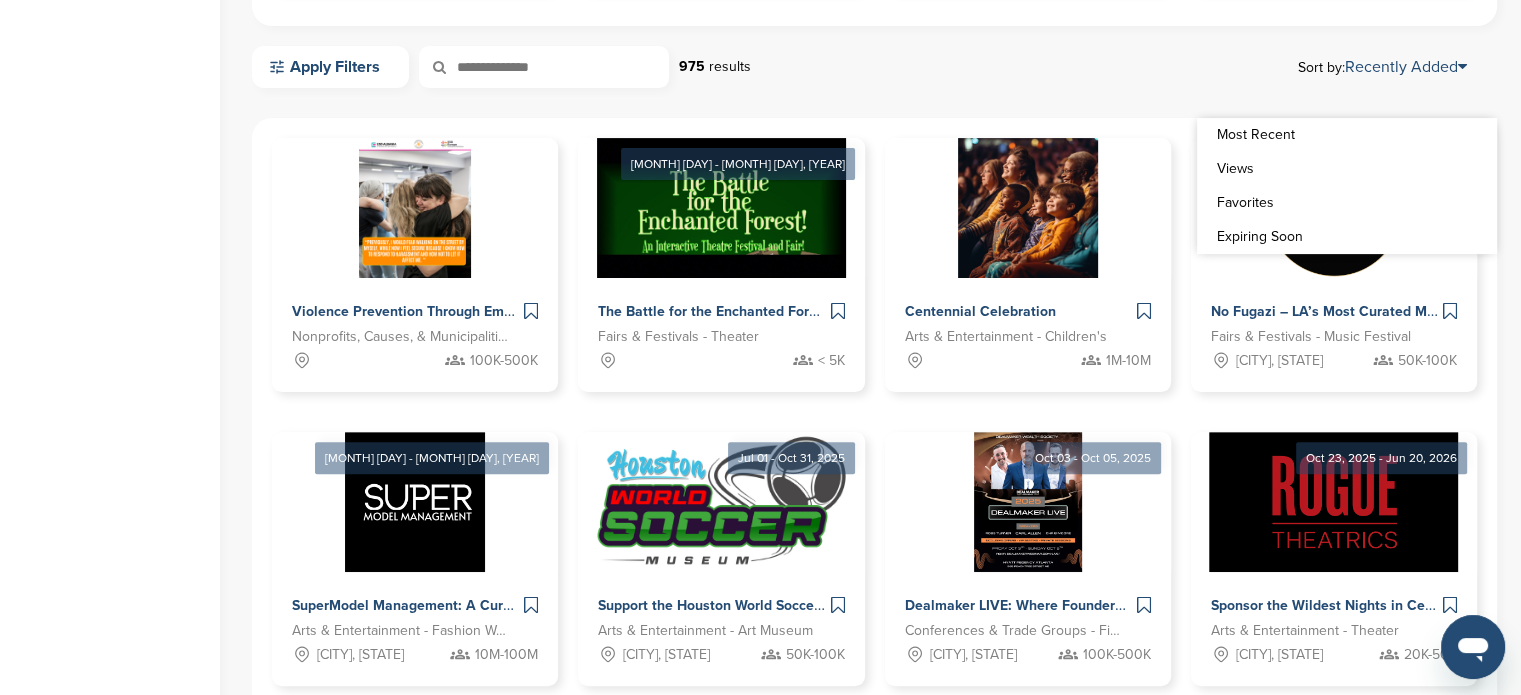 click on "Home
Search
My CRM
Pitch Board
My Pages
Analytics
Settings
Help Center" at bounding box center (110, 321) 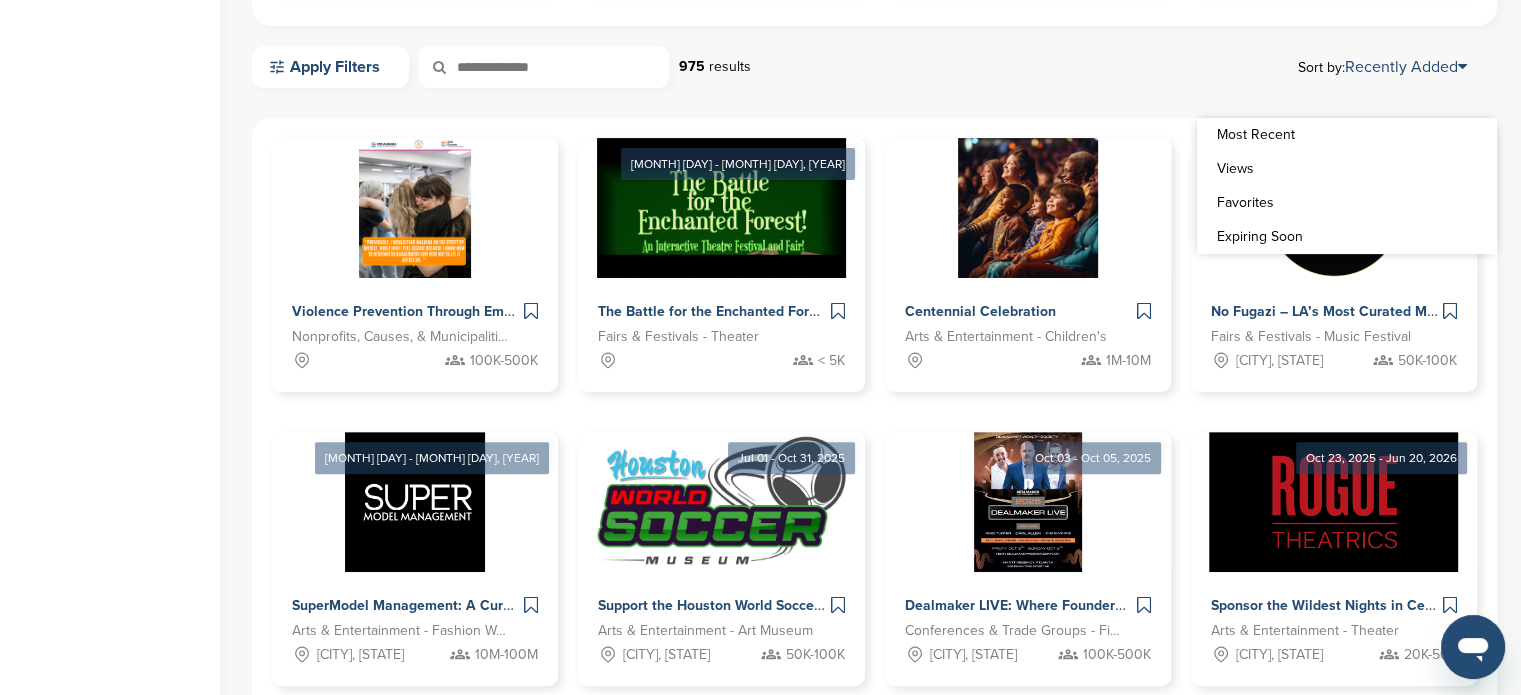 scroll, scrollTop: 0, scrollLeft: 0, axis: both 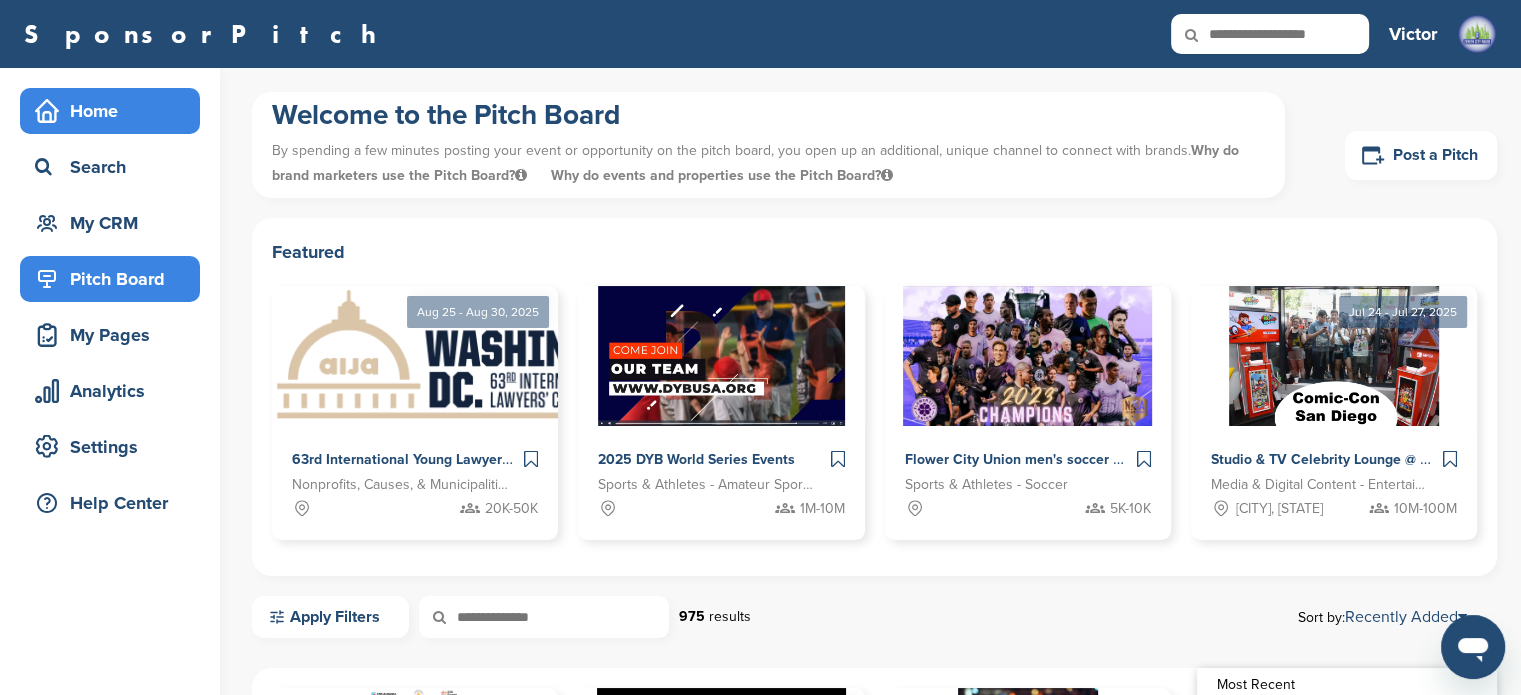 click on "Home" at bounding box center [115, 111] 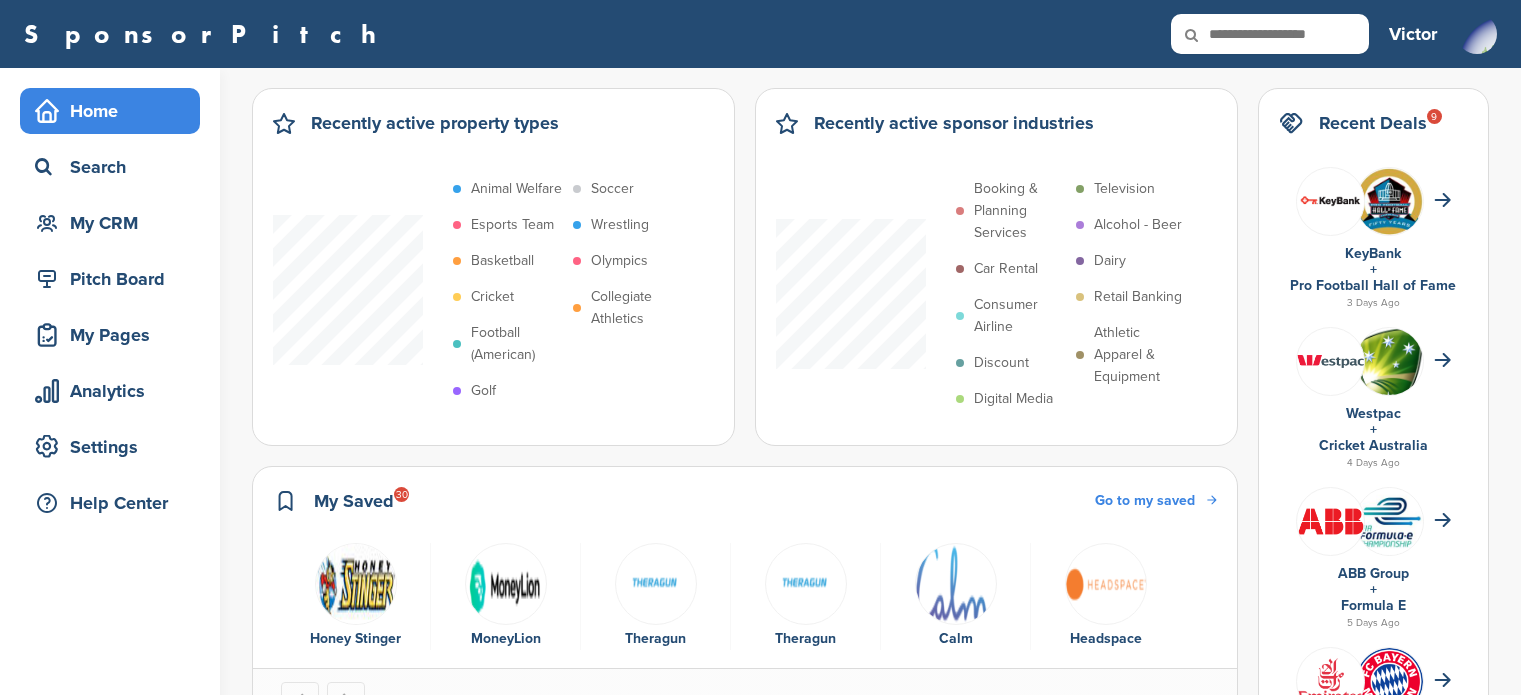 scroll, scrollTop: 0, scrollLeft: 0, axis: both 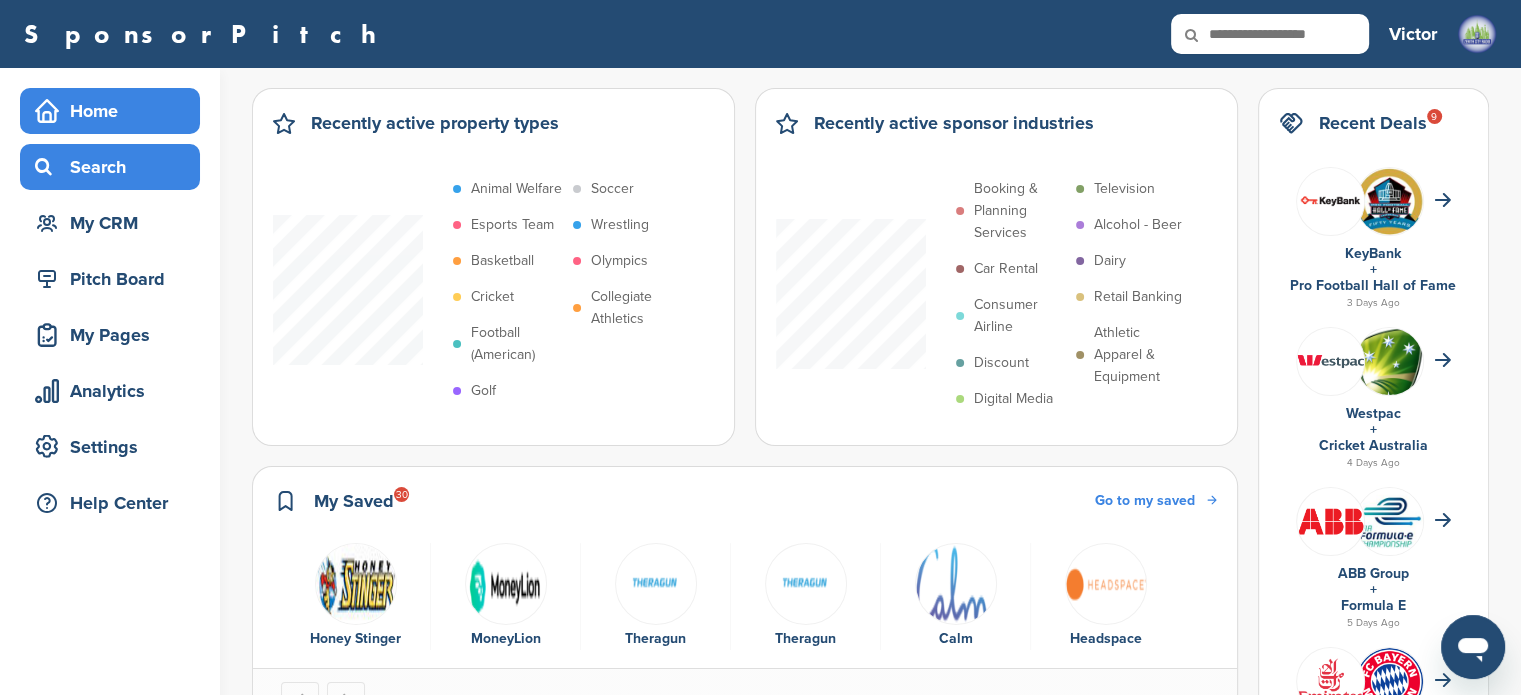 click on "Search" at bounding box center (115, 167) 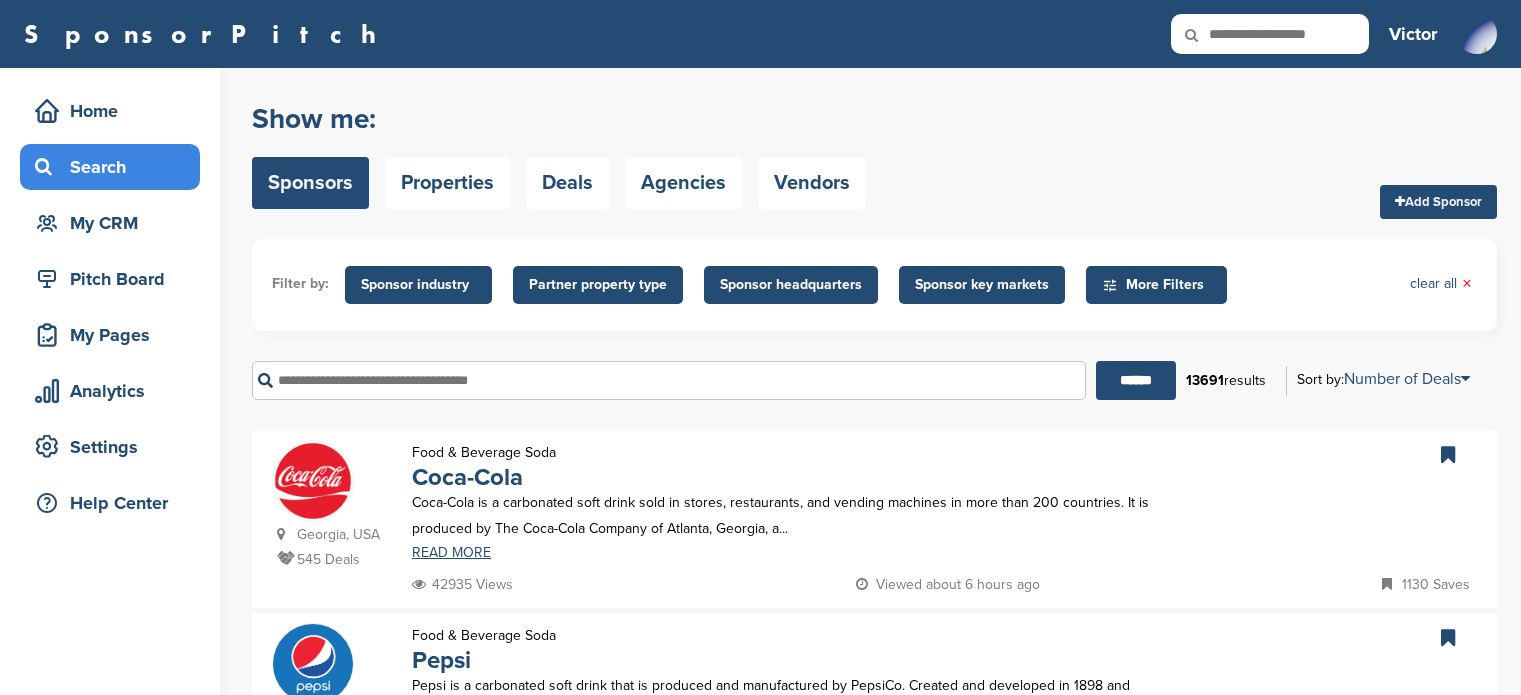 scroll, scrollTop: 0, scrollLeft: 0, axis: both 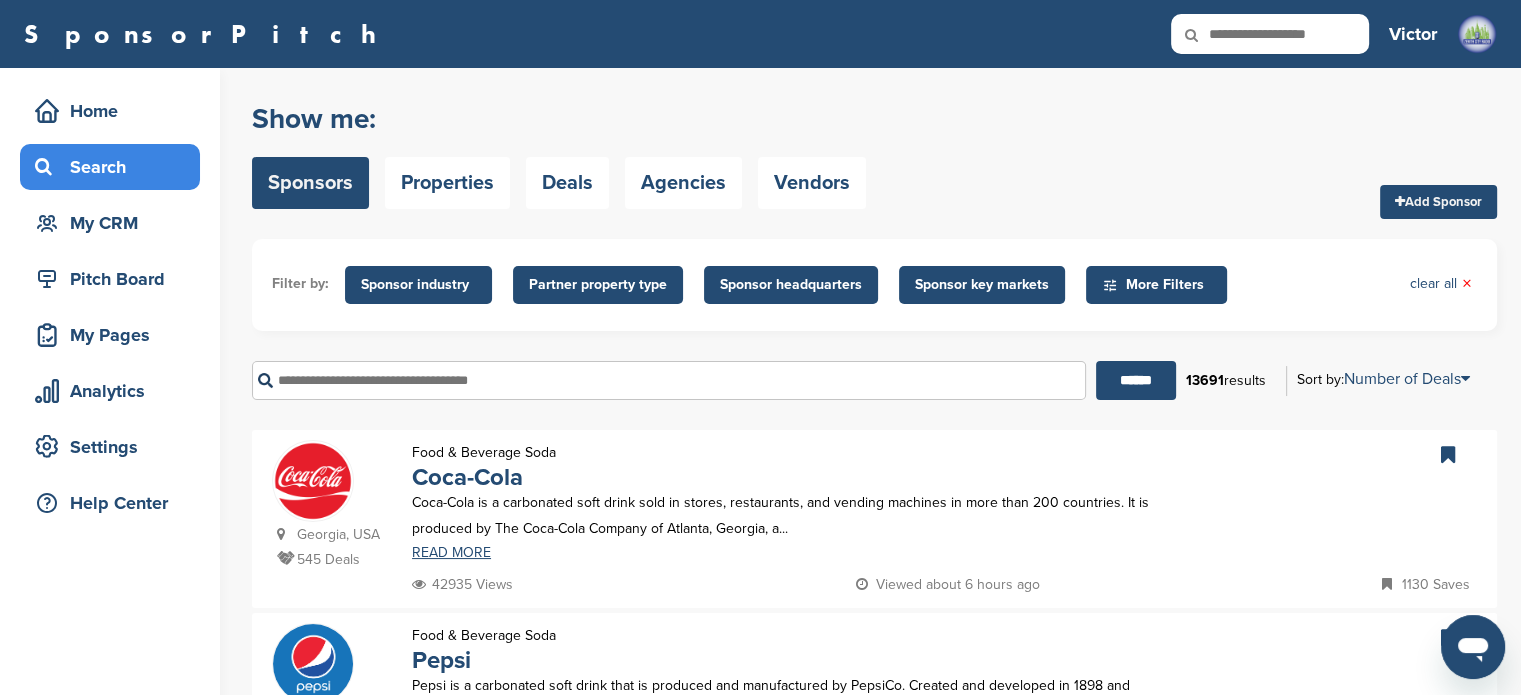 click at bounding box center [669, 380] 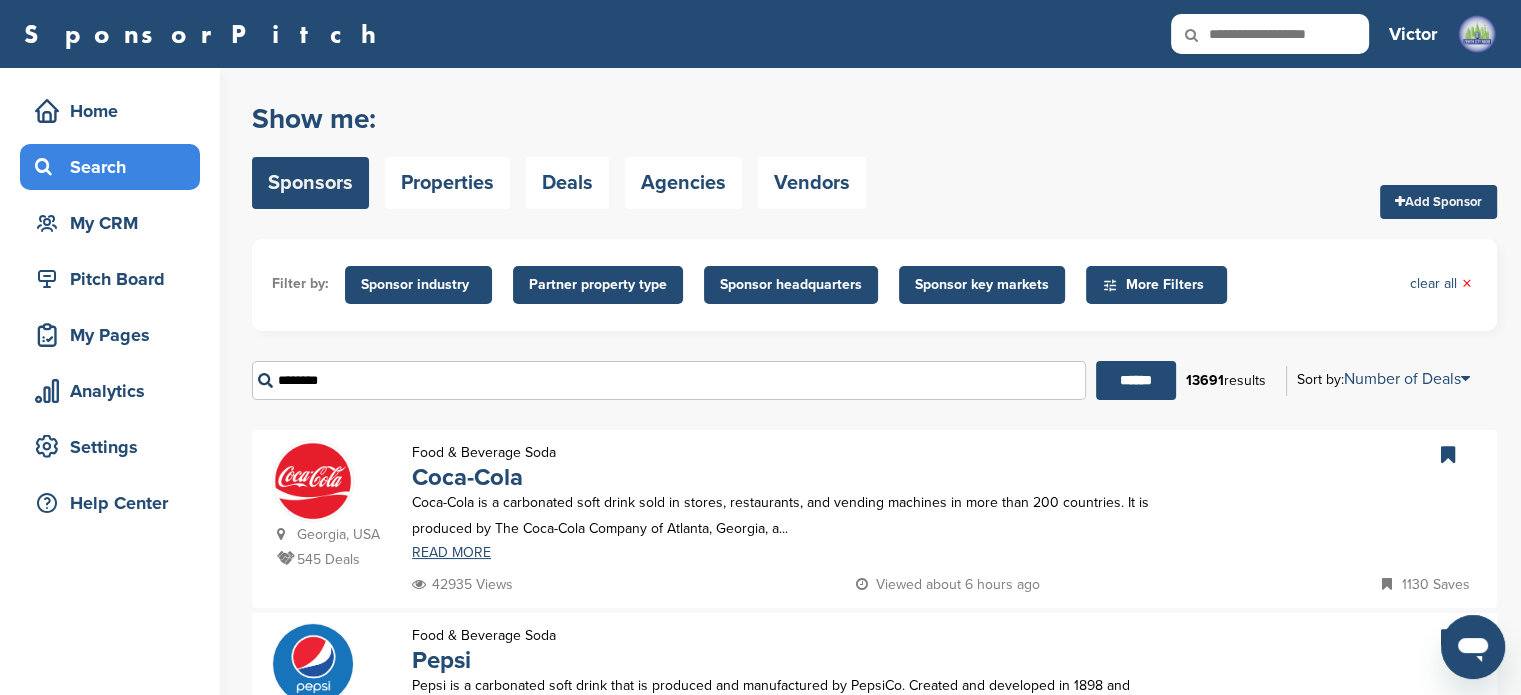 type on "********" 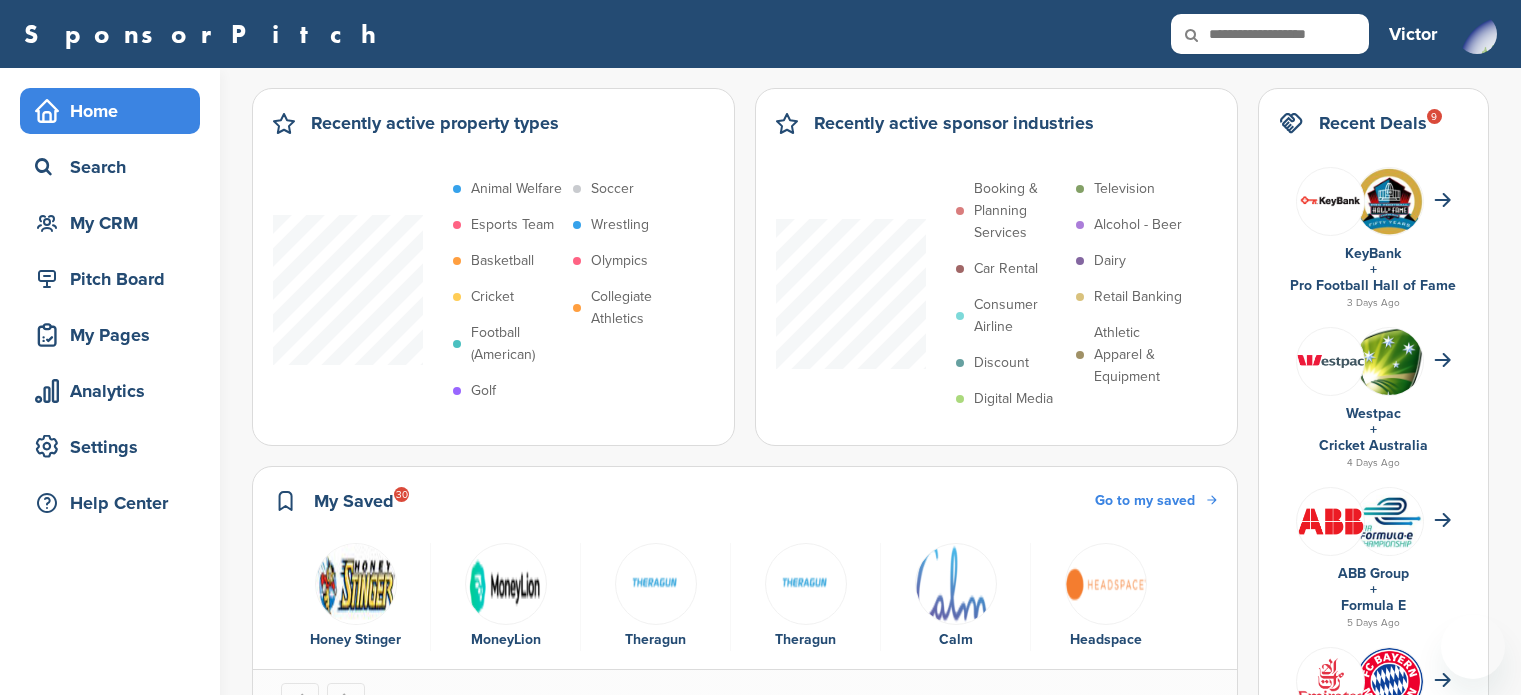 scroll, scrollTop: 0, scrollLeft: 0, axis: both 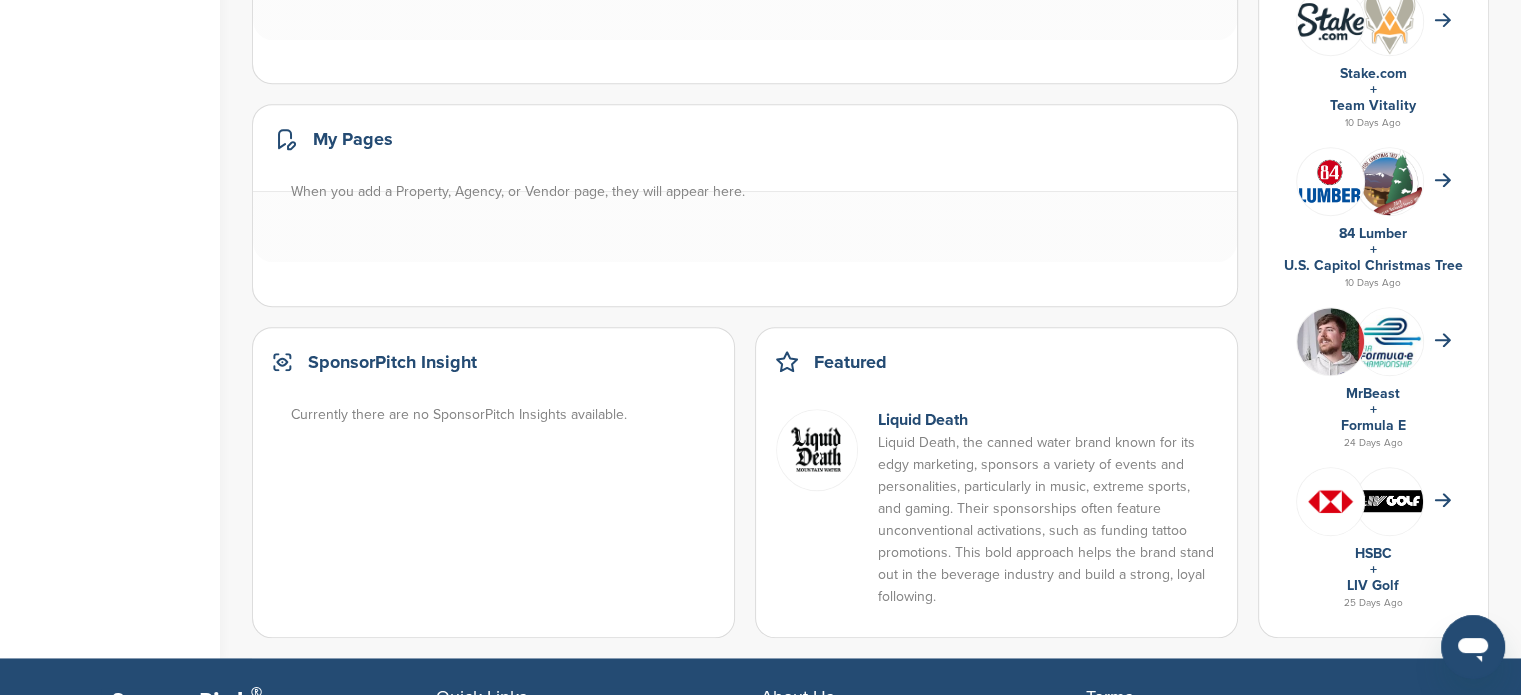click at bounding box center [1330, 352] 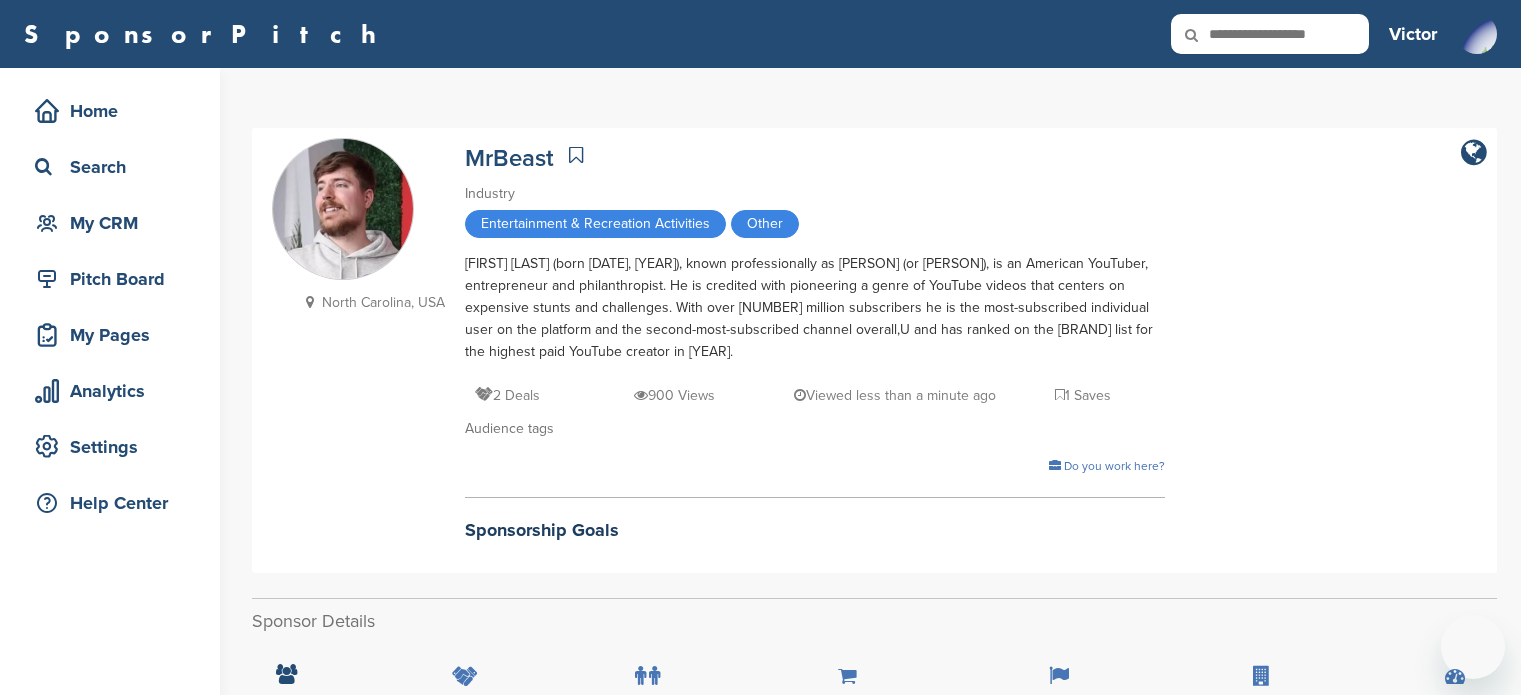 scroll, scrollTop: 0, scrollLeft: 0, axis: both 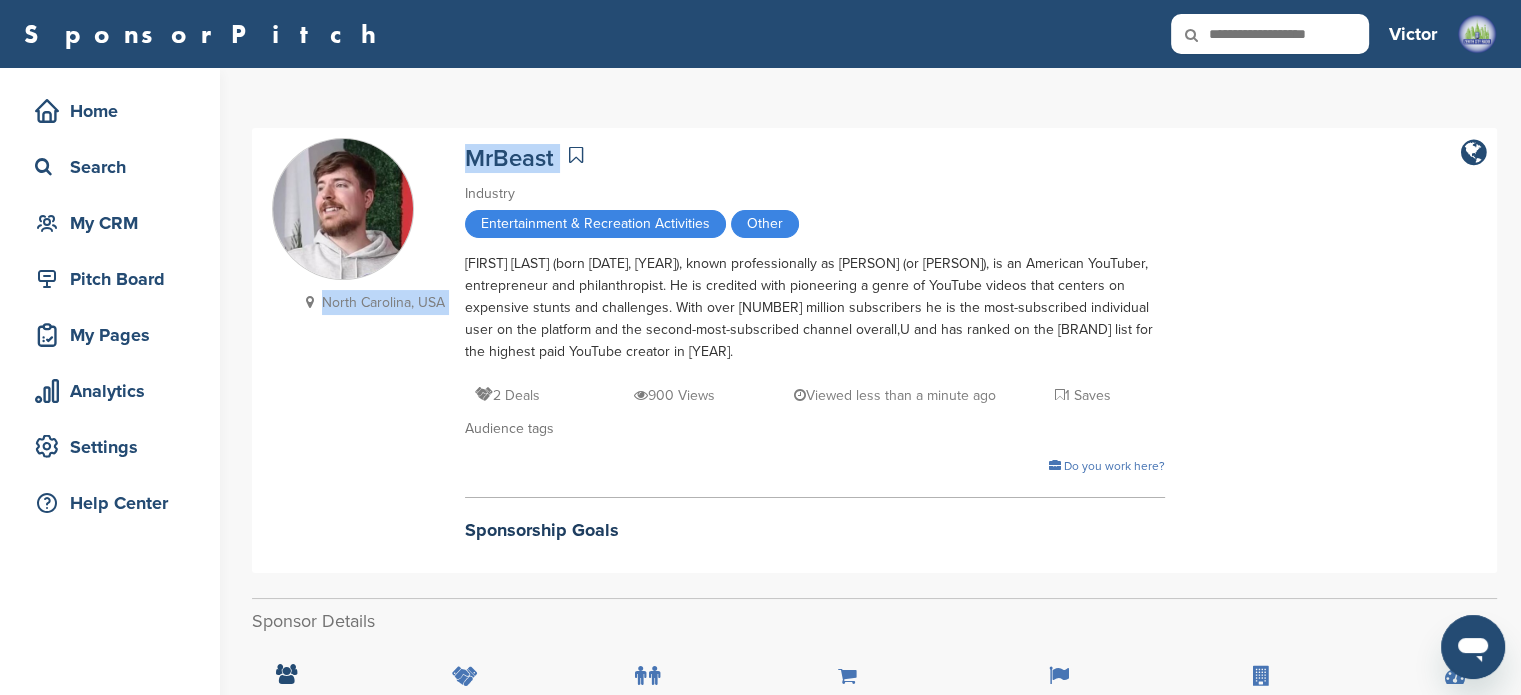 drag, startPoint x: 452, startPoint y: 142, endPoint x: 578, endPoint y: 149, distance: 126.1943 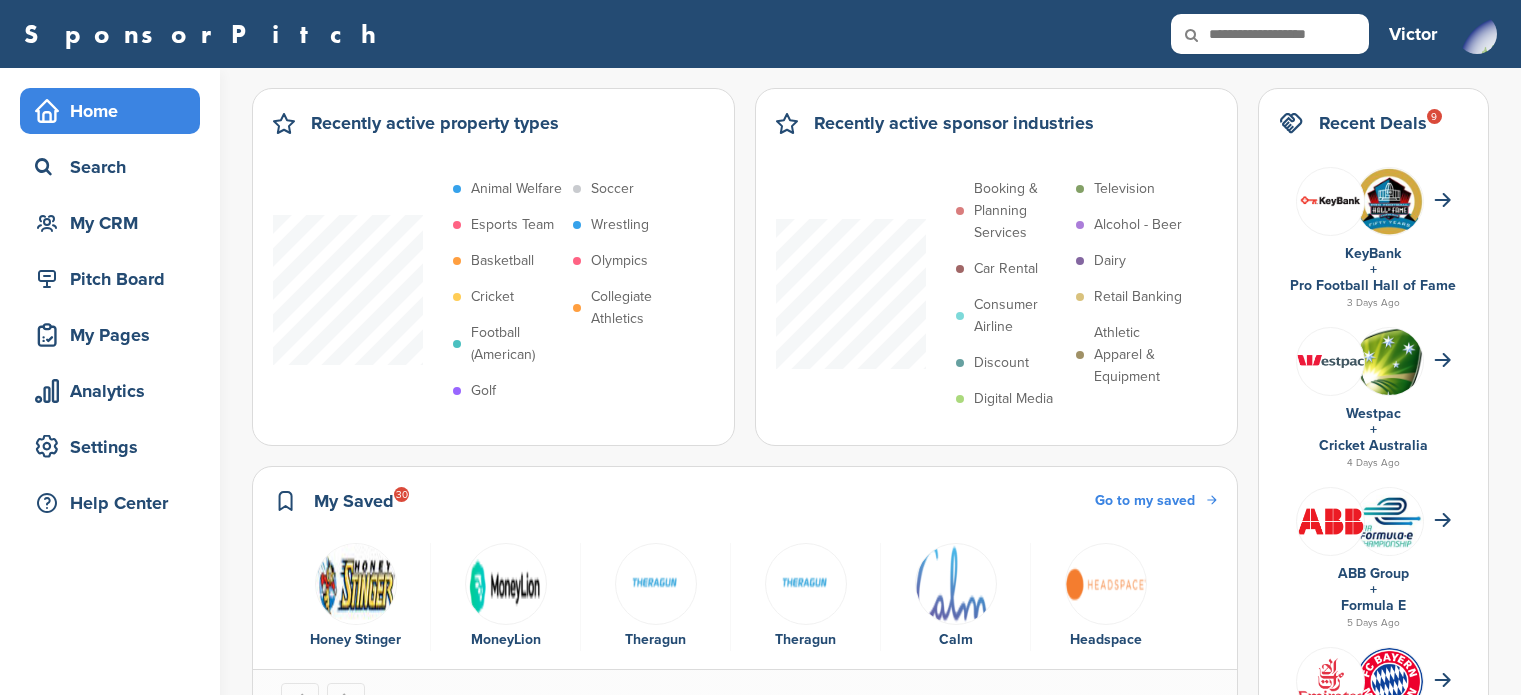 scroll, scrollTop: 1558, scrollLeft: 0, axis: vertical 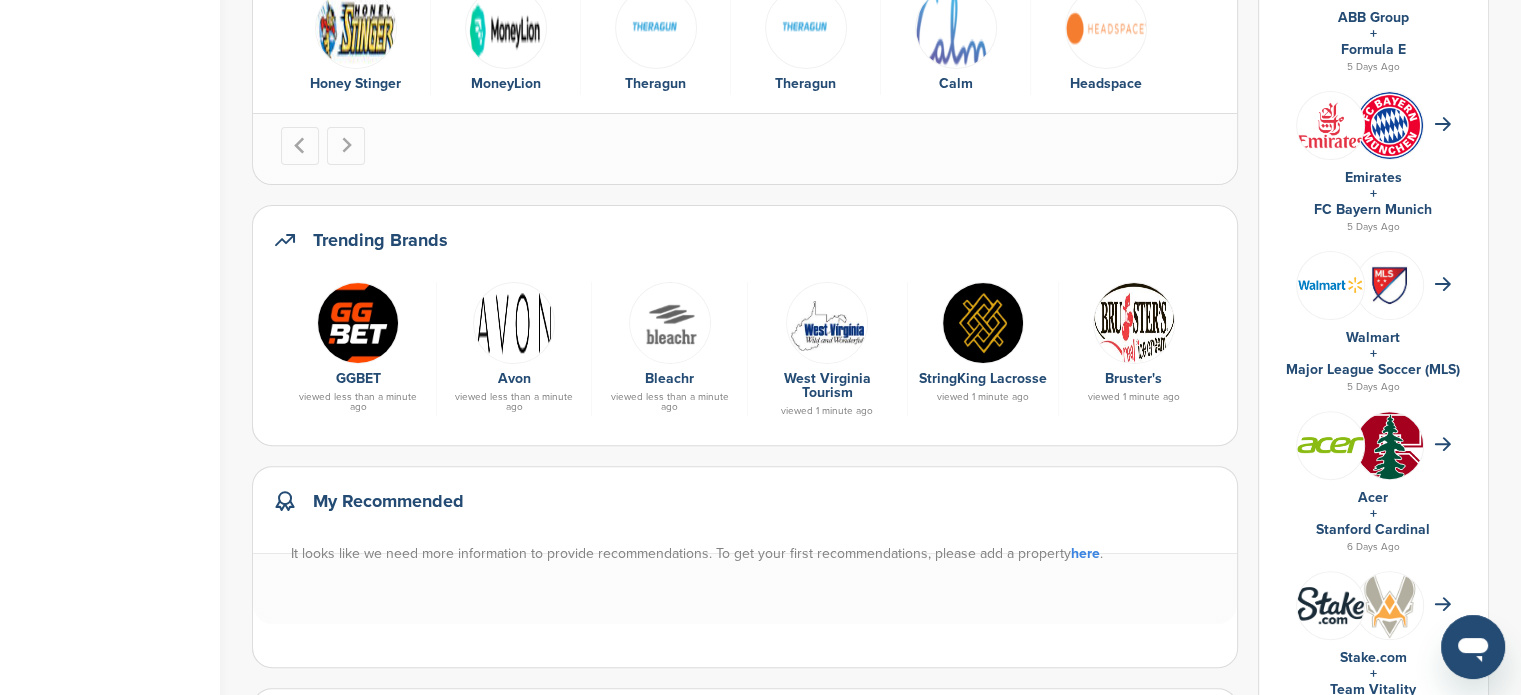 click at bounding box center [1330, 125] 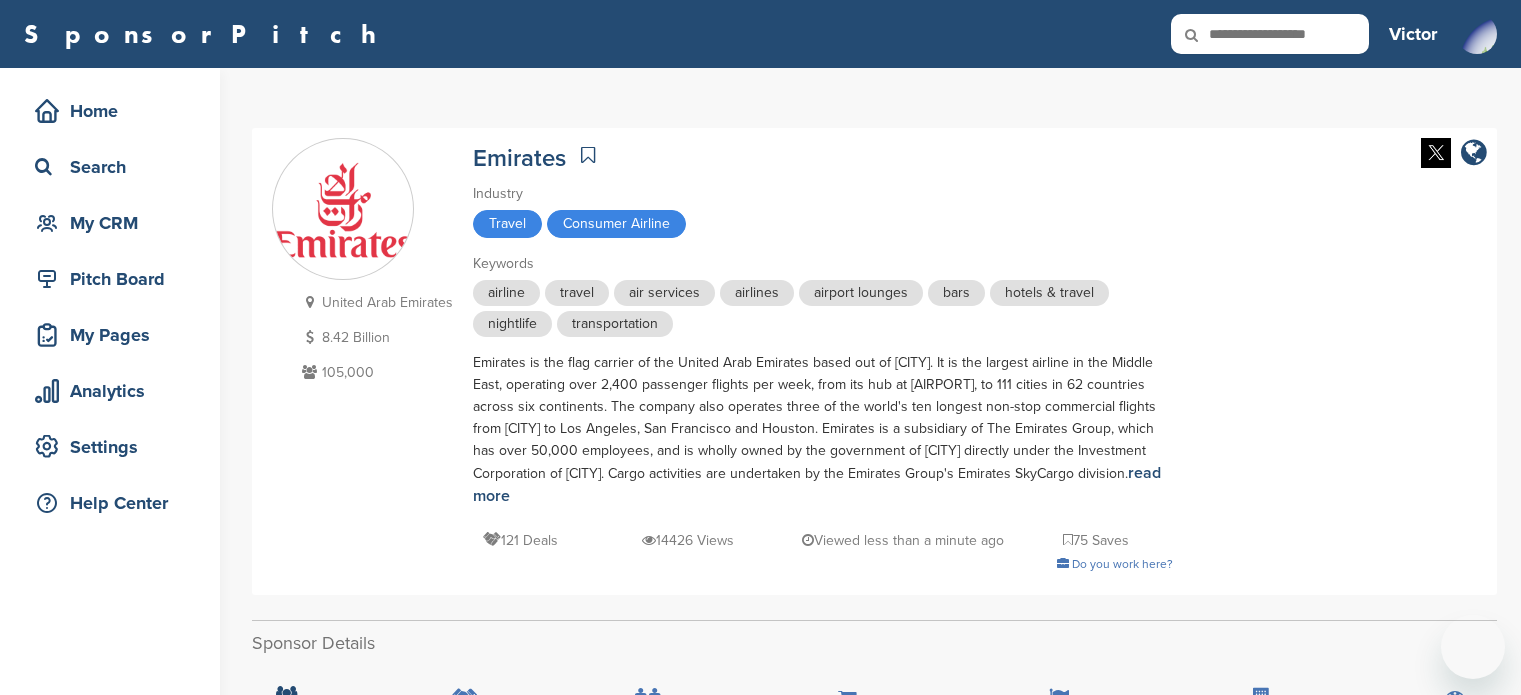 scroll, scrollTop: 0, scrollLeft: 0, axis: both 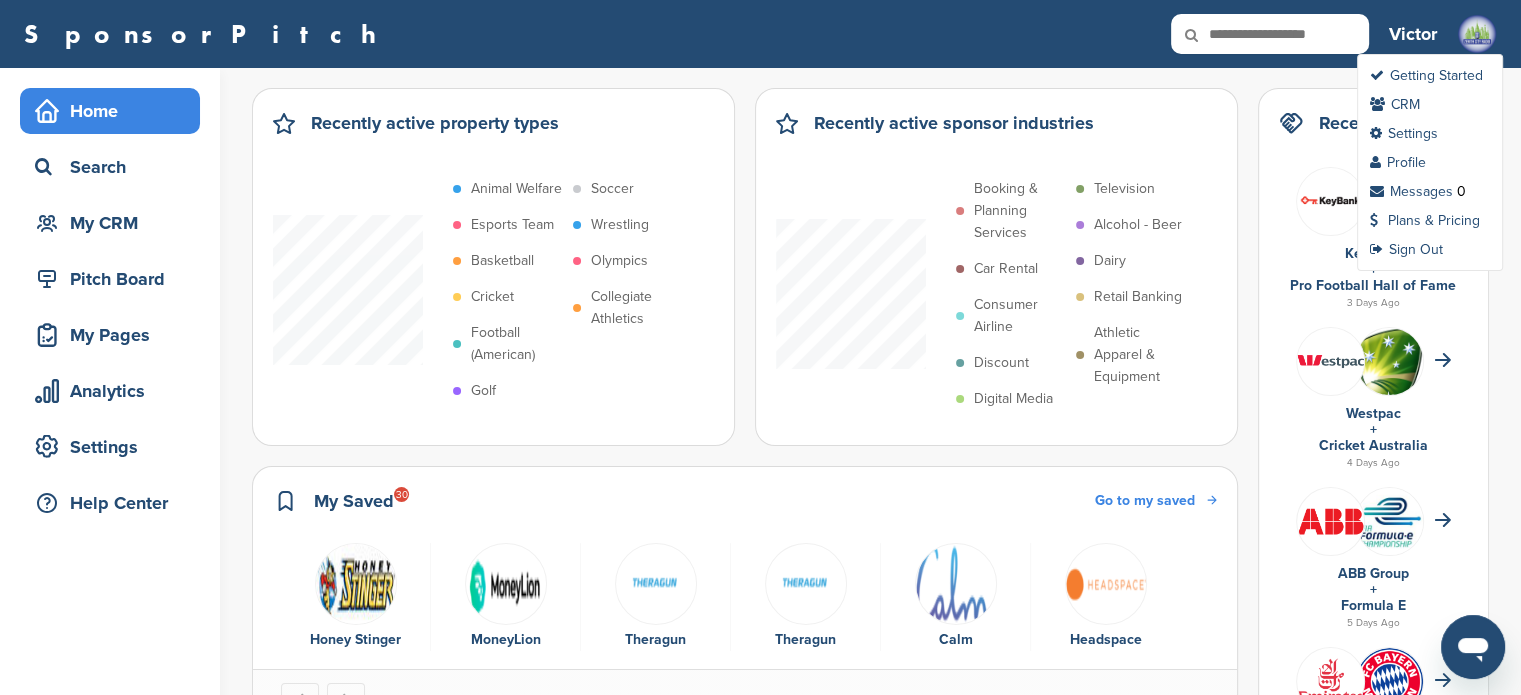 click at bounding box center (1477, 34) 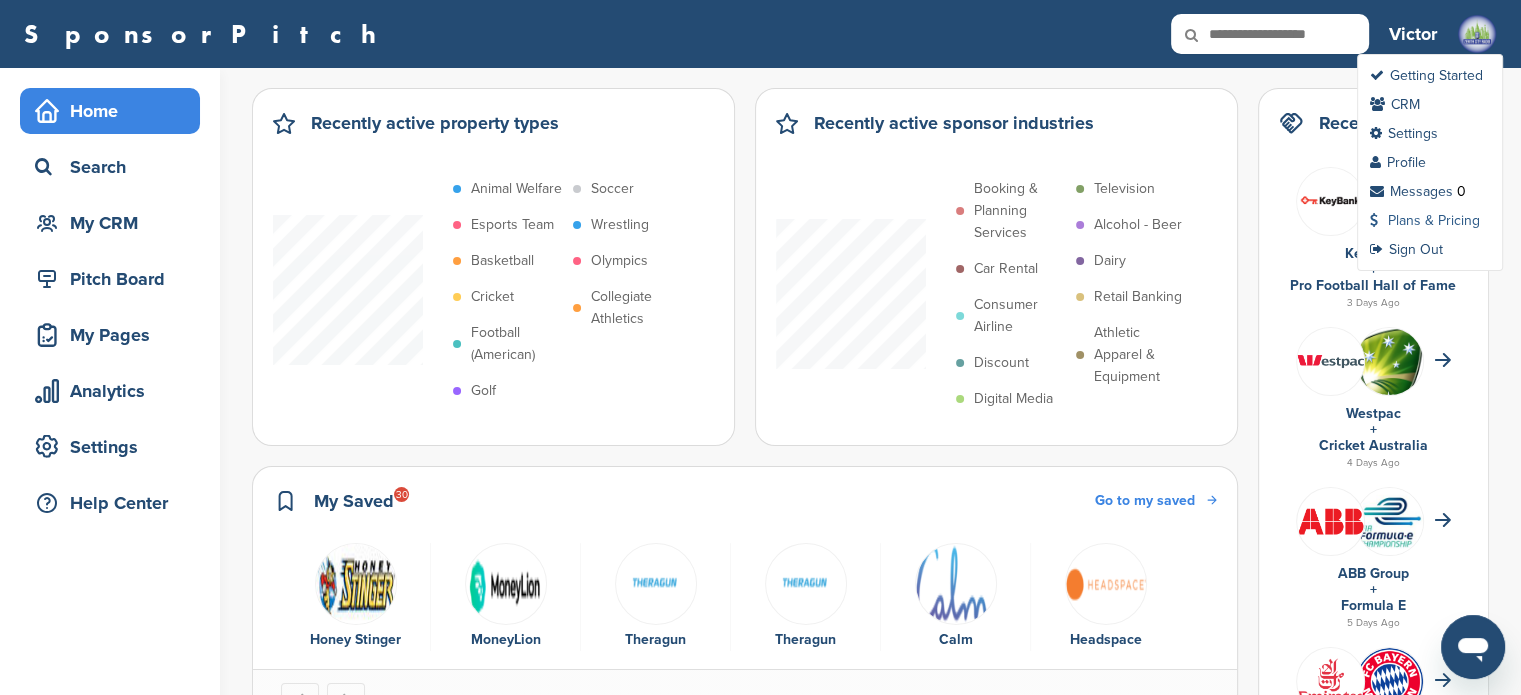 click on "Plans & Pricing" at bounding box center (1425, 220) 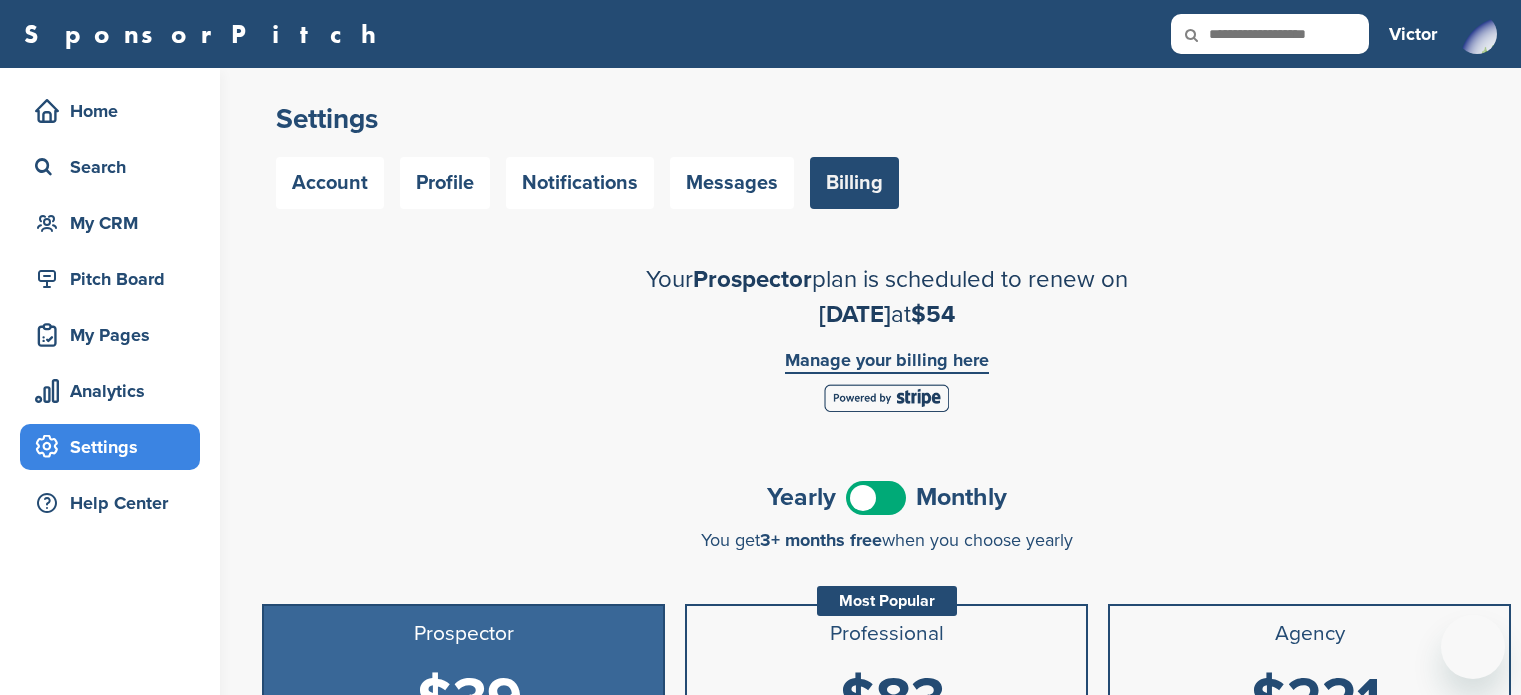 scroll, scrollTop: 0, scrollLeft: 0, axis: both 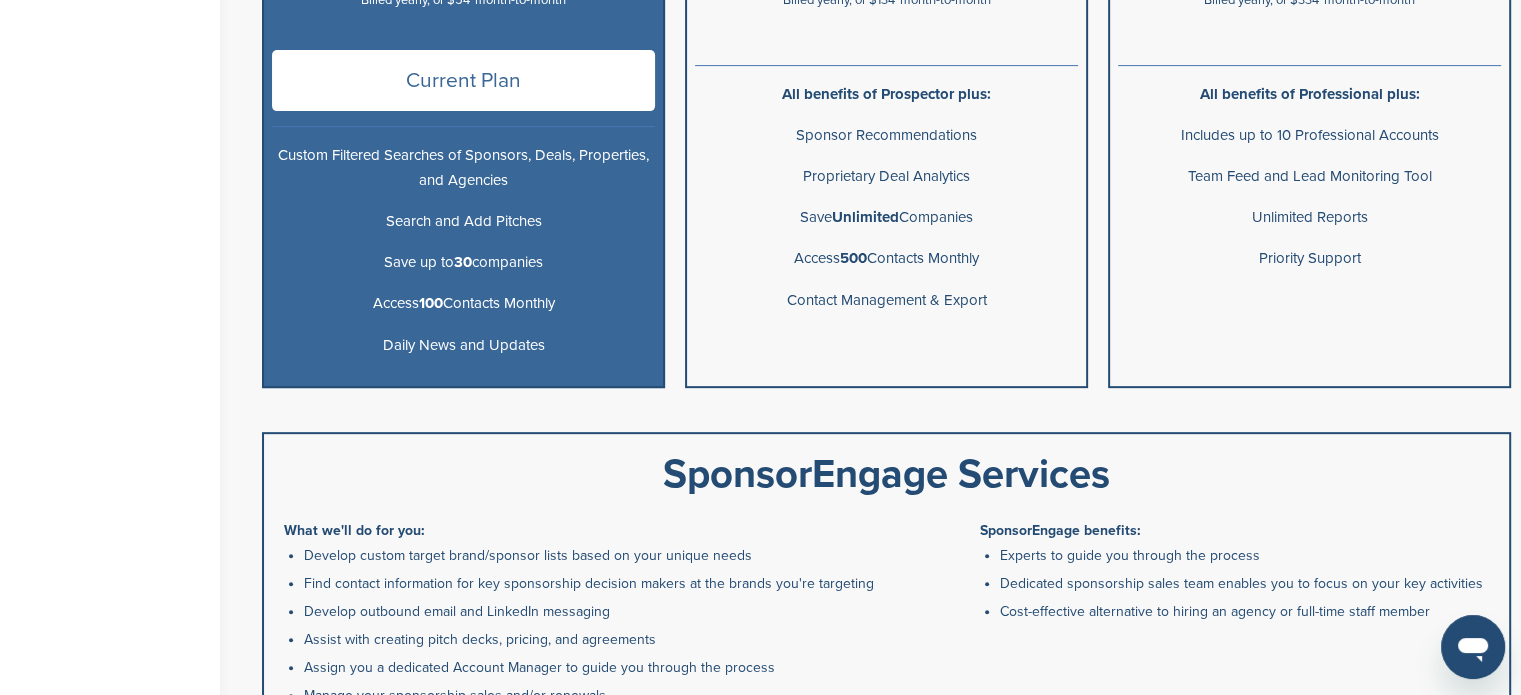 click on "Professional
Most Popular
$83
per user / month
Billed yearly, or $134
month-to-month
$134
per user / month
Billed monthly, or $83
when billed yearly
All benefits of Prospector plus:
Sponsor Recommendations
Proprietary Deal Analytics
Save
Unlimited
Companies
Access
500
Contacts Monthly
Contact Management & Export" at bounding box center [886, 106] 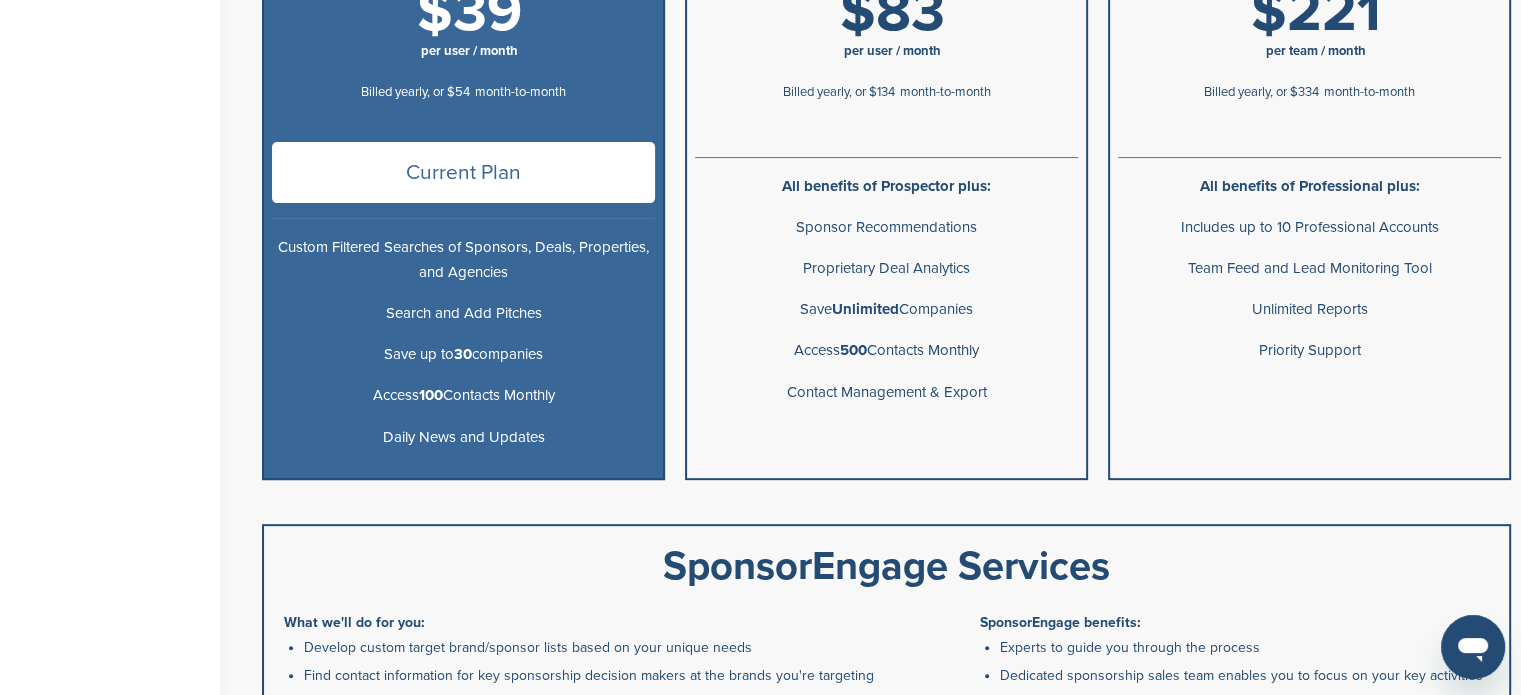 scroll, scrollTop: 0, scrollLeft: 0, axis: both 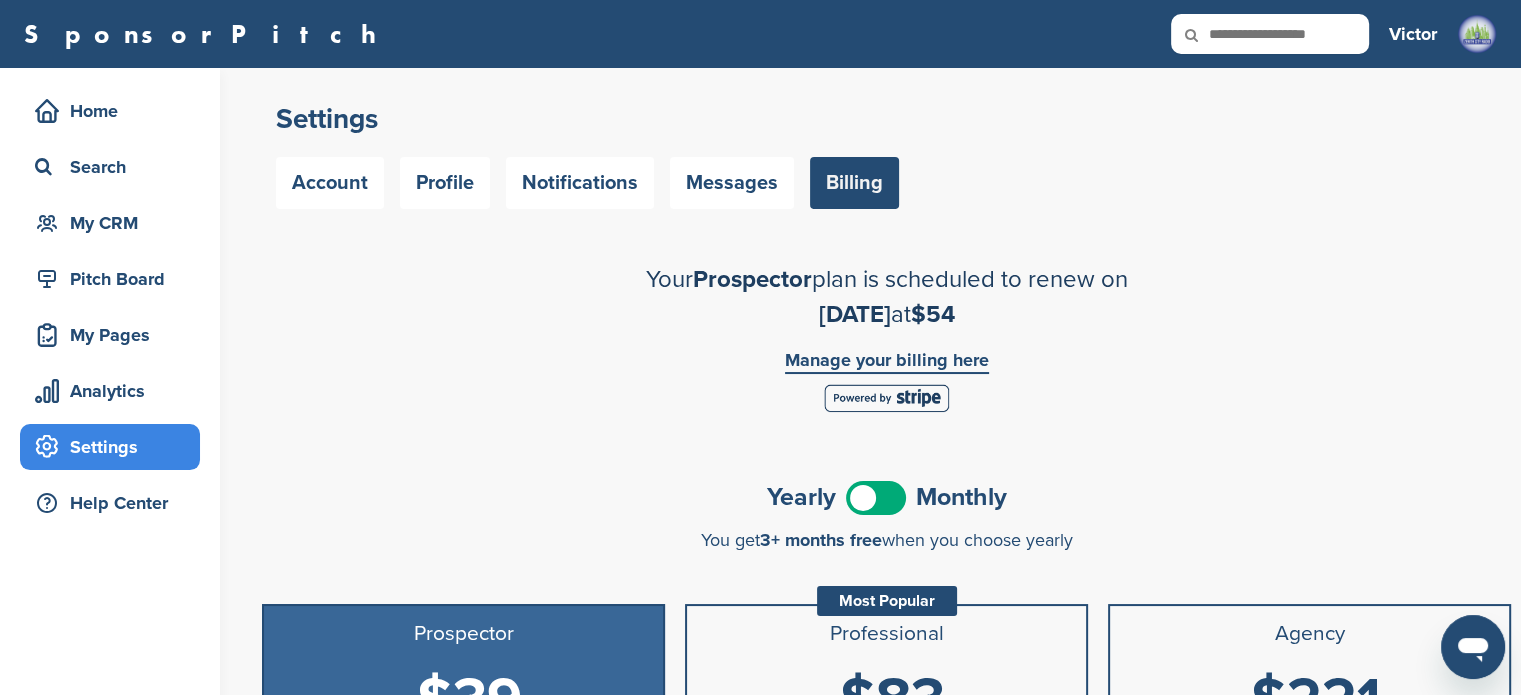 click on "$83" at bounding box center (892, 700) 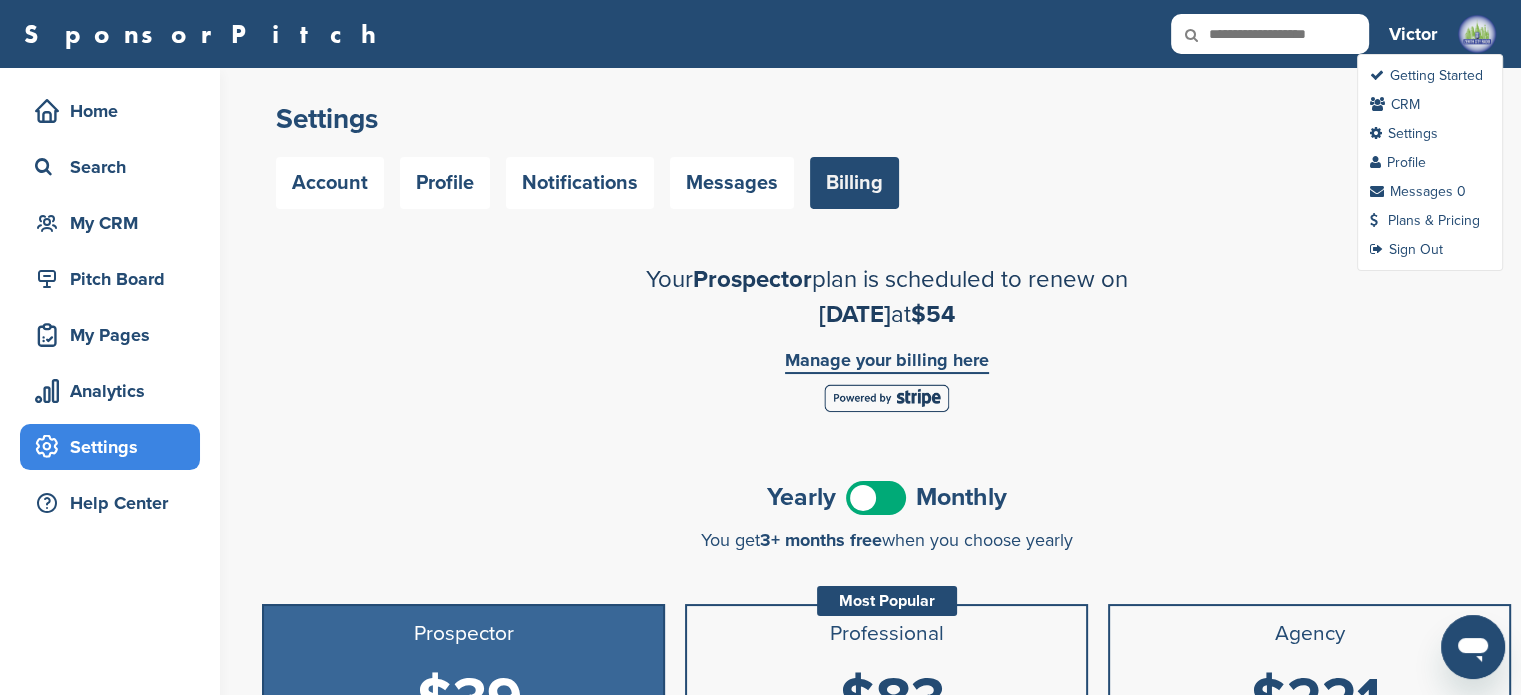 click on "Getting Started
CRM
Settings
Profile
Messages
0
Plans & Pricing
Sign Out" at bounding box center [1430, 162] 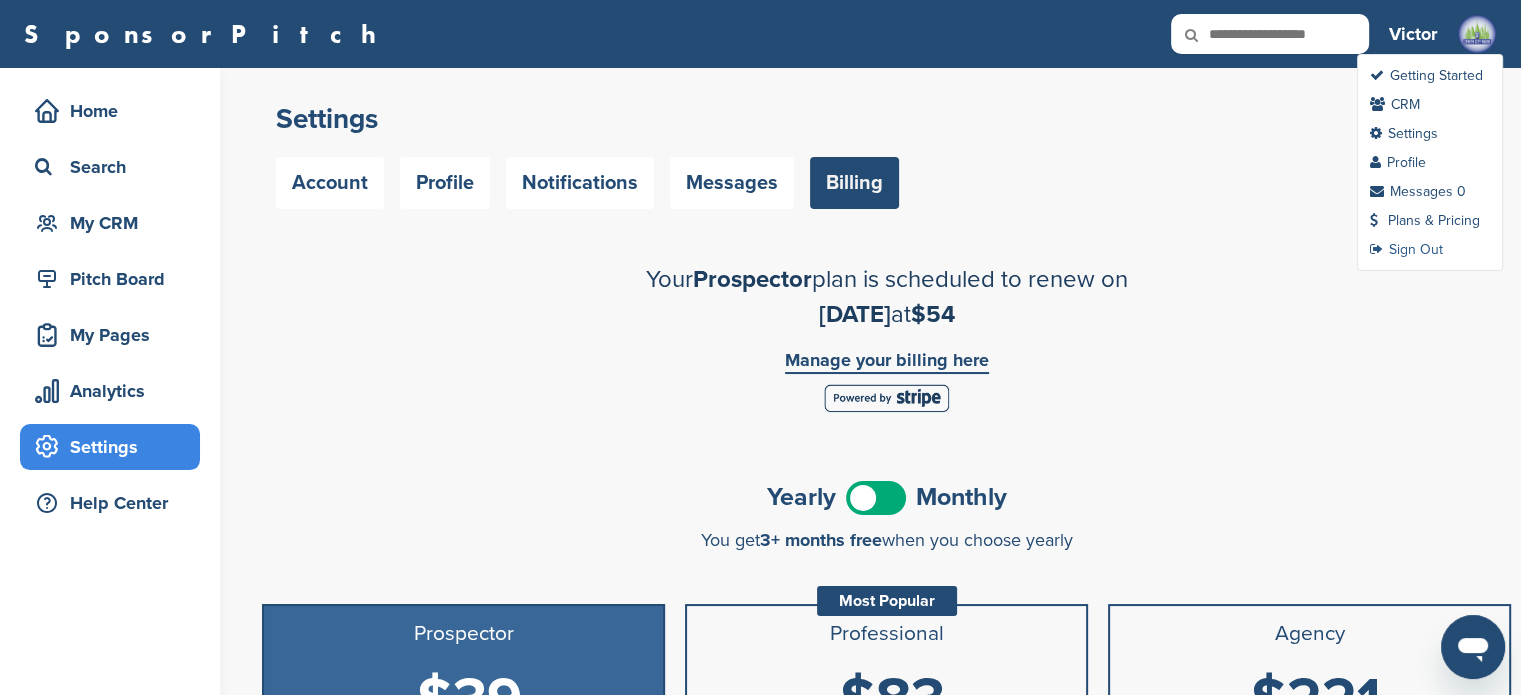 click on "Sign Out" at bounding box center (1406, 249) 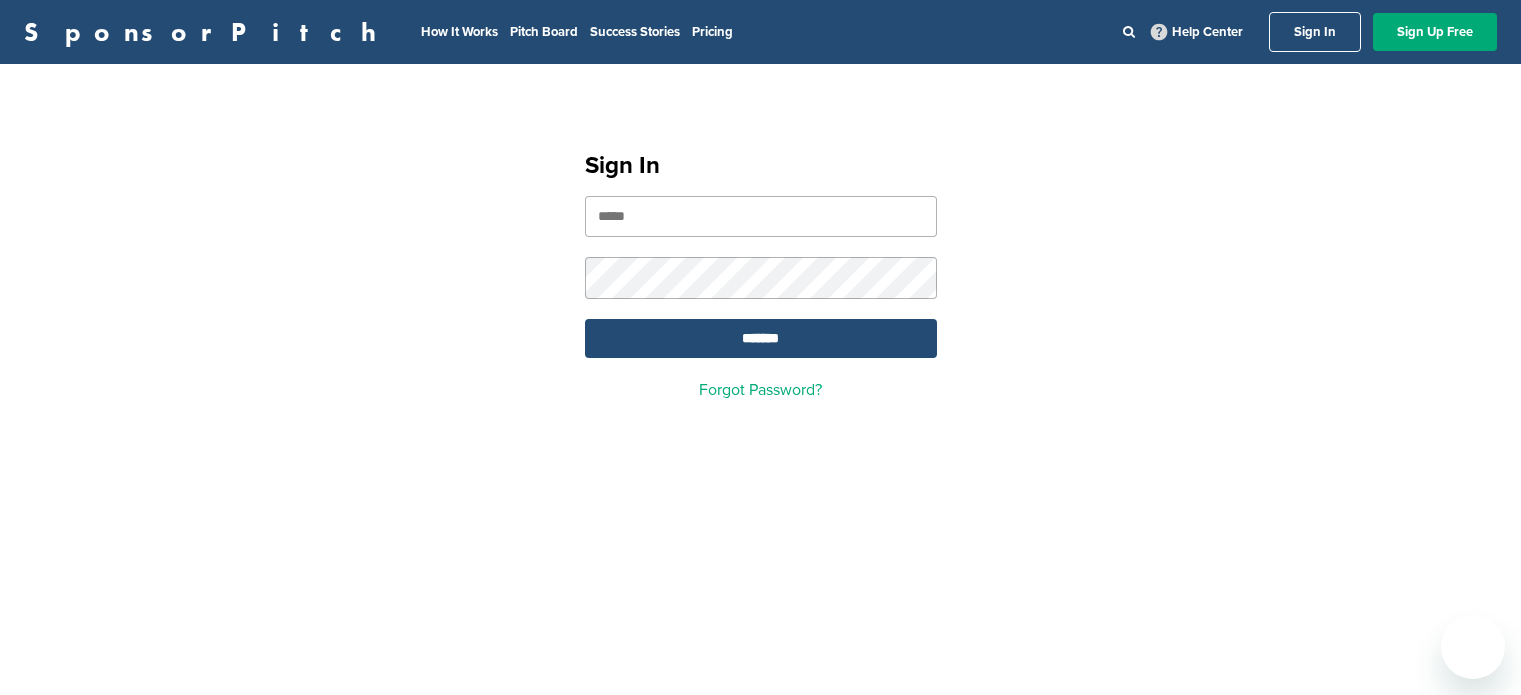 scroll, scrollTop: 0, scrollLeft: 0, axis: both 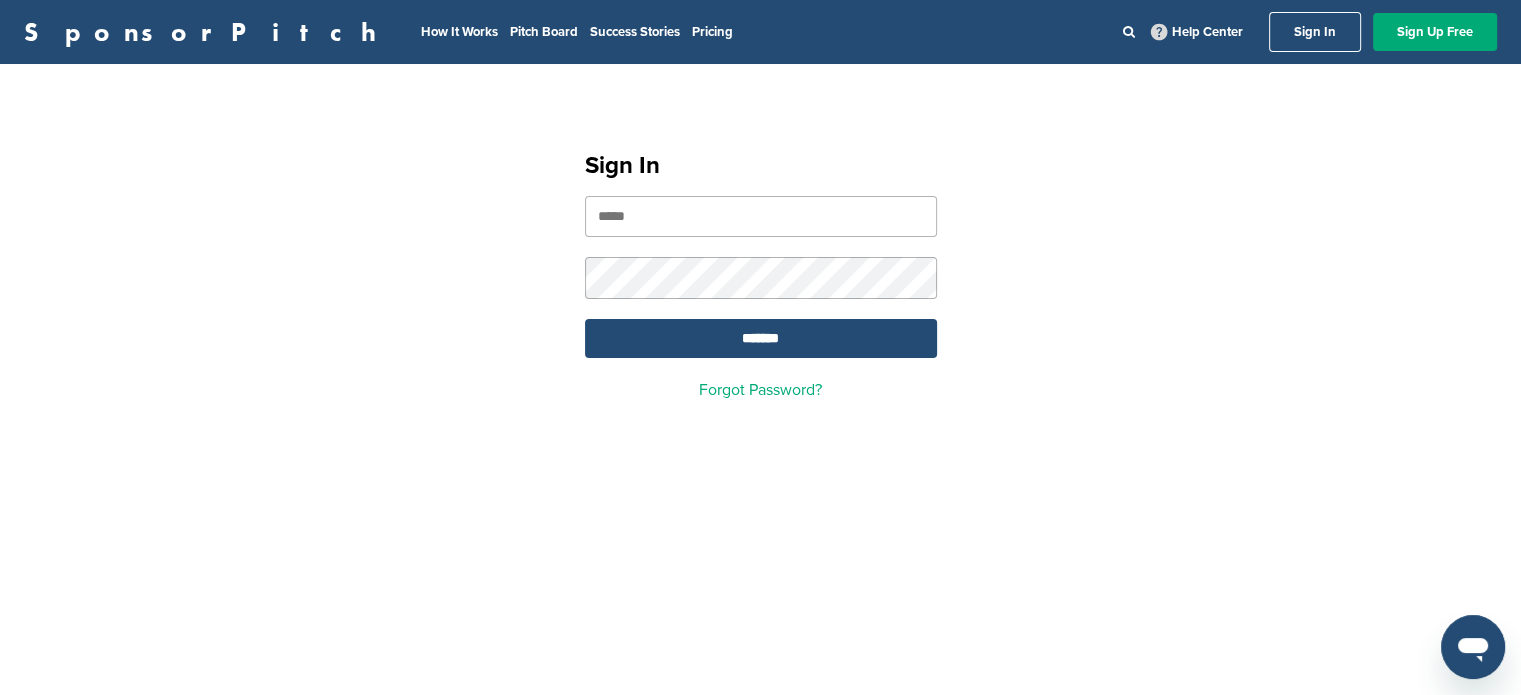 click at bounding box center [761, 216] 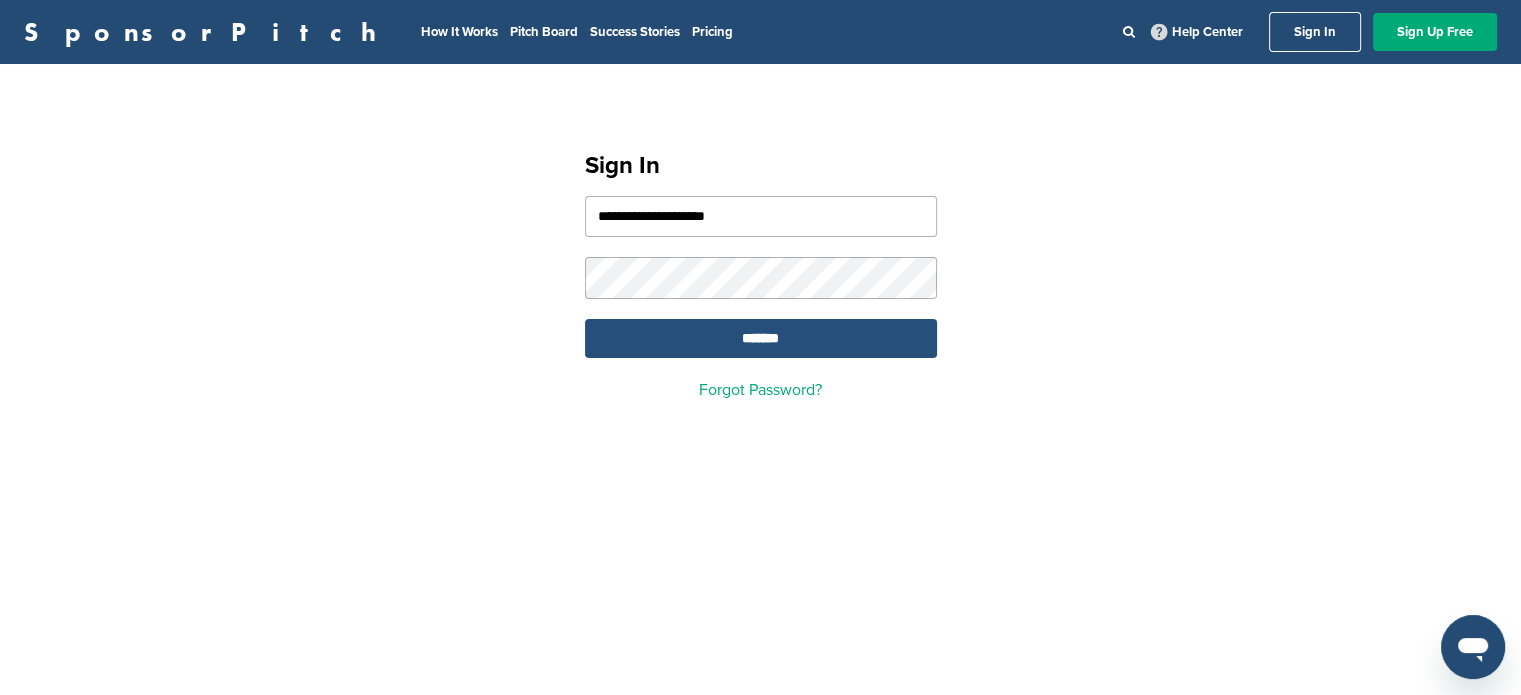 click on "*******" at bounding box center [761, 338] 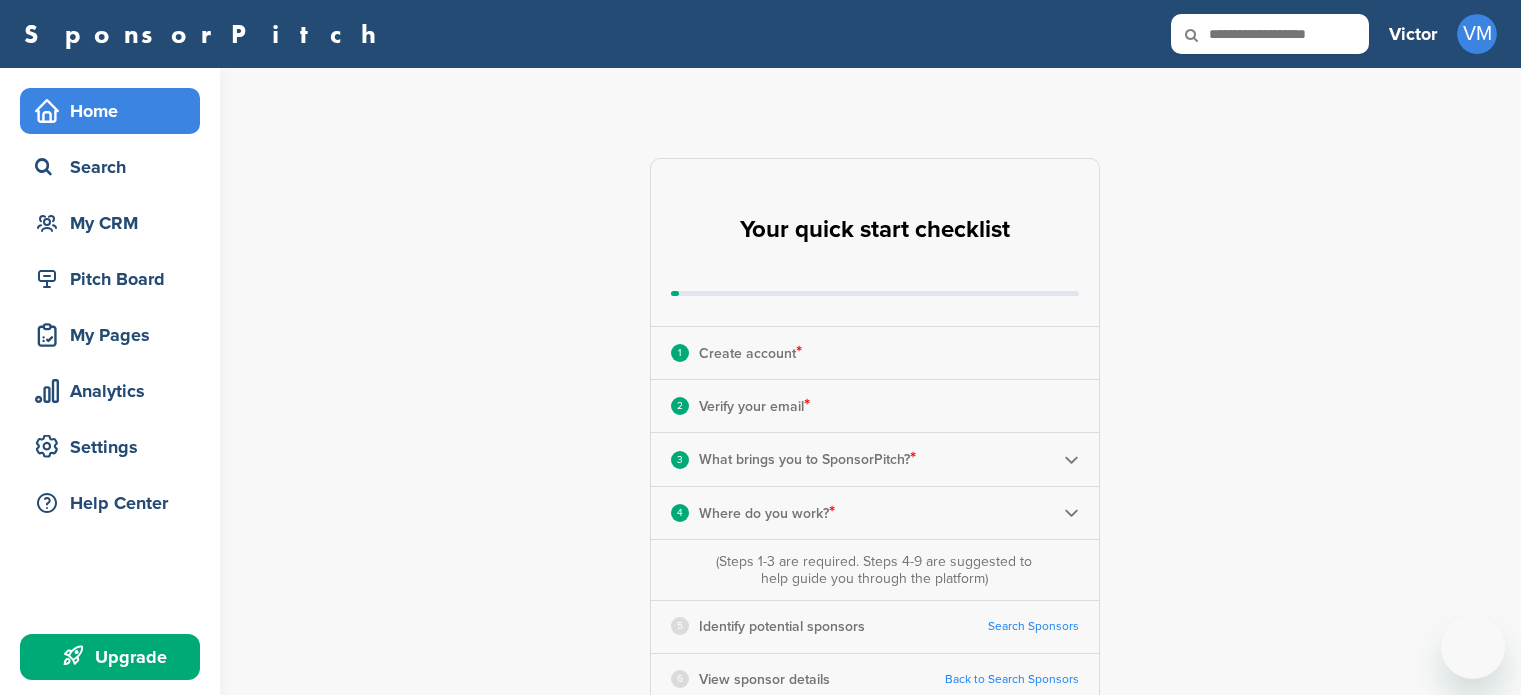 scroll, scrollTop: 0, scrollLeft: 0, axis: both 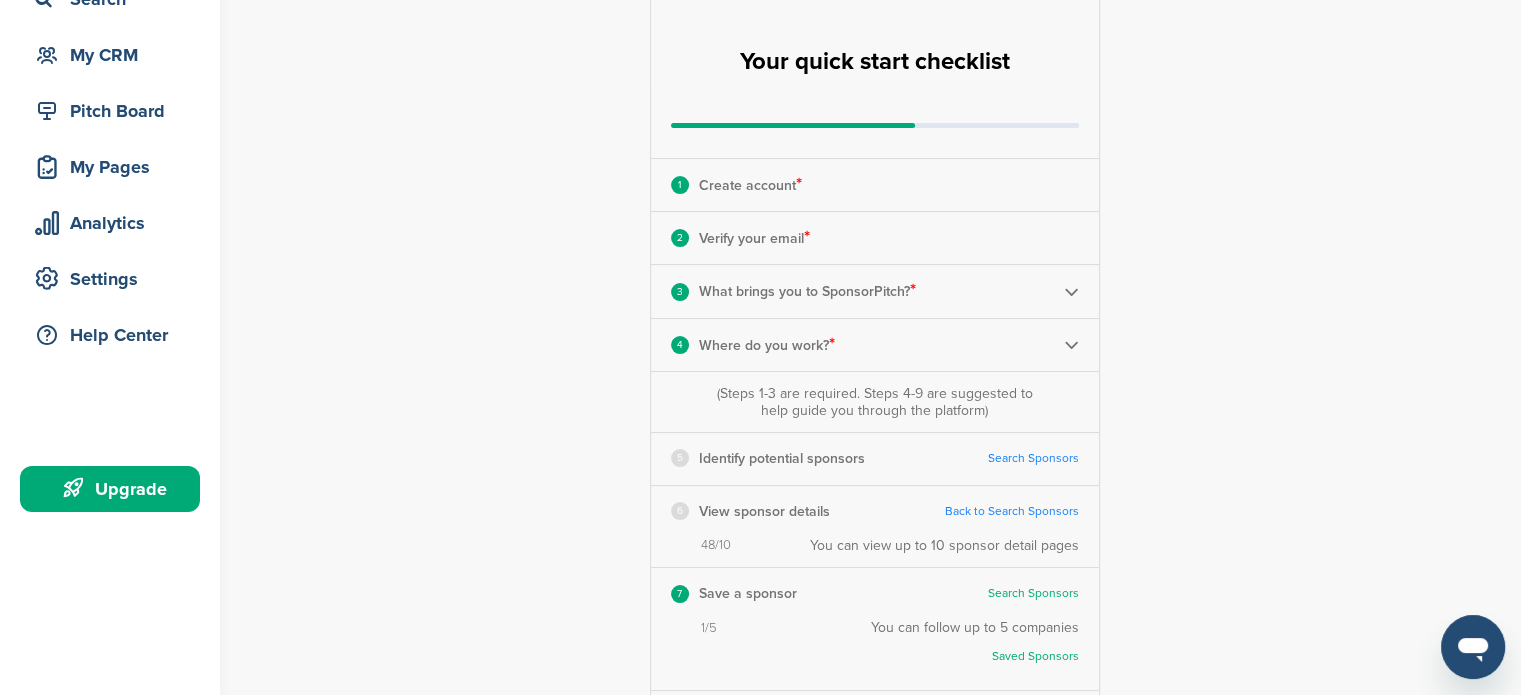 click on "1
Create account
*" at bounding box center (875, 185) 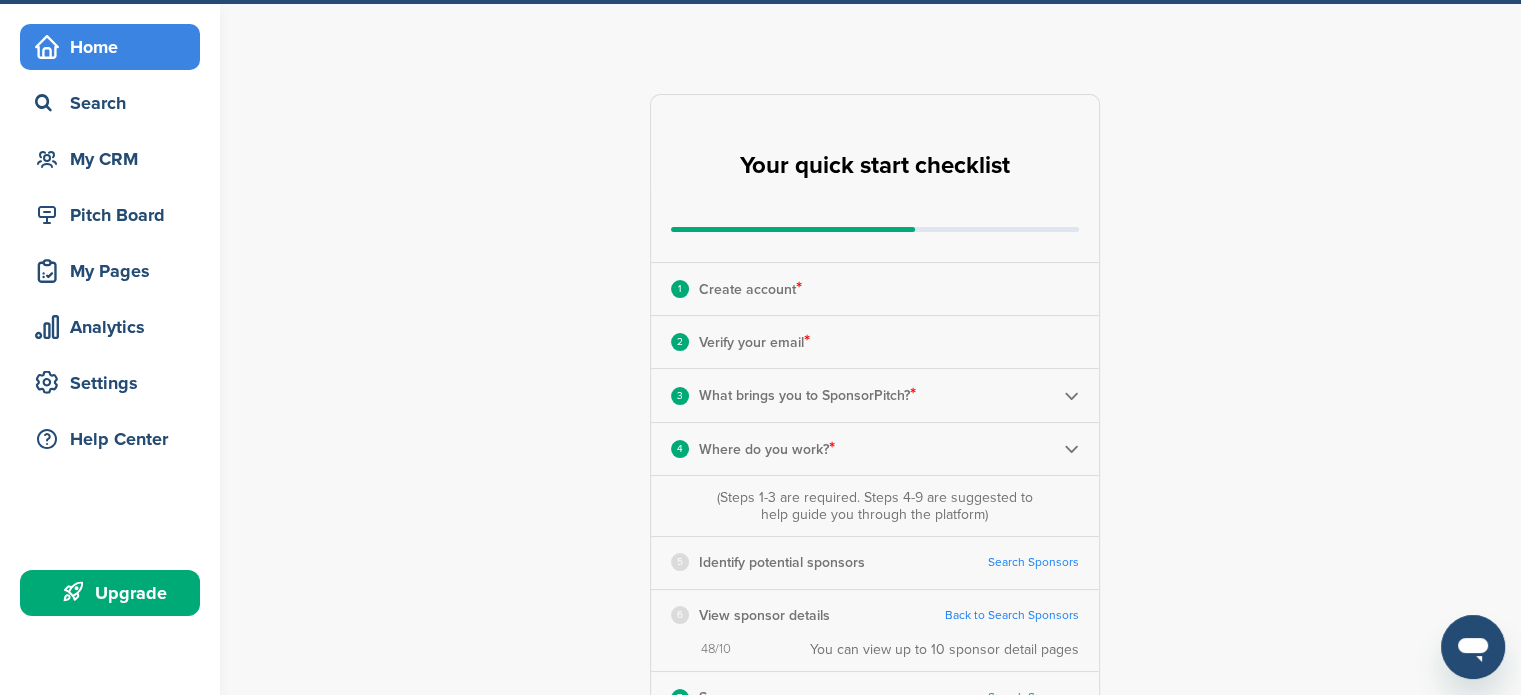 scroll, scrollTop: 48, scrollLeft: 0, axis: vertical 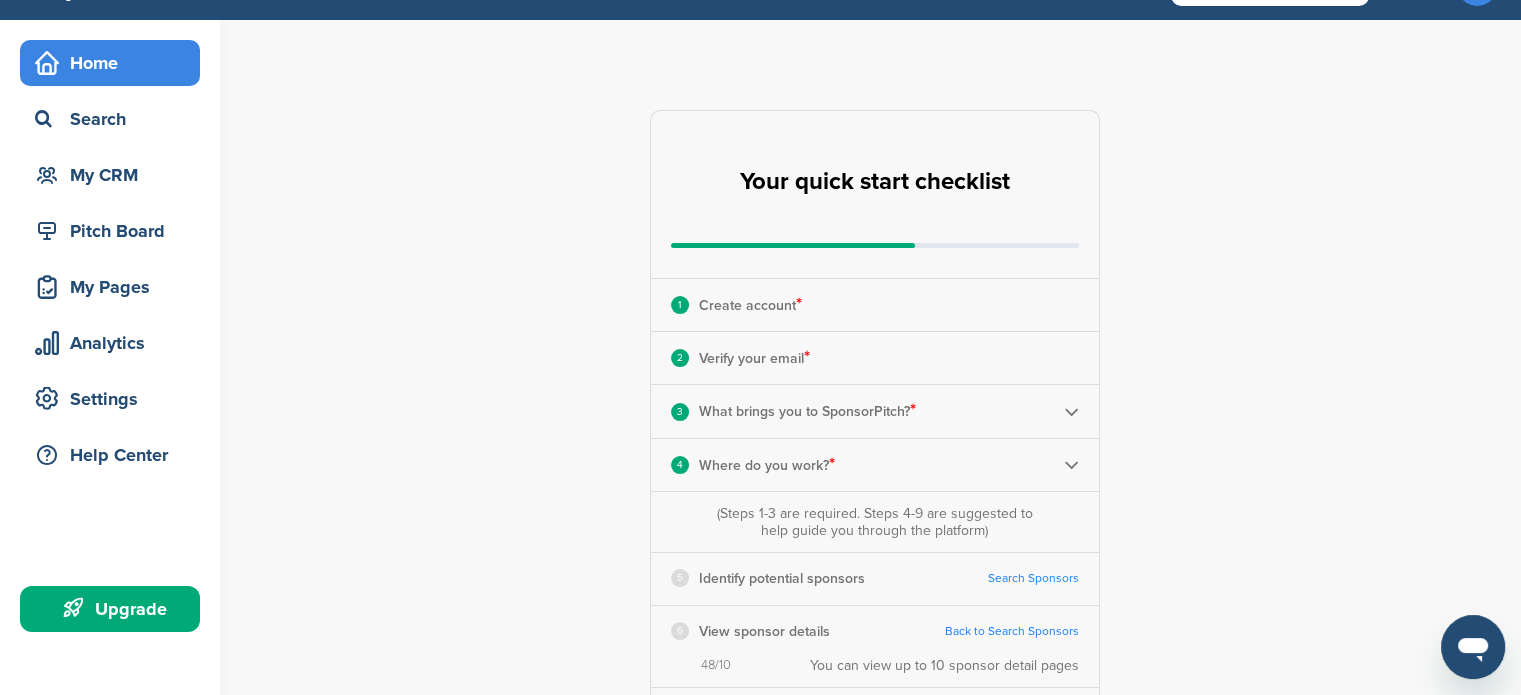 click on "Create account
*" at bounding box center [750, 305] 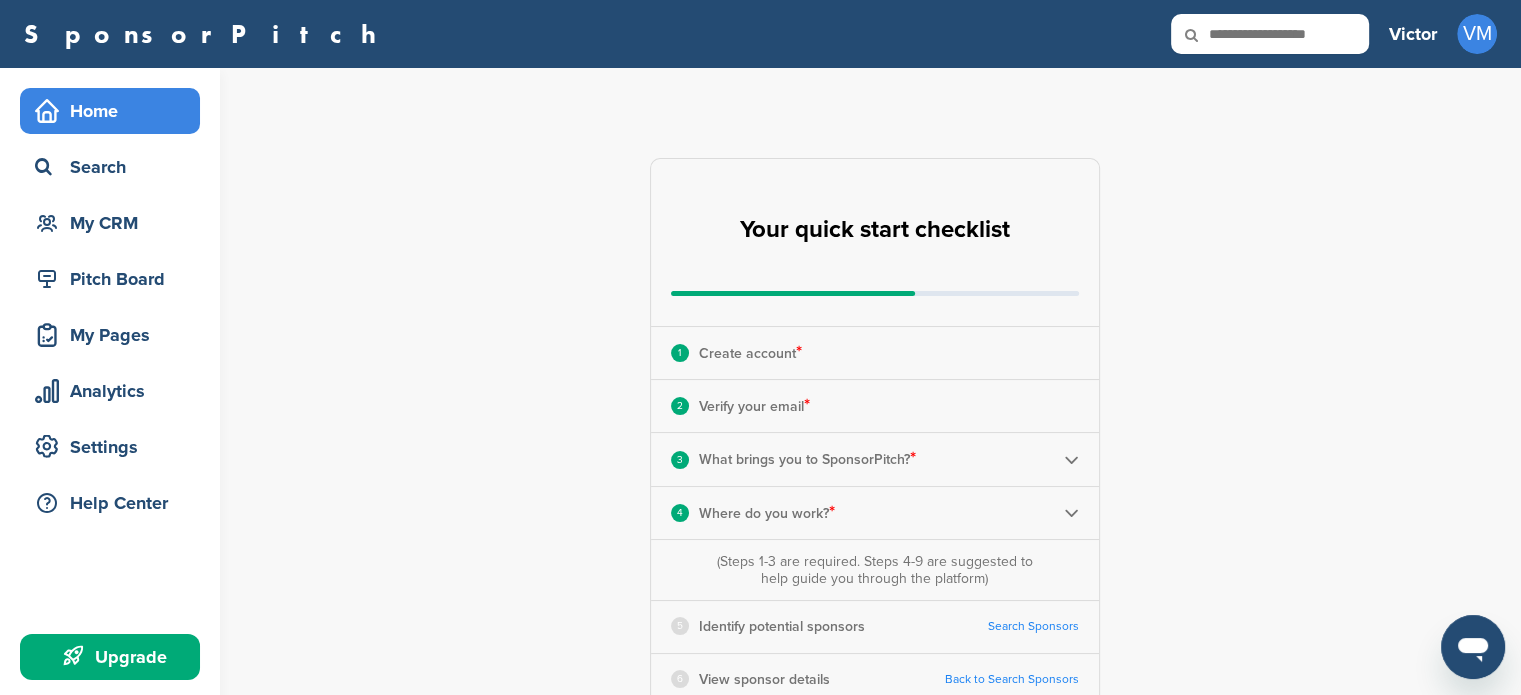 click on "Upgrade" at bounding box center (115, 657) 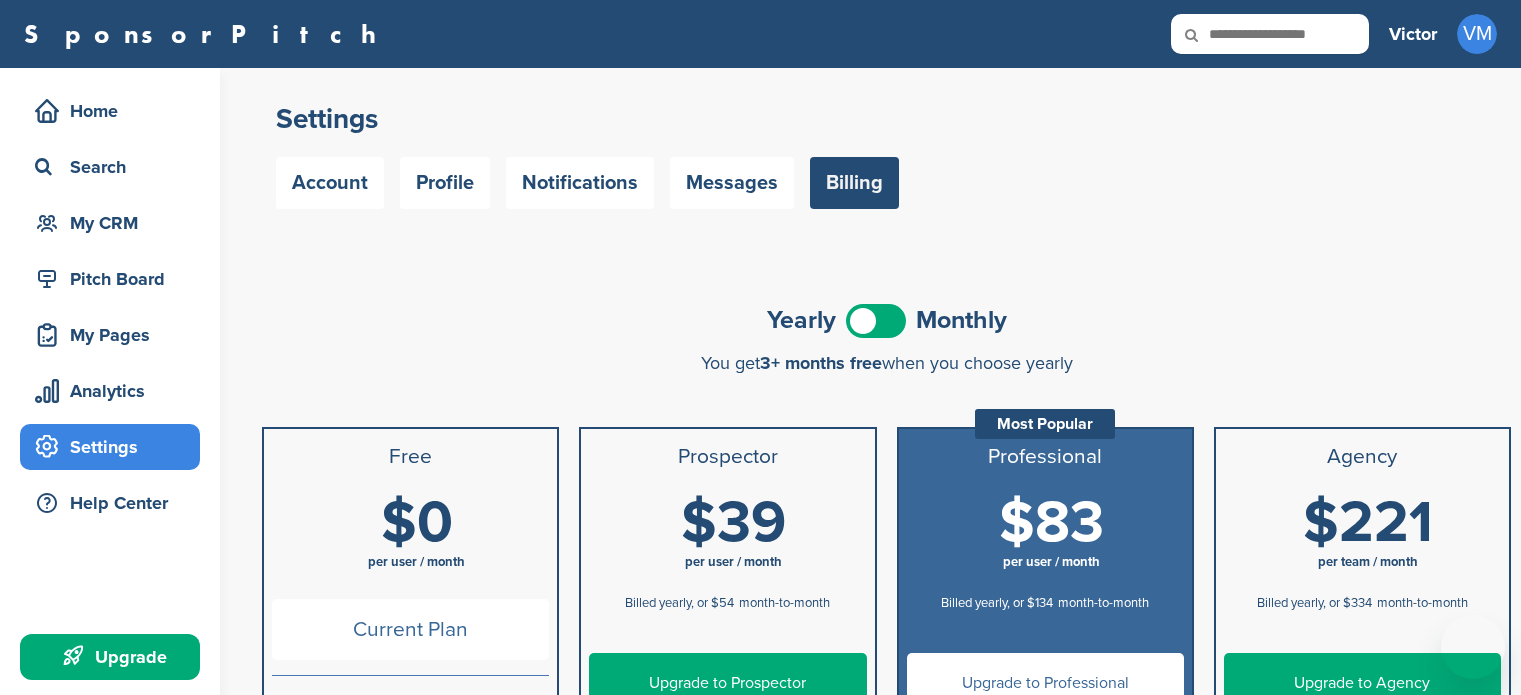 scroll, scrollTop: 0, scrollLeft: 0, axis: both 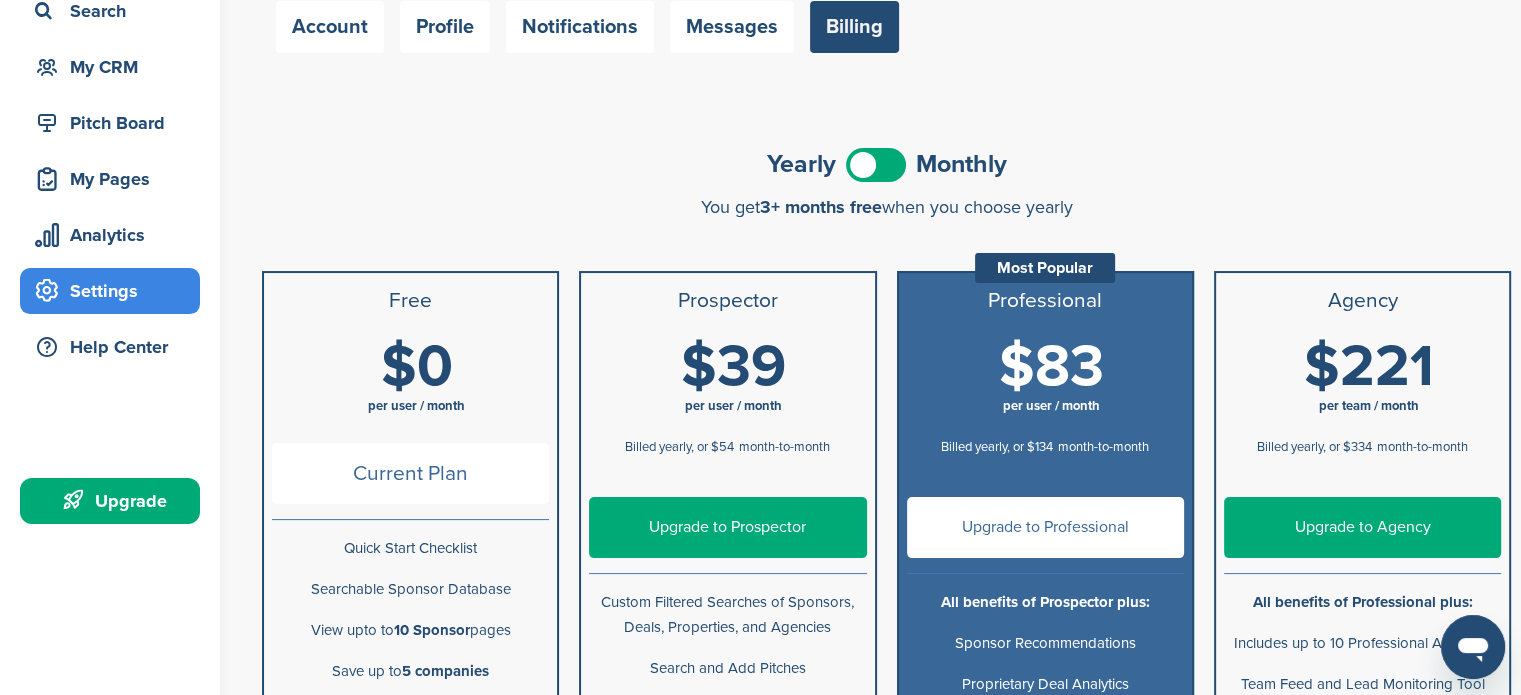 click at bounding box center [876, 165] 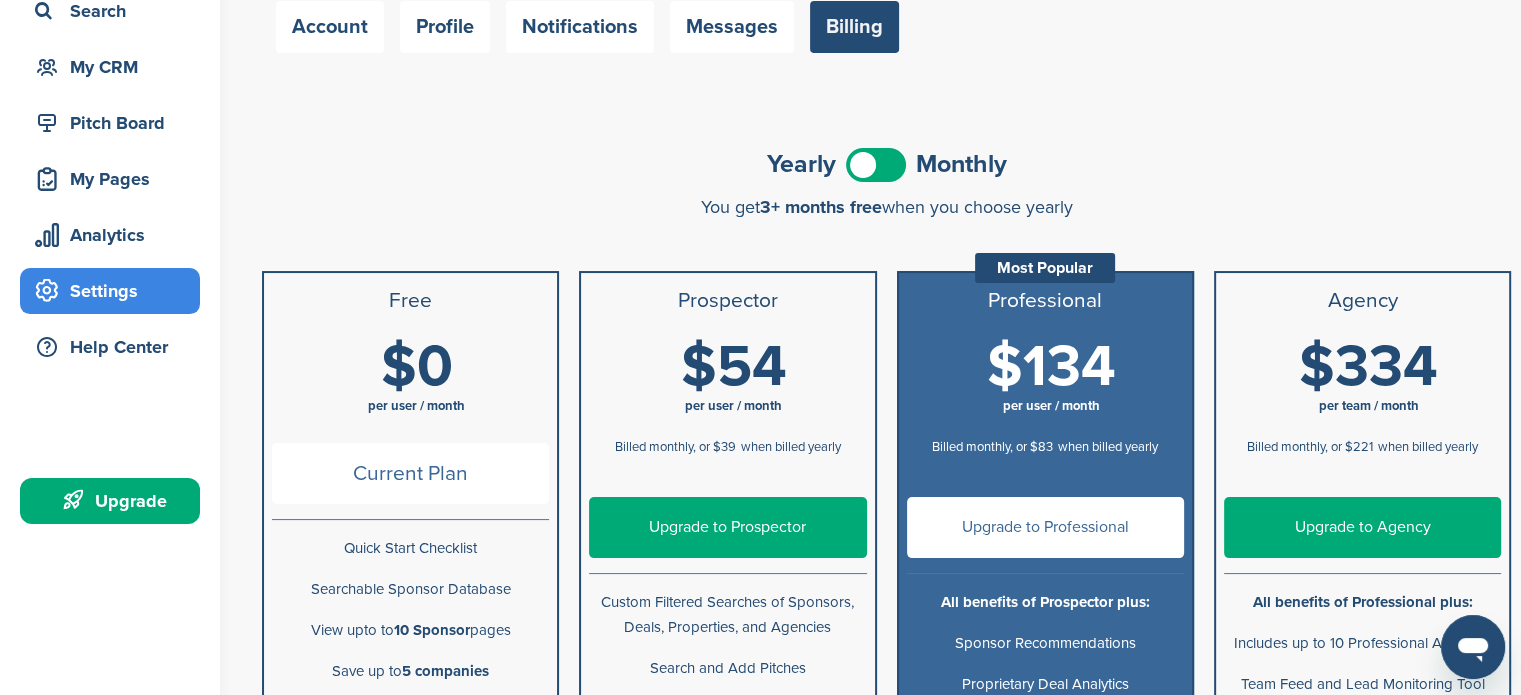 click on "Upgrade to Professional" at bounding box center (1045, 527) 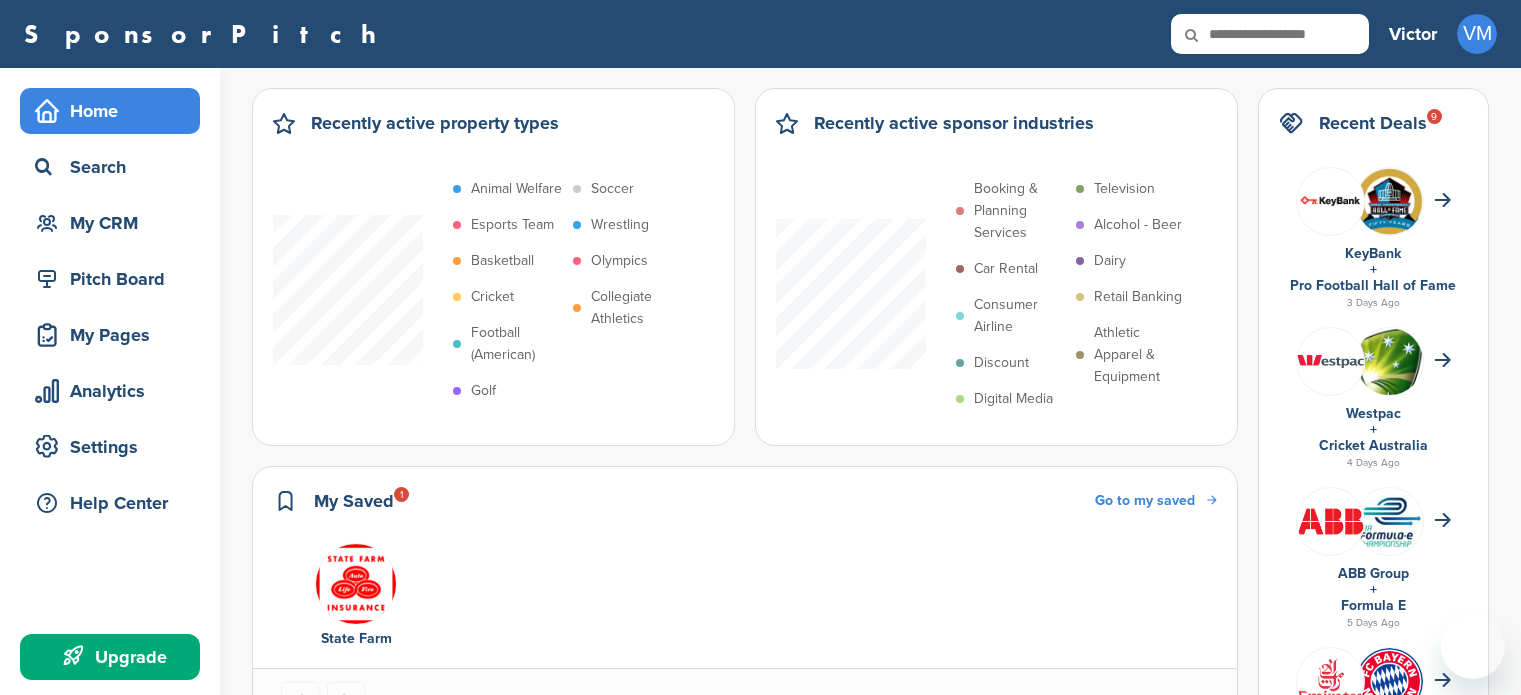 scroll, scrollTop: 0, scrollLeft: 0, axis: both 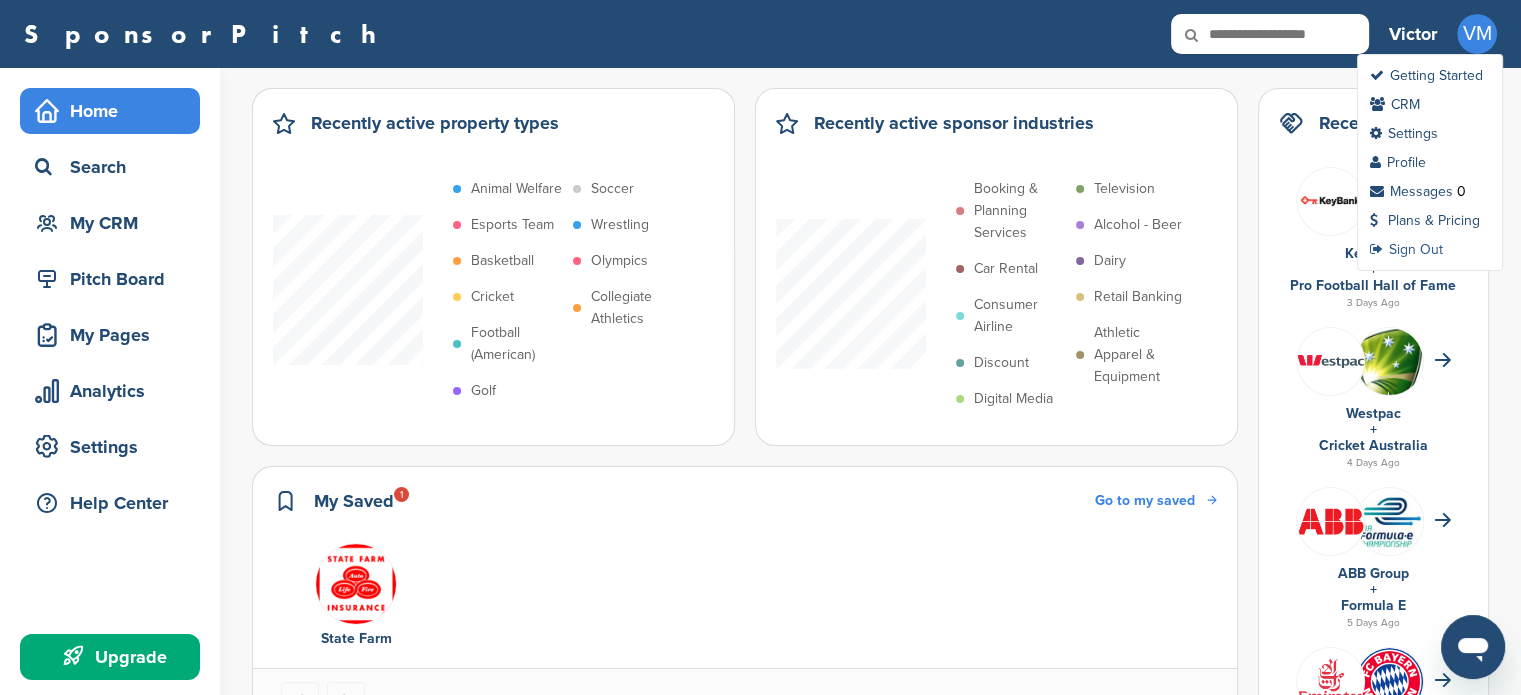 click on "Sign Out" at bounding box center [1406, 249] 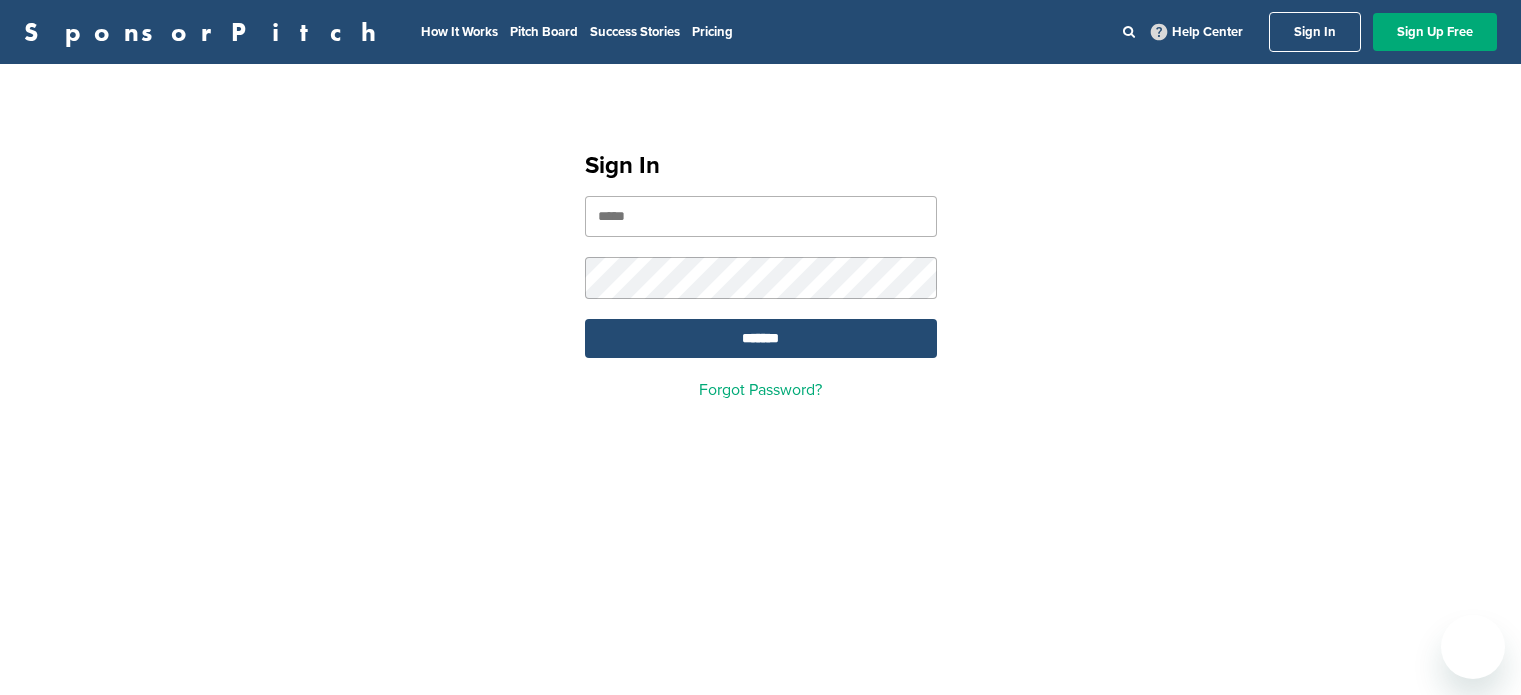 scroll, scrollTop: 0, scrollLeft: 0, axis: both 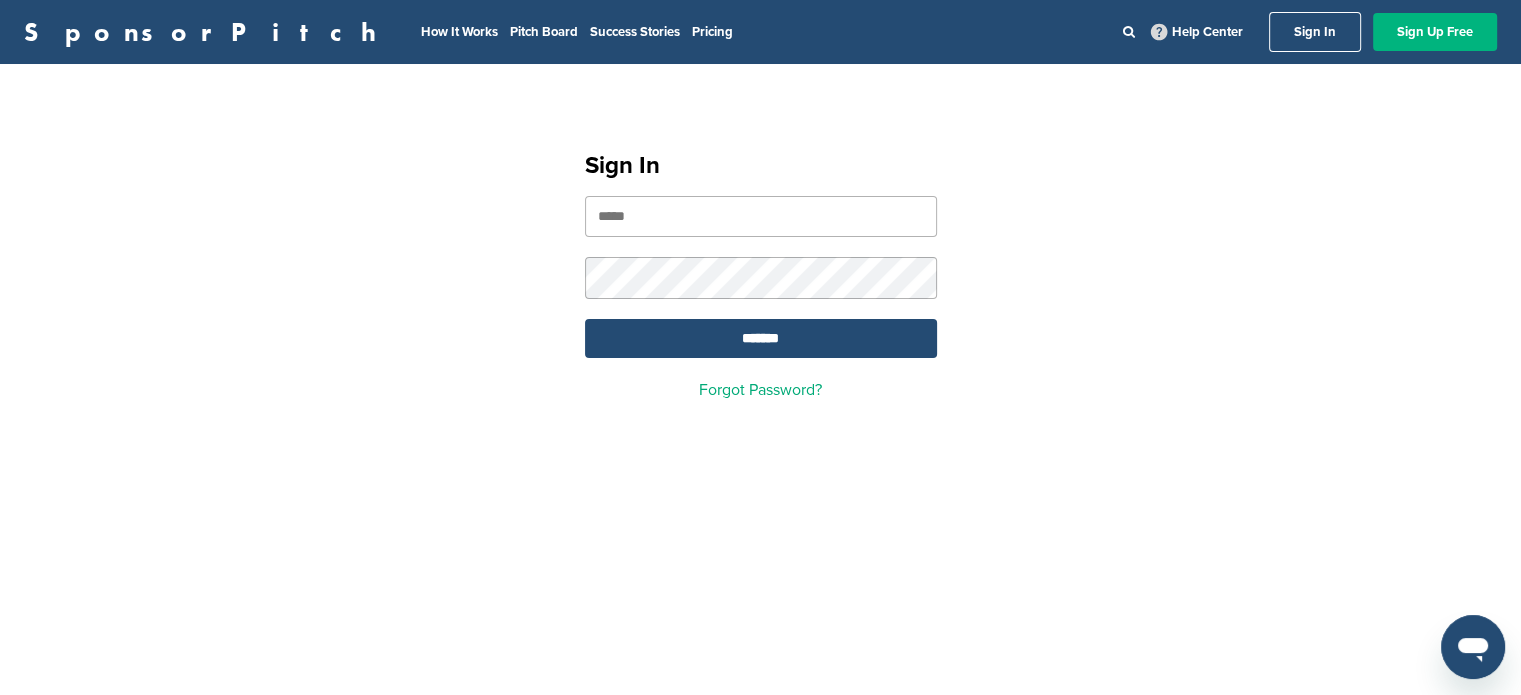 click on "Sign Up Free" at bounding box center [1435, 32] 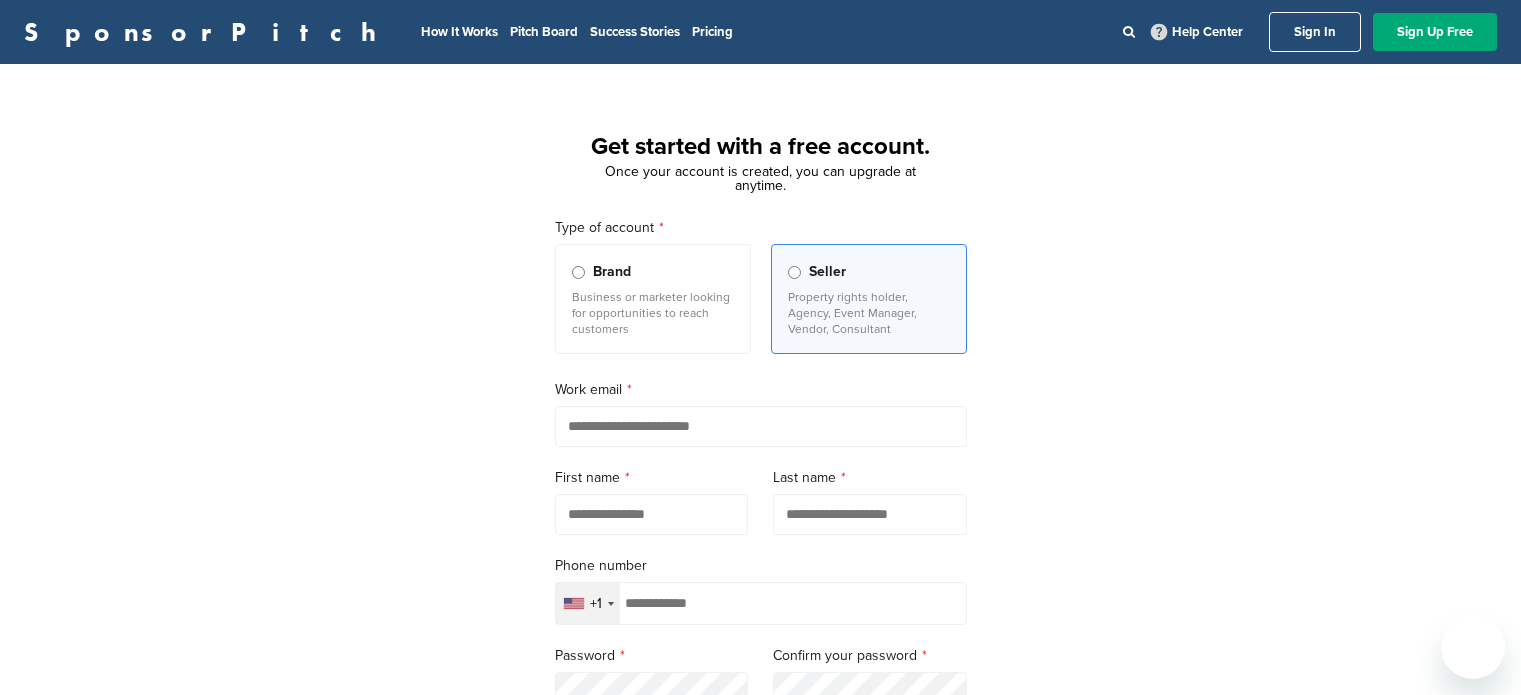 scroll, scrollTop: 0, scrollLeft: 0, axis: both 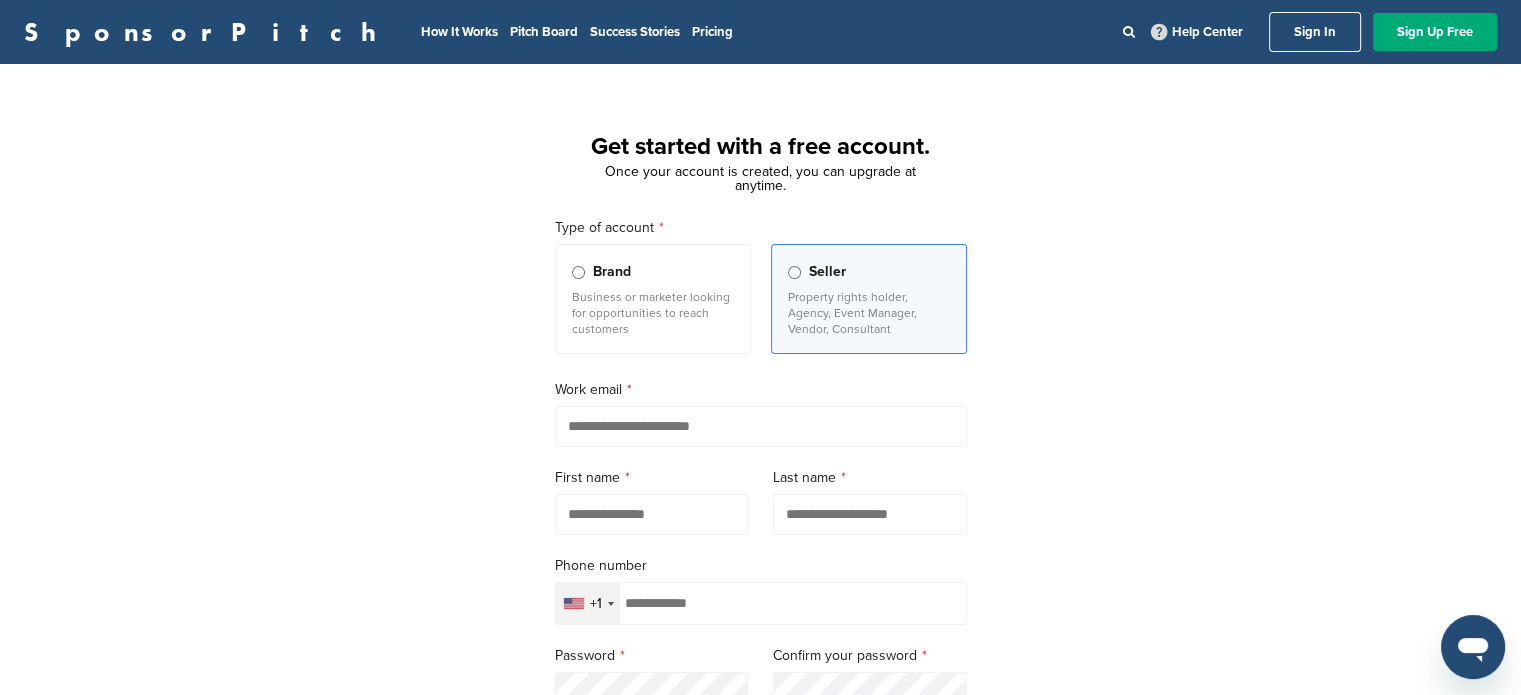 click on "Business or marketer looking for opportunities to reach customers" at bounding box center [653, 313] 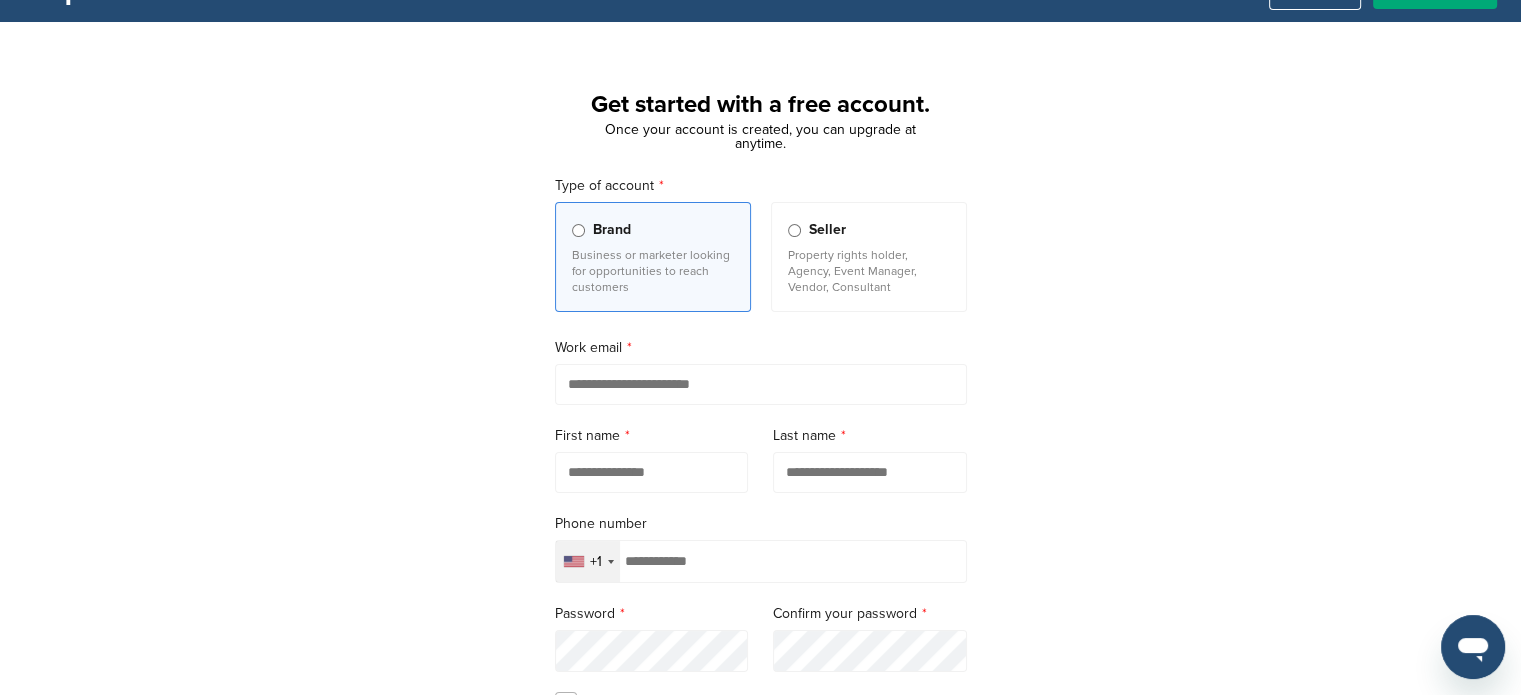scroll, scrollTop: 55, scrollLeft: 0, axis: vertical 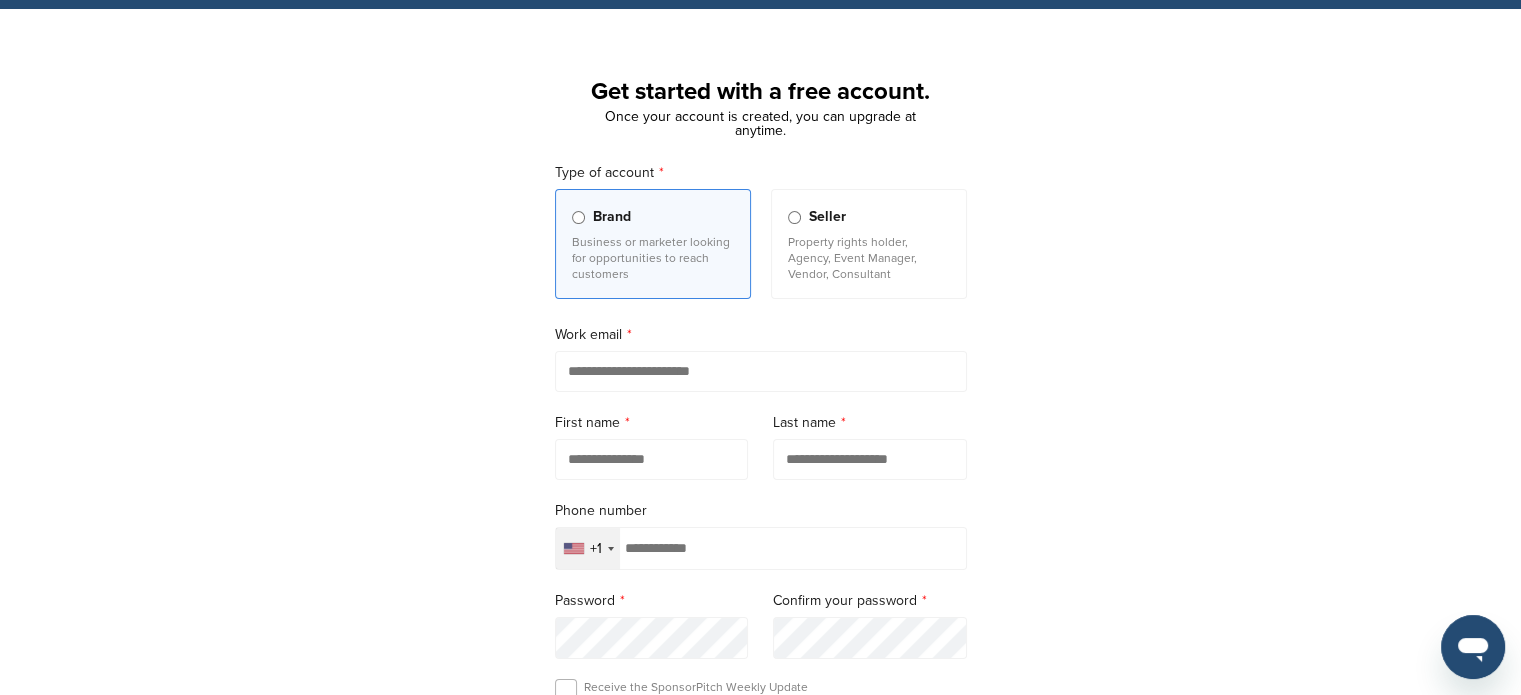 click on "Property rights holder, Agency, Event Manager, Vendor, Consultant" at bounding box center (869, 258) 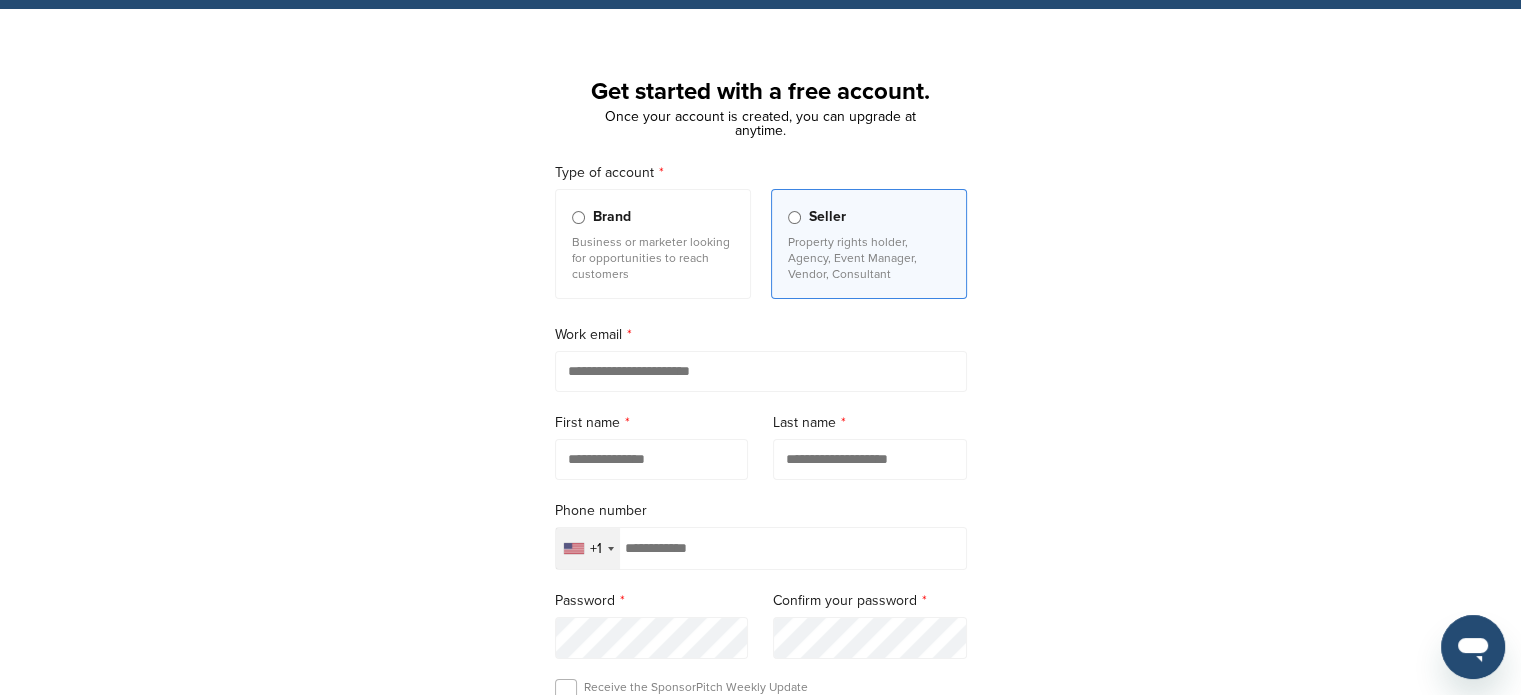 click at bounding box center (761, 371) 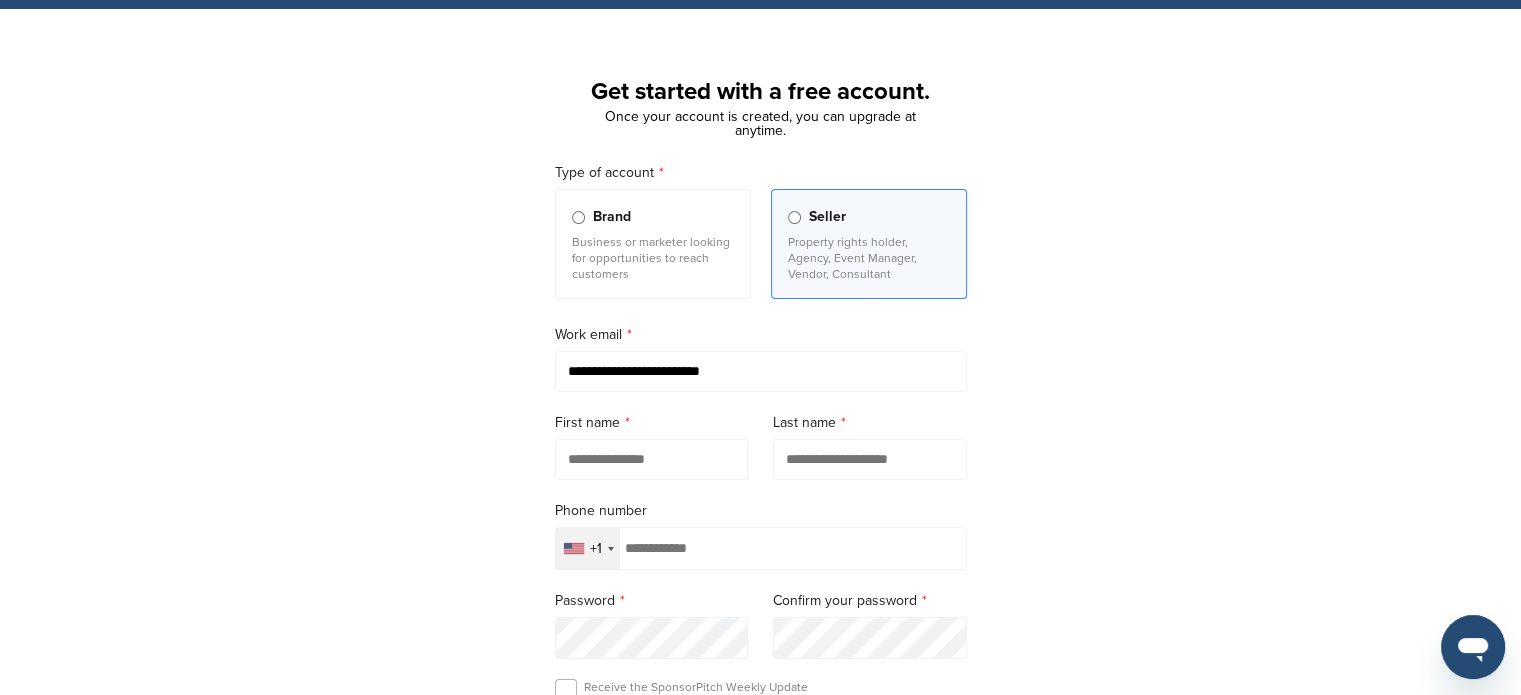 type on "**********" 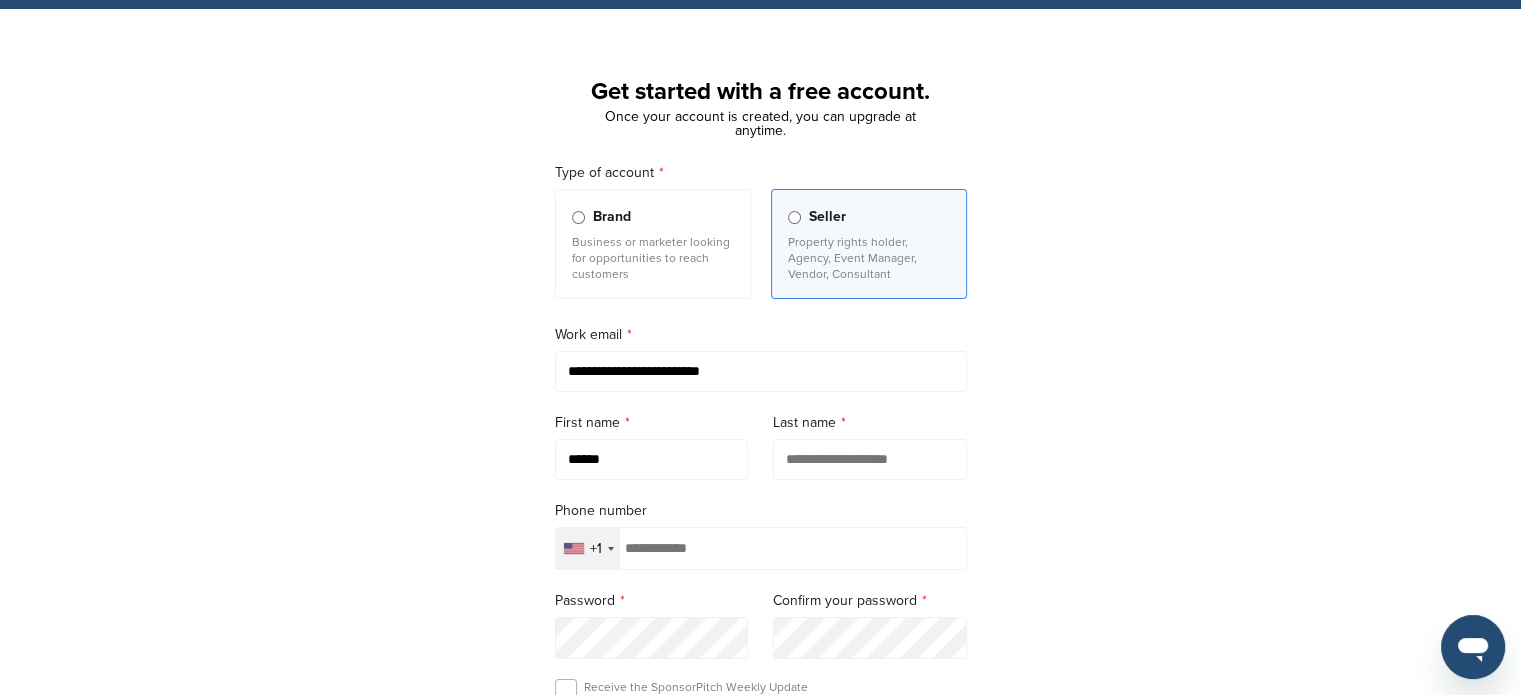 type on "********" 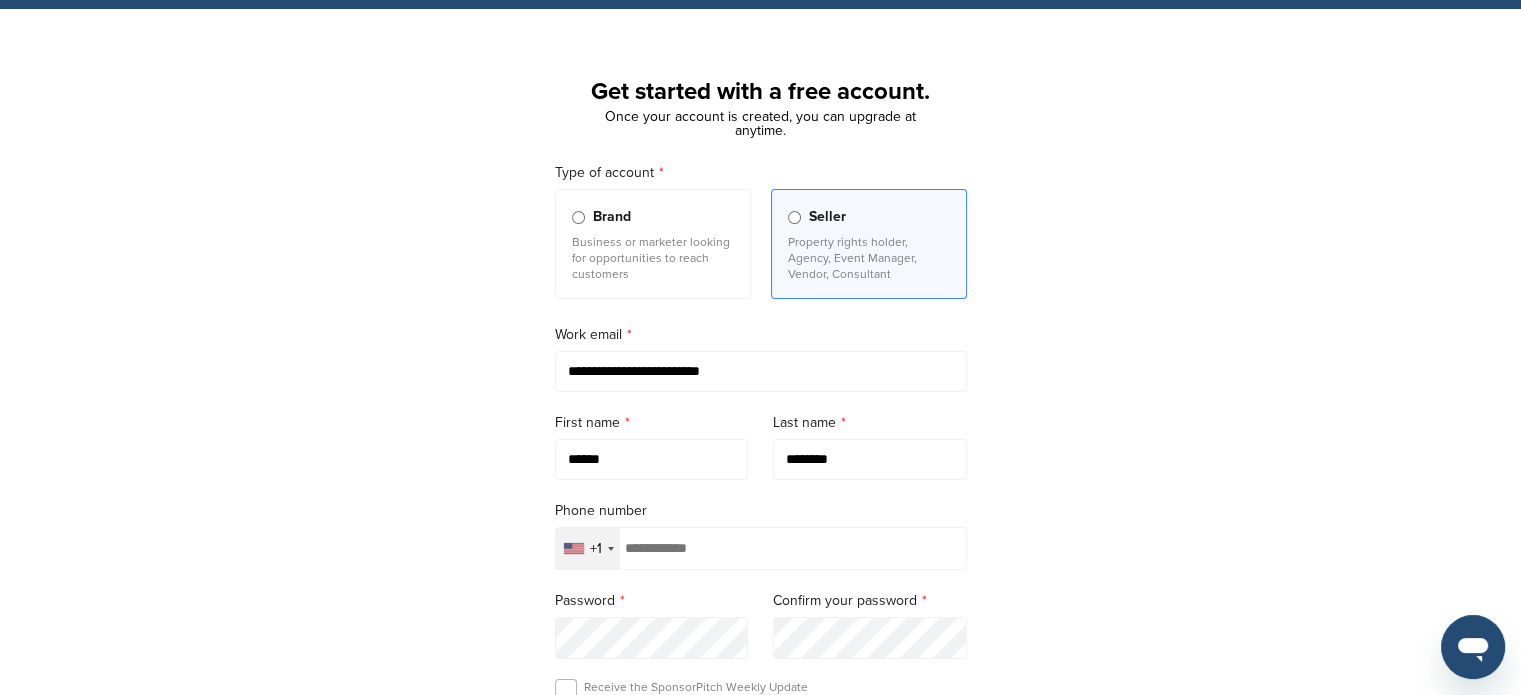 type on "**********" 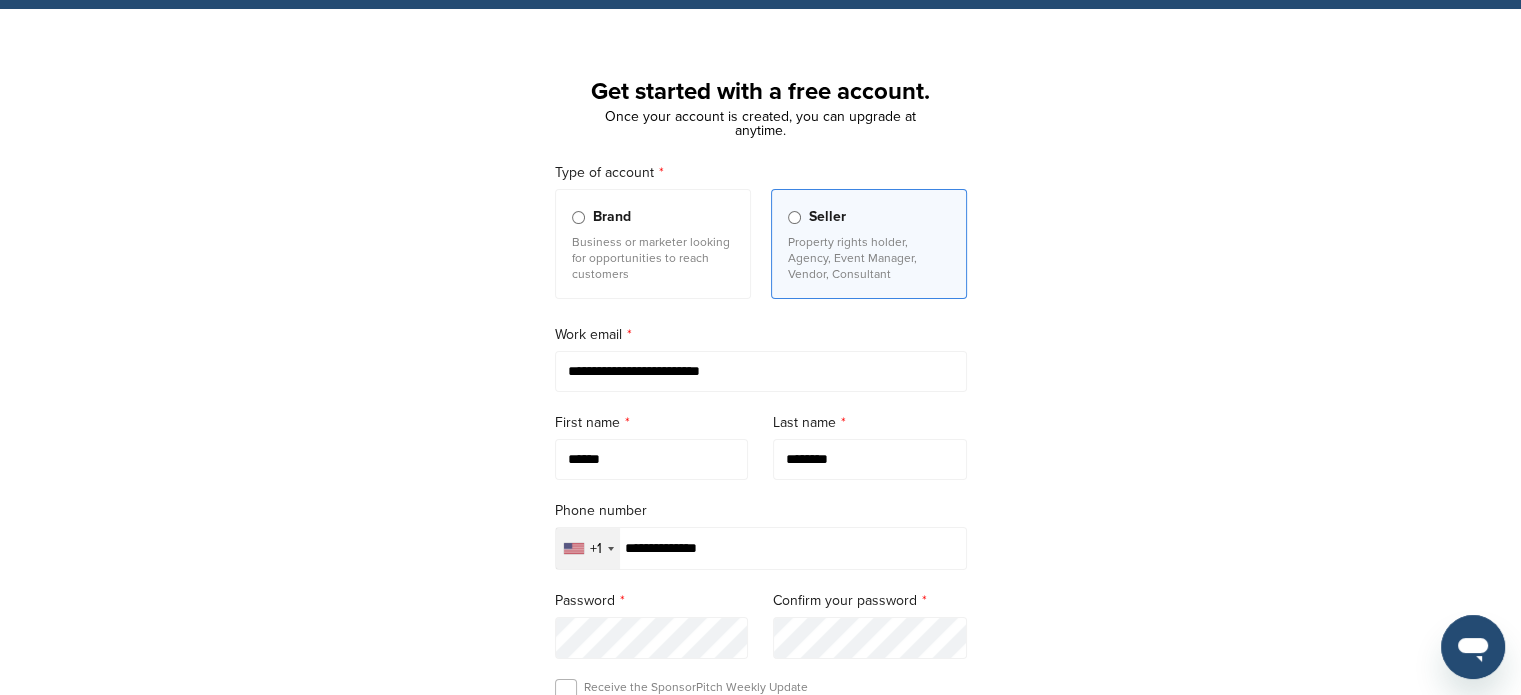 scroll, scrollTop: 247, scrollLeft: 0, axis: vertical 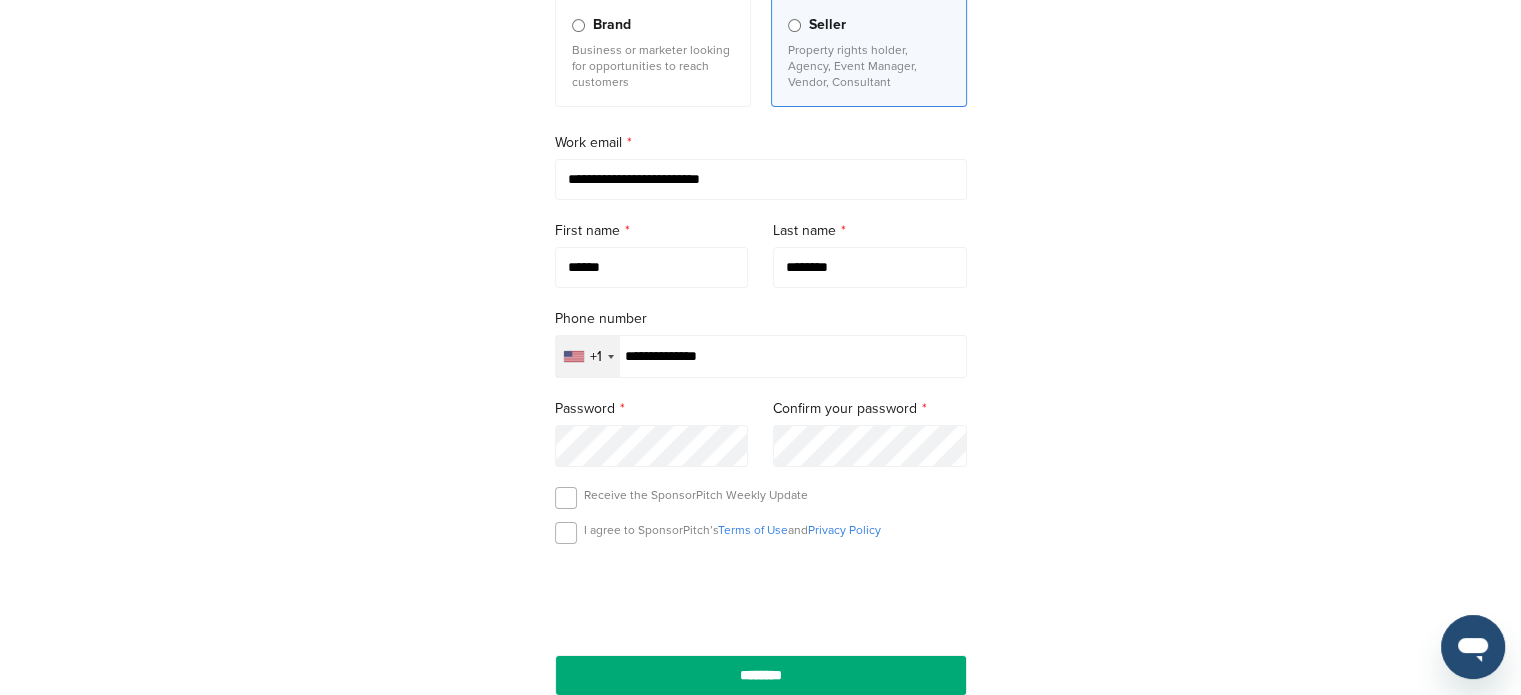 drag, startPoint x: 1111, startPoint y: 483, endPoint x: 1111, endPoint y: 505, distance: 22 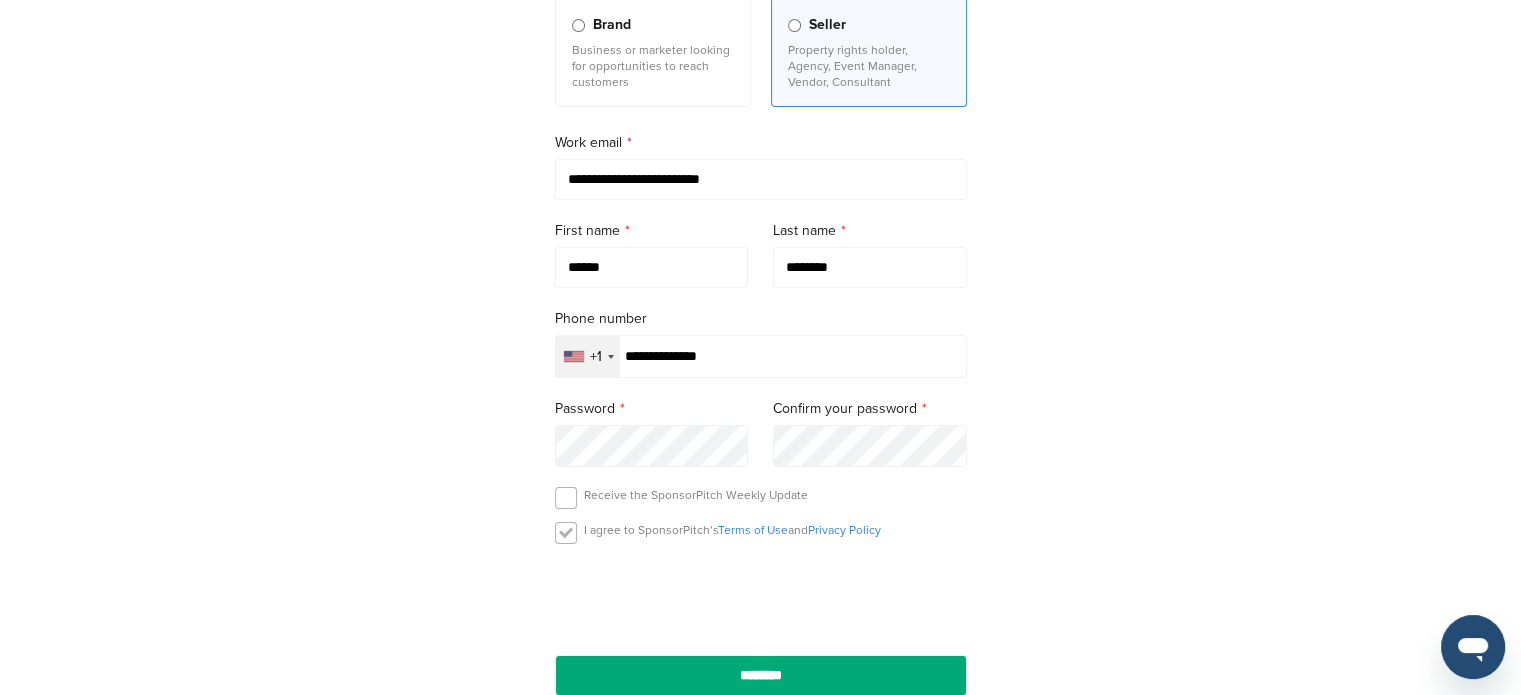 click at bounding box center (566, 533) 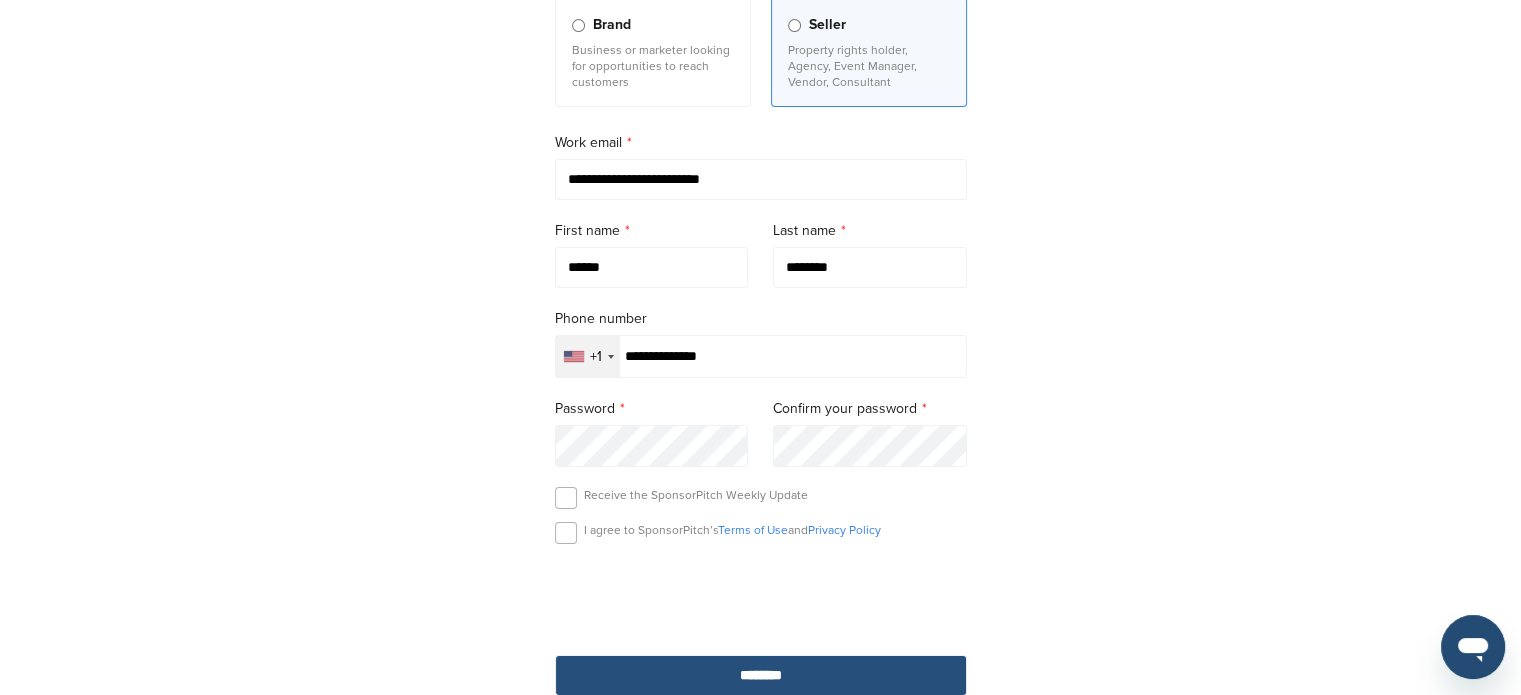 click on "********" at bounding box center [761, 675] 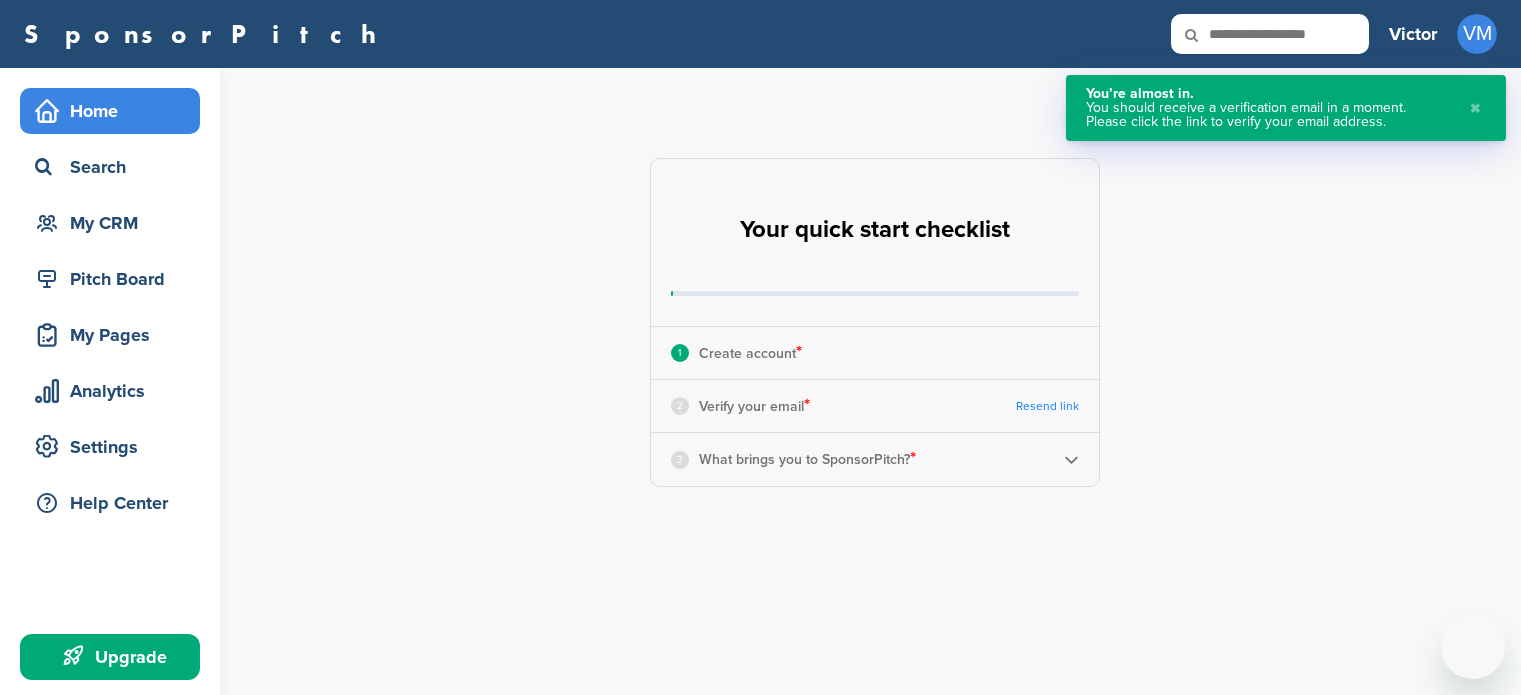 scroll, scrollTop: 0, scrollLeft: 0, axis: both 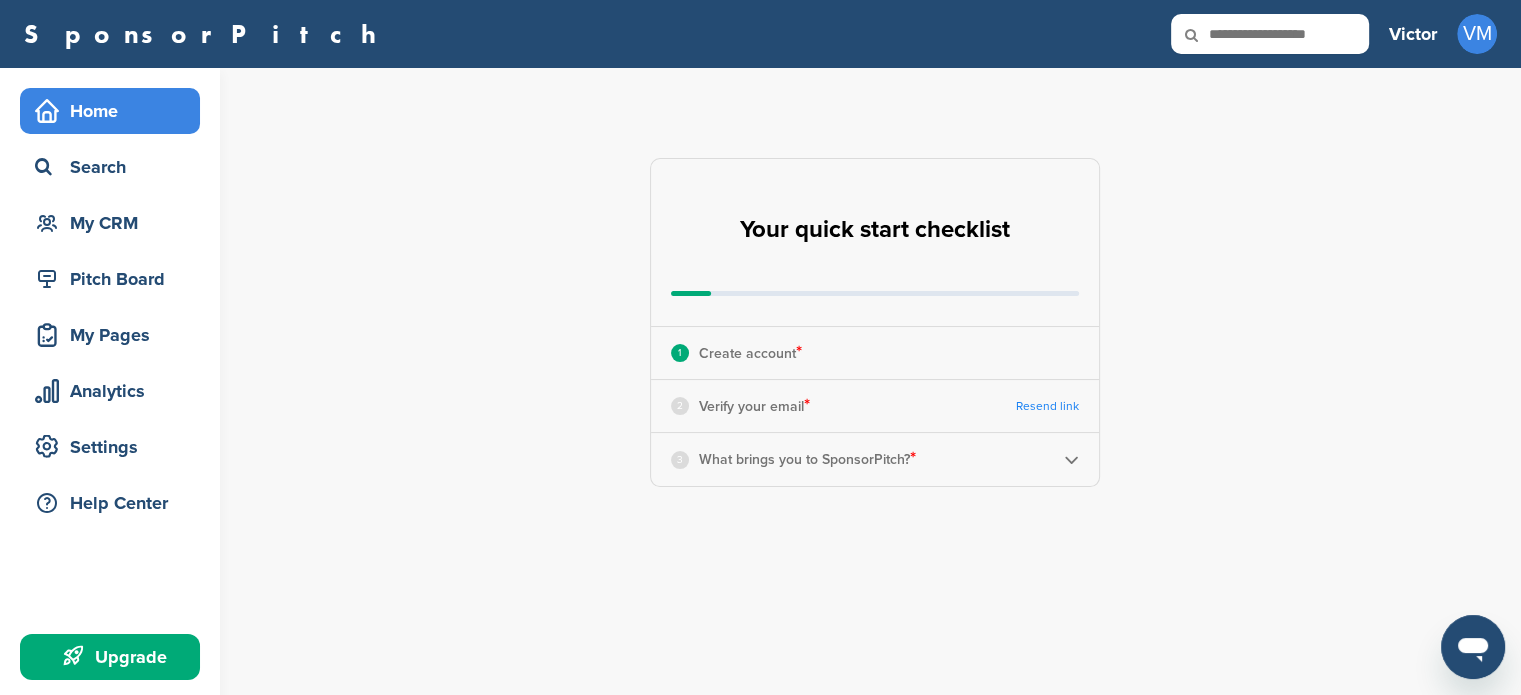 click on "Upgrade" at bounding box center [115, 657] 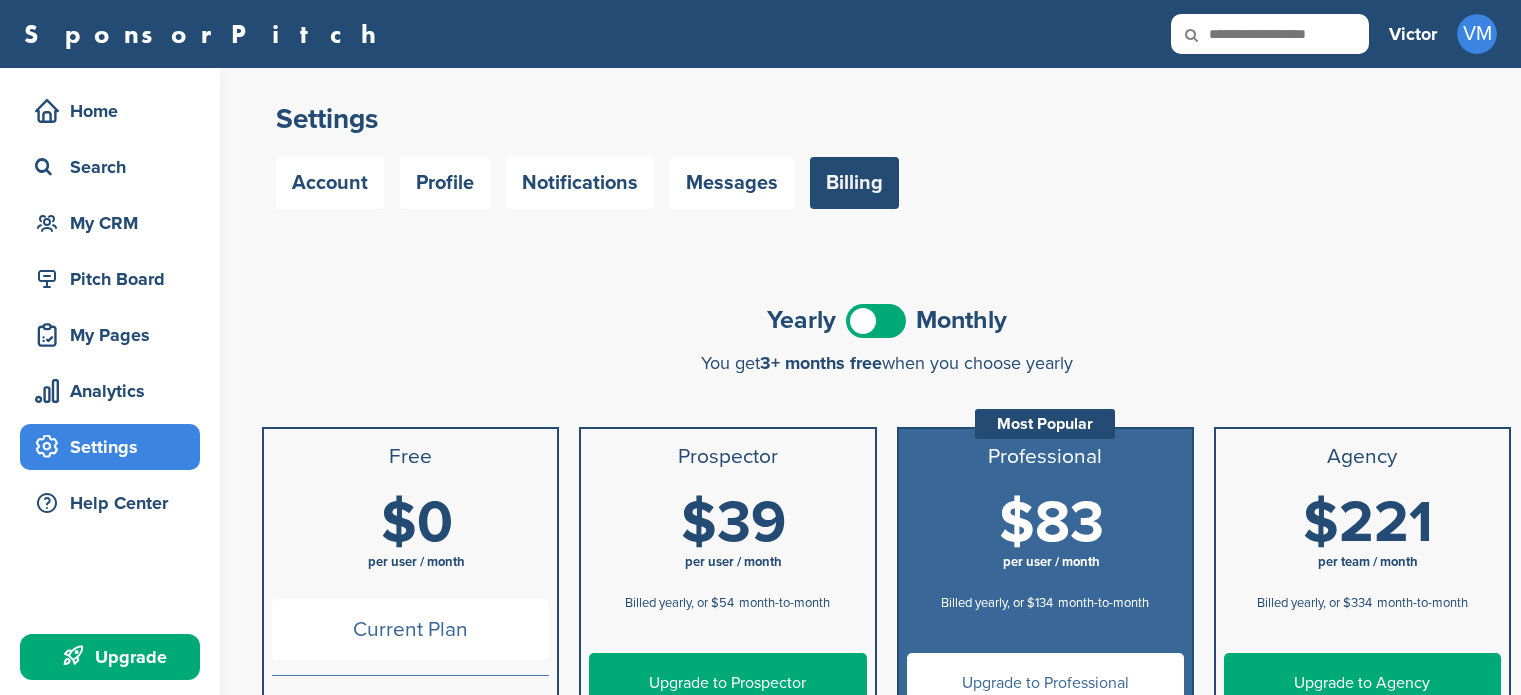 scroll, scrollTop: 0, scrollLeft: 0, axis: both 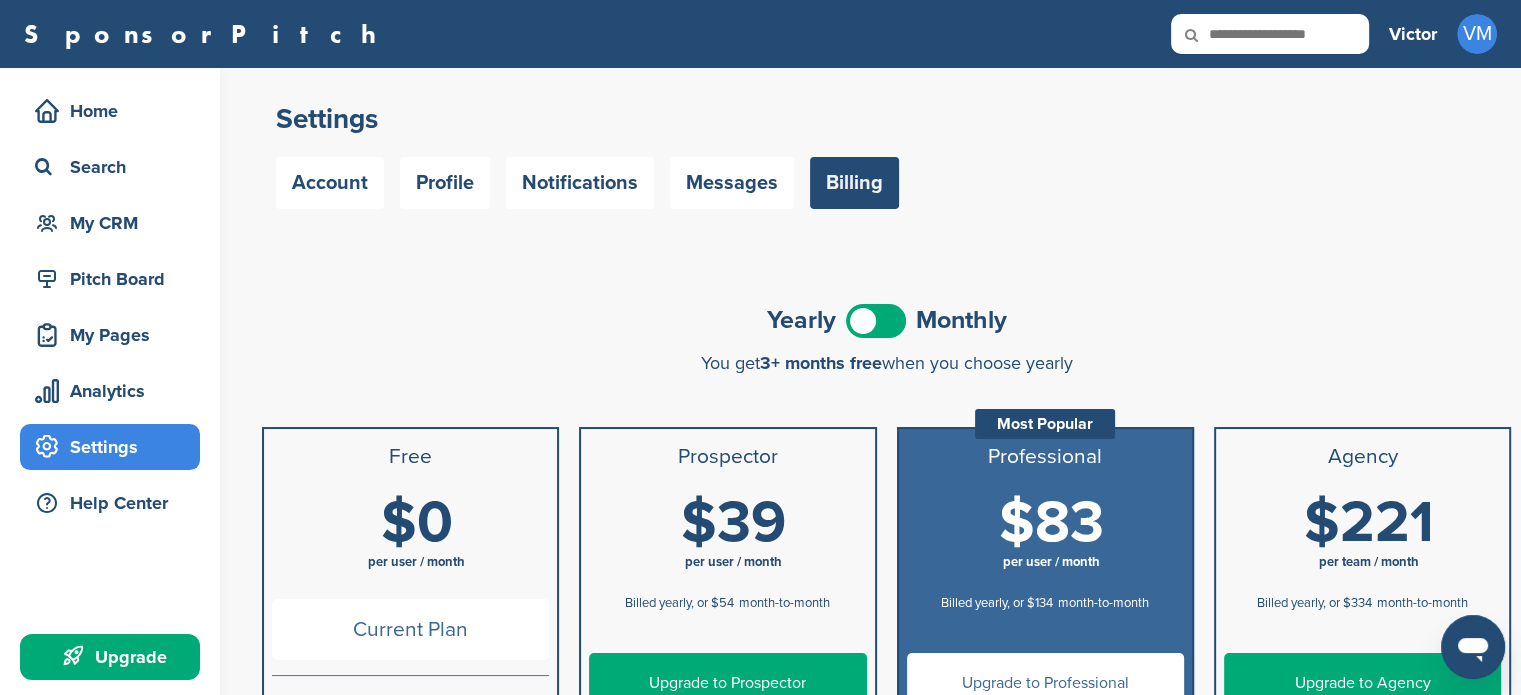 click on "Home
Search
My CRM" at bounding box center (110, 167) 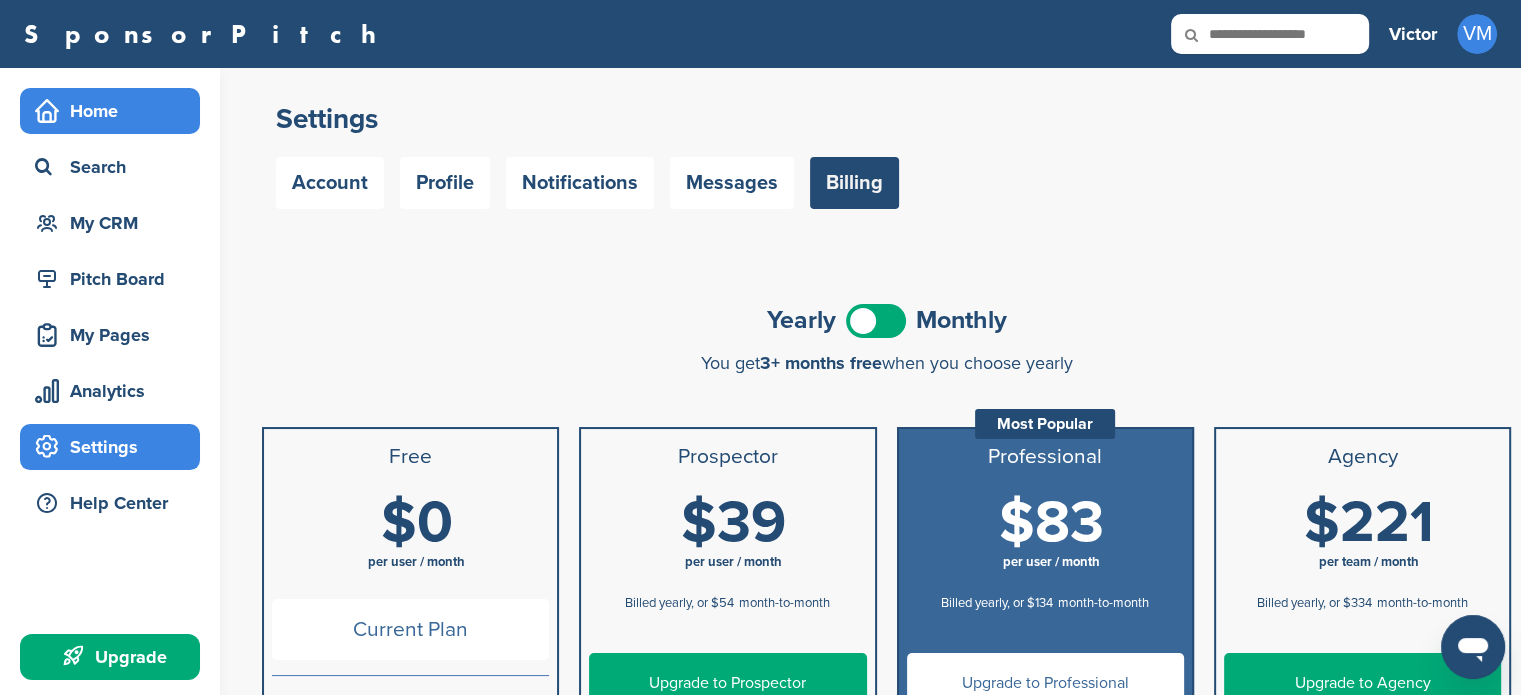 click on "Home" at bounding box center [115, 111] 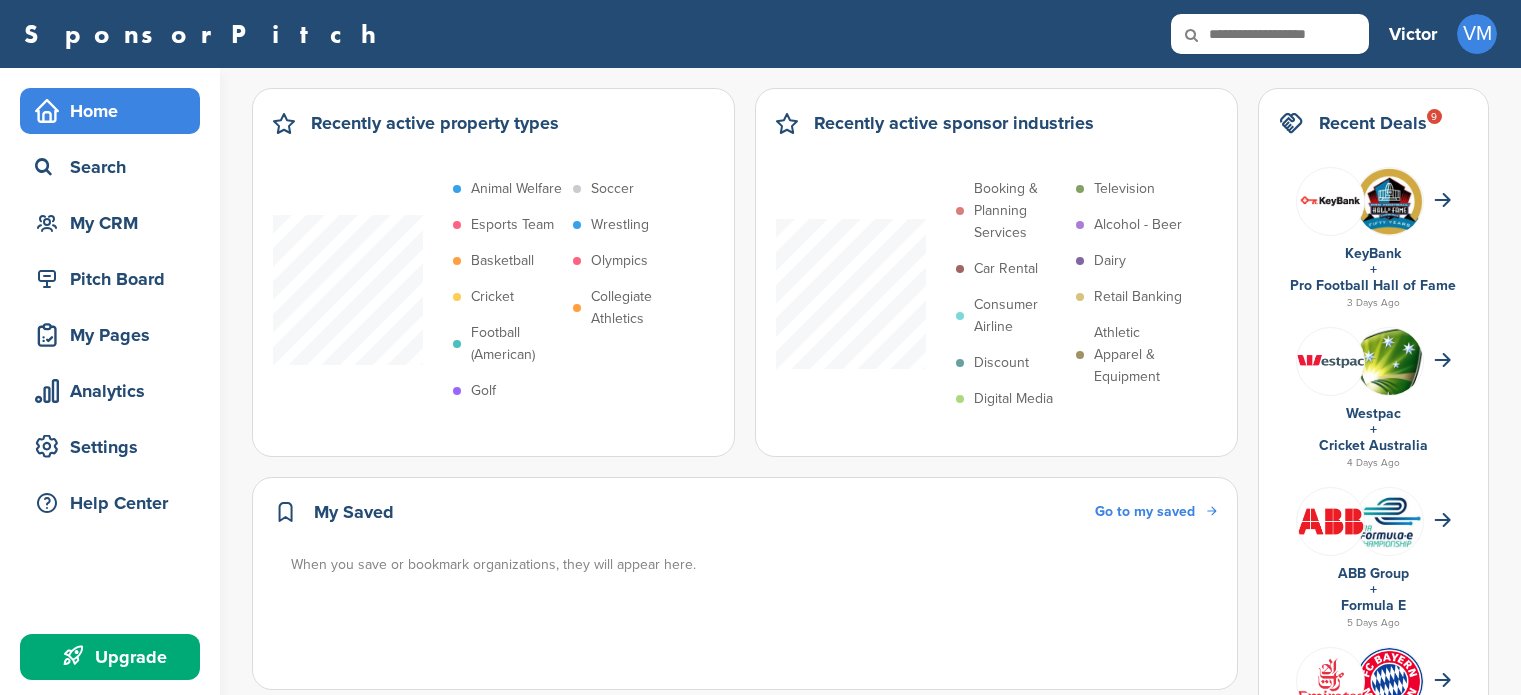 scroll, scrollTop: 0, scrollLeft: 0, axis: both 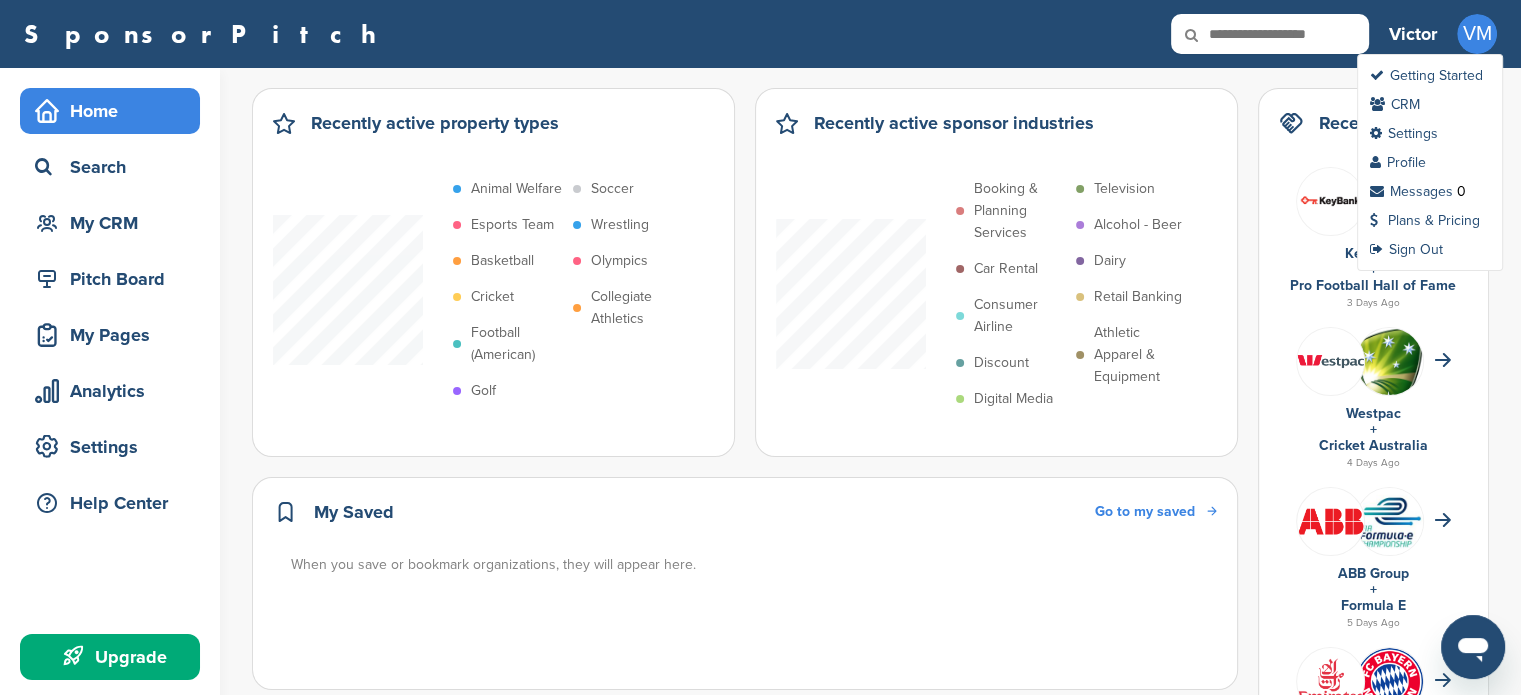 click on "VM" at bounding box center (1477, 34) 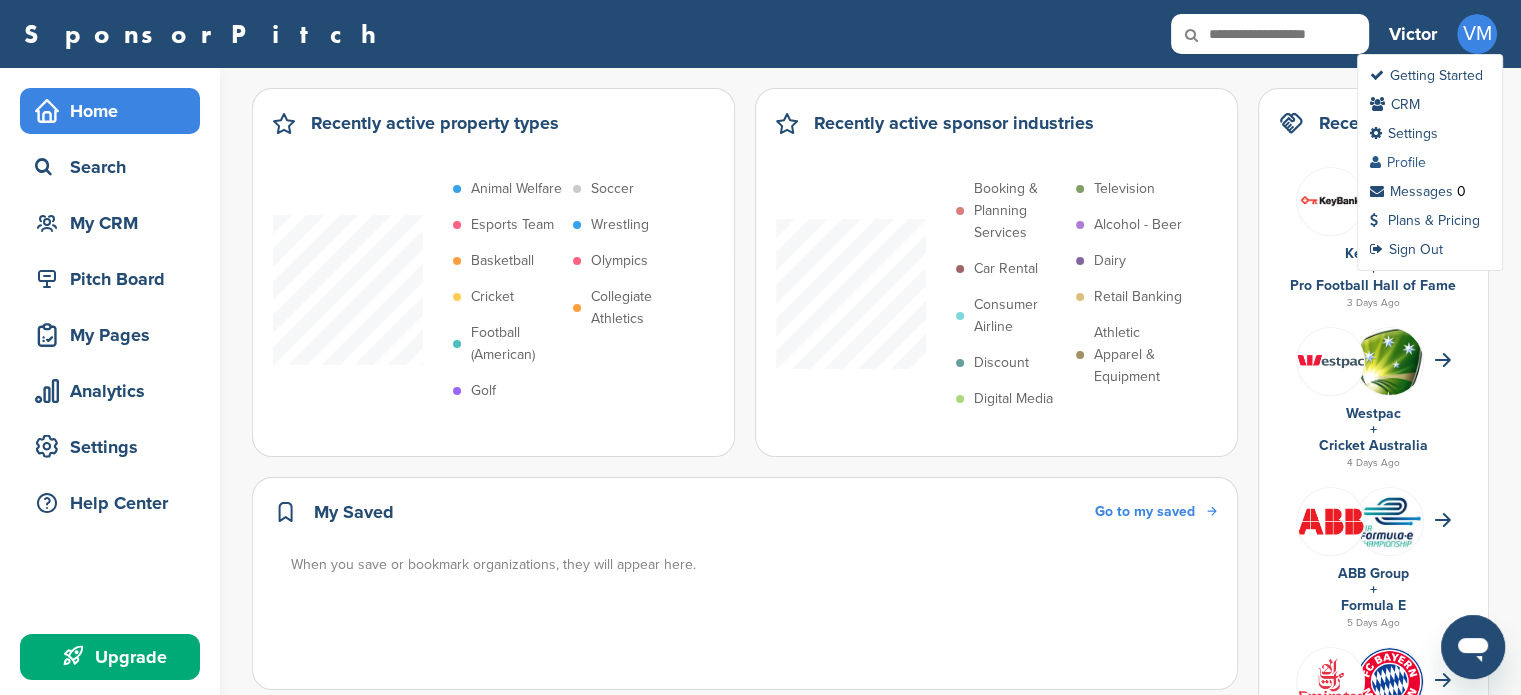 click on "Profile" at bounding box center (1398, 162) 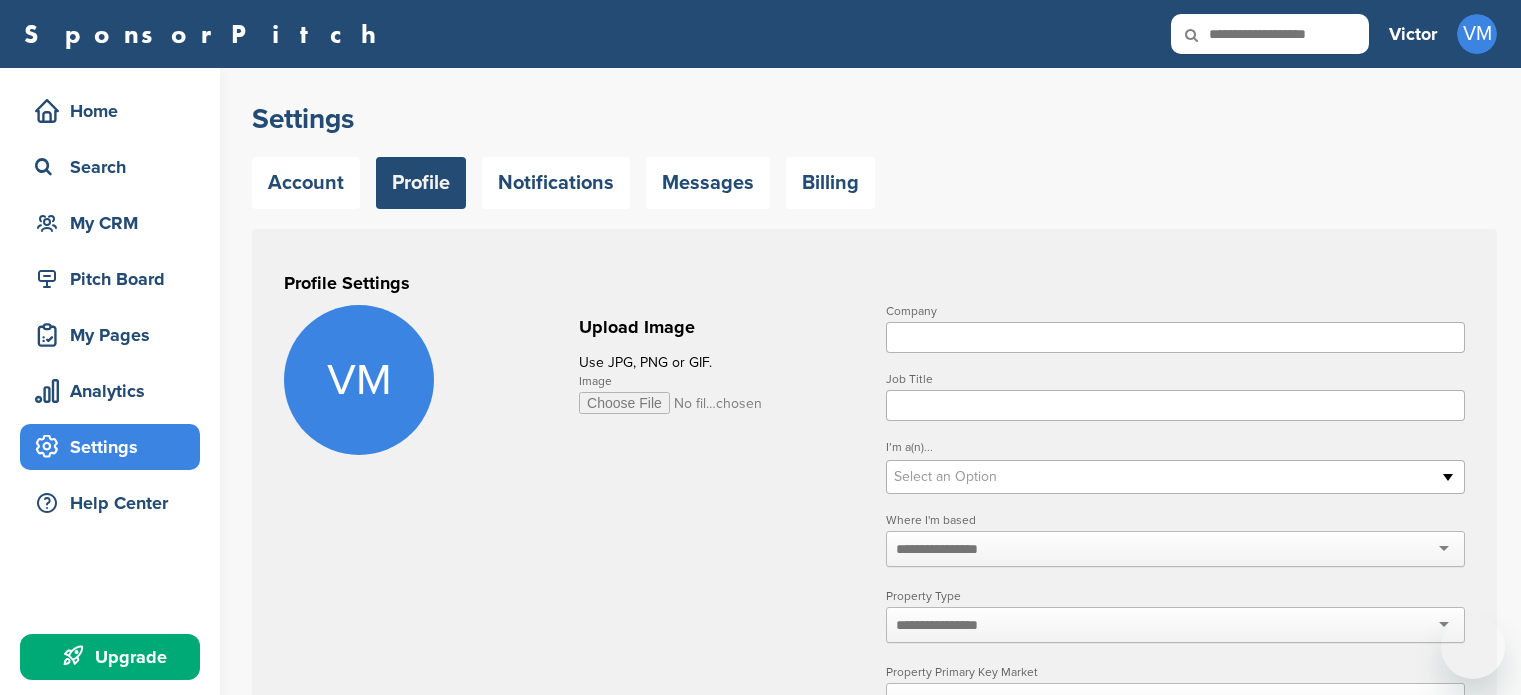scroll, scrollTop: 0, scrollLeft: 0, axis: both 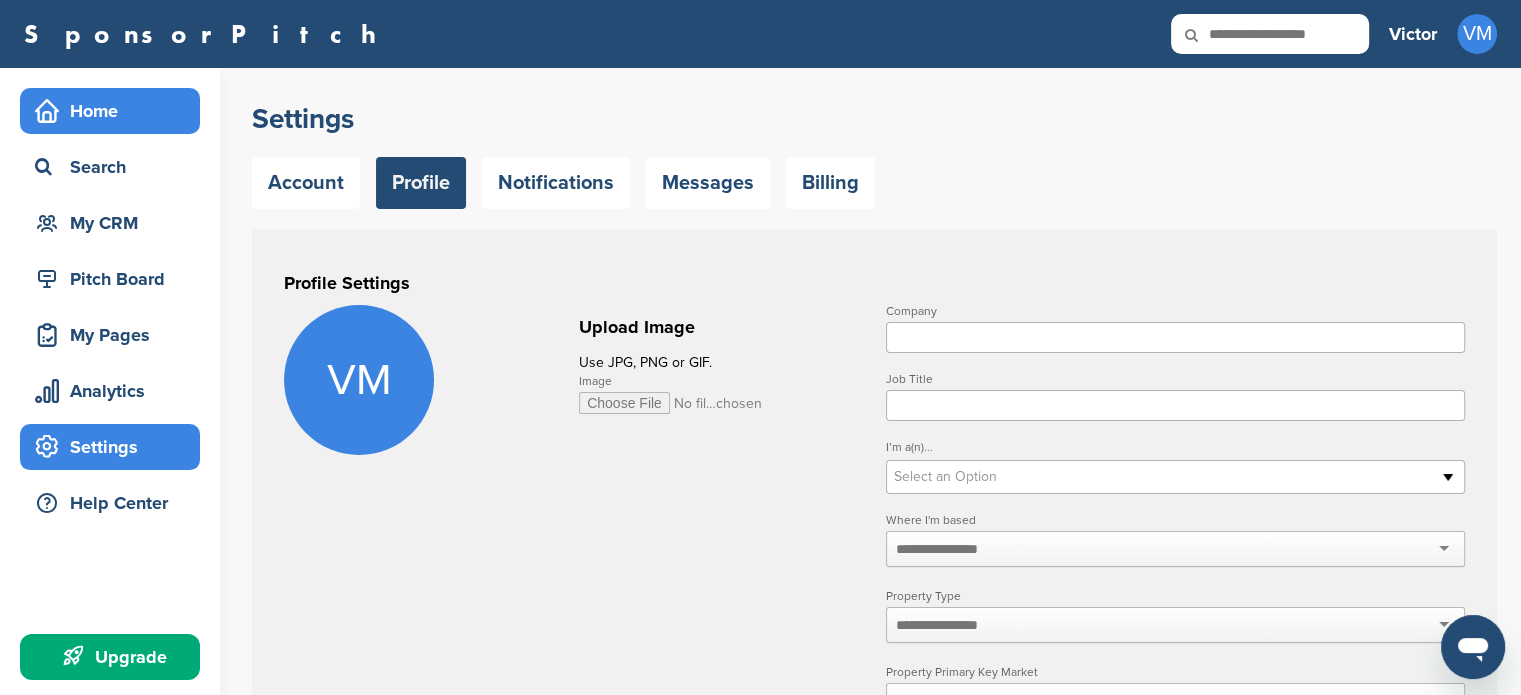 click on "Home" at bounding box center (115, 111) 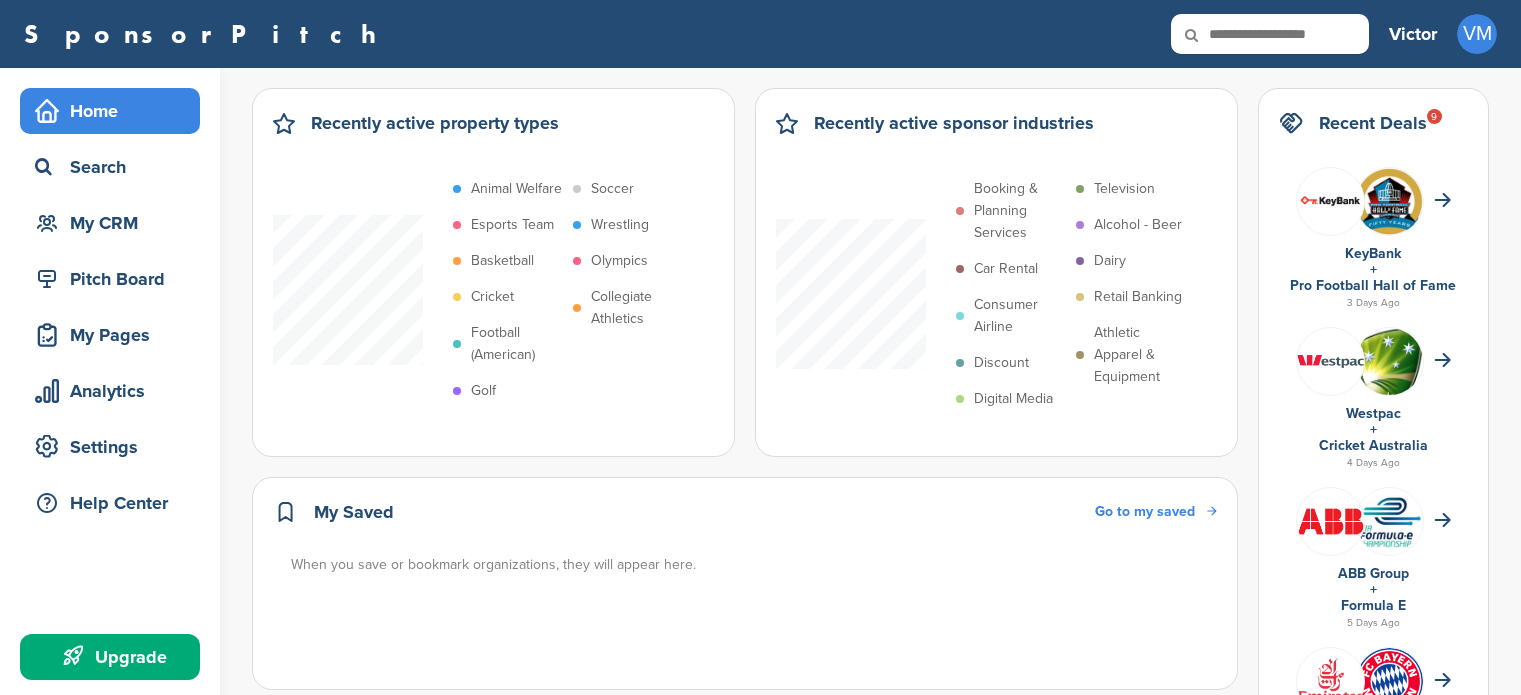 scroll, scrollTop: 0, scrollLeft: 0, axis: both 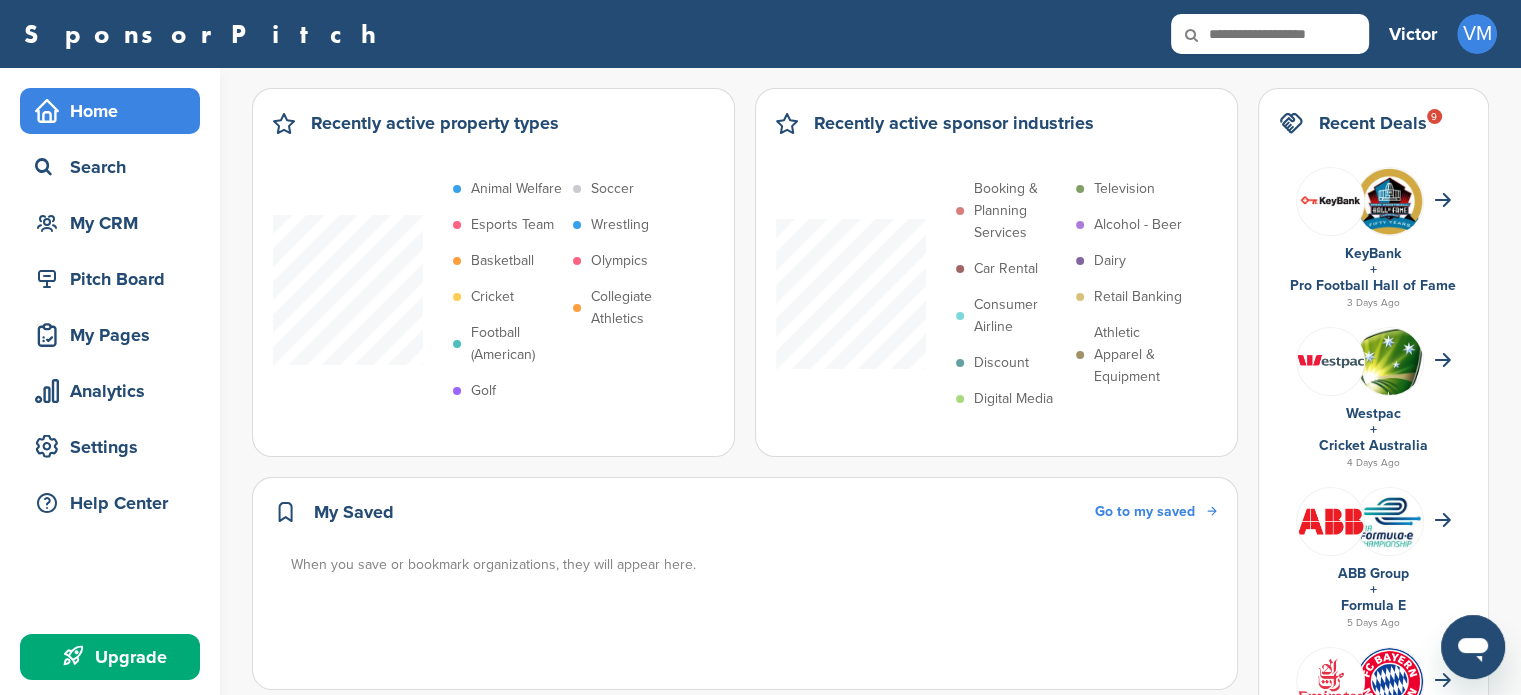 click on "Upgrade" at bounding box center [115, 657] 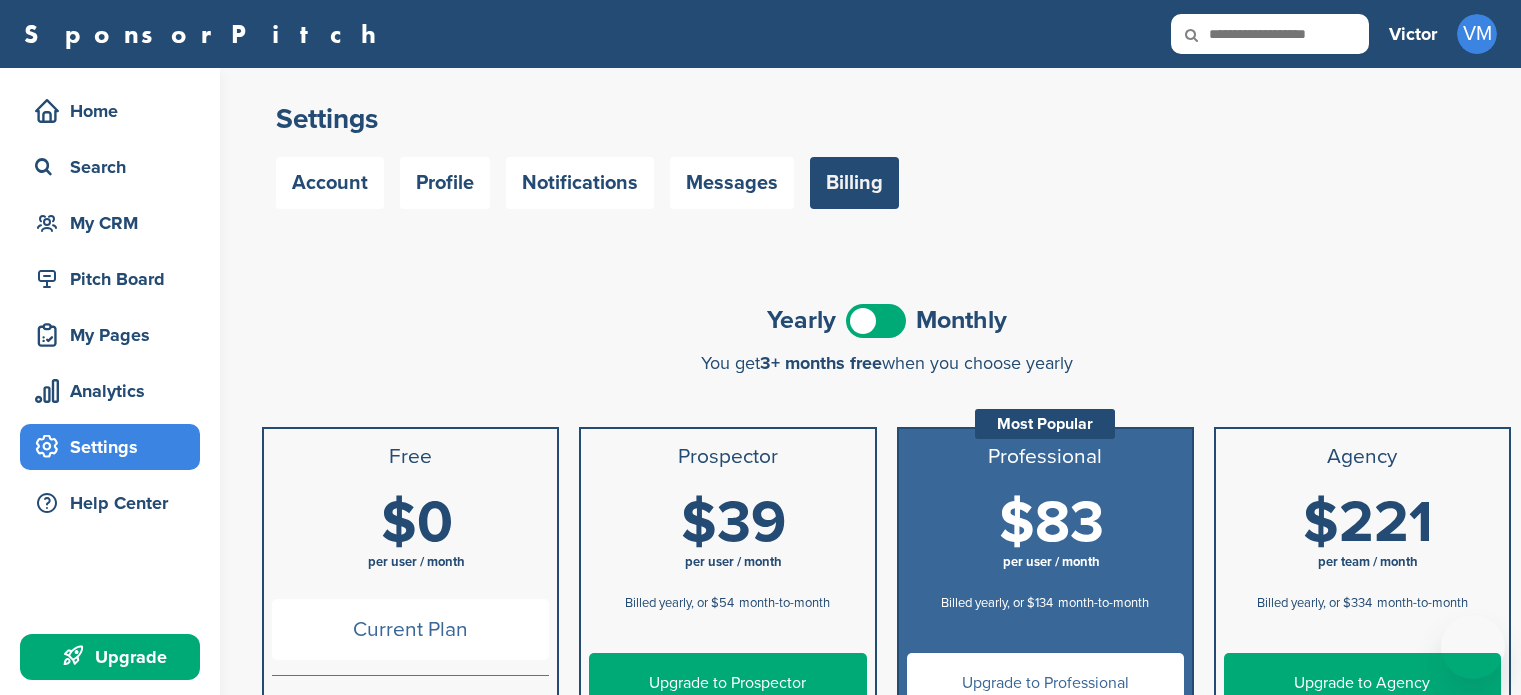 scroll, scrollTop: 0, scrollLeft: 0, axis: both 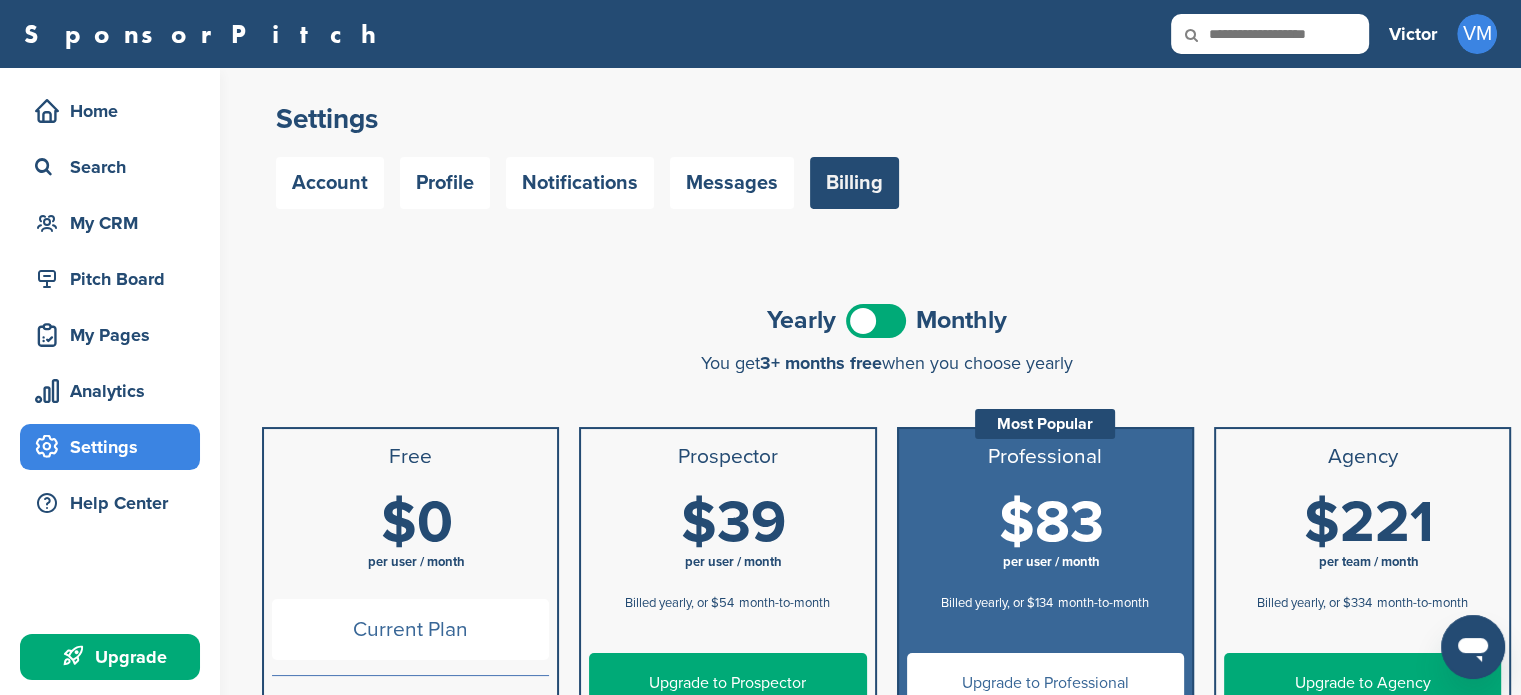 click at bounding box center [876, 321] 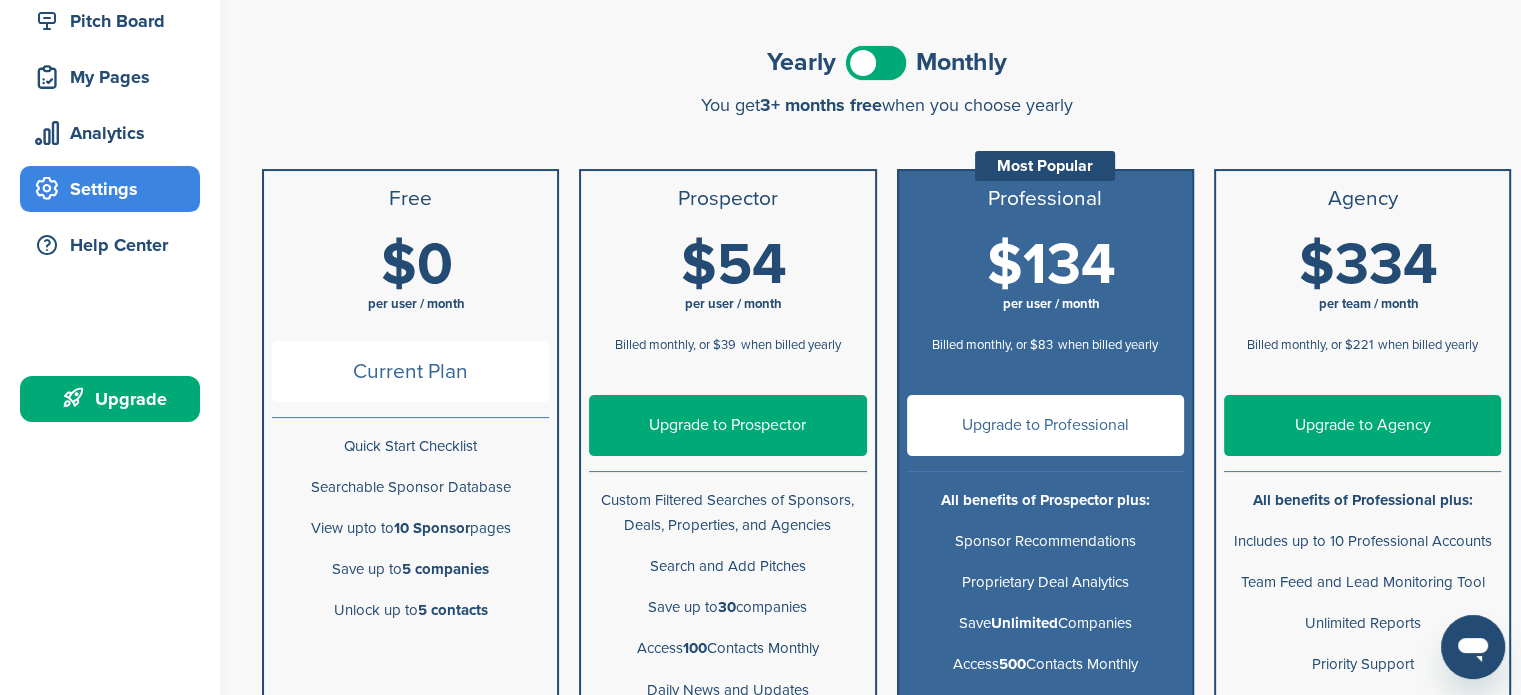 scroll, scrollTop: 265, scrollLeft: 0, axis: vertical 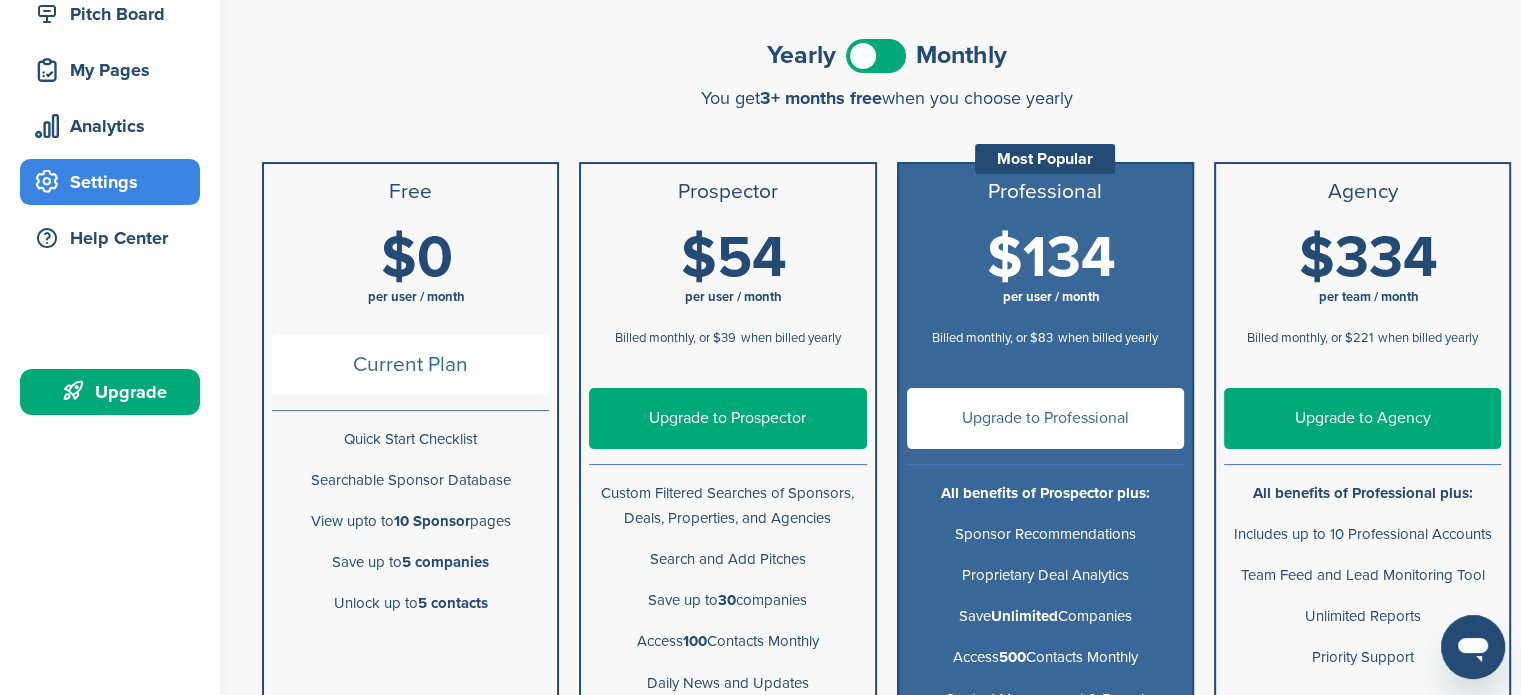 click on "Upgrade to Professional" at bounding box center (1045, 418) 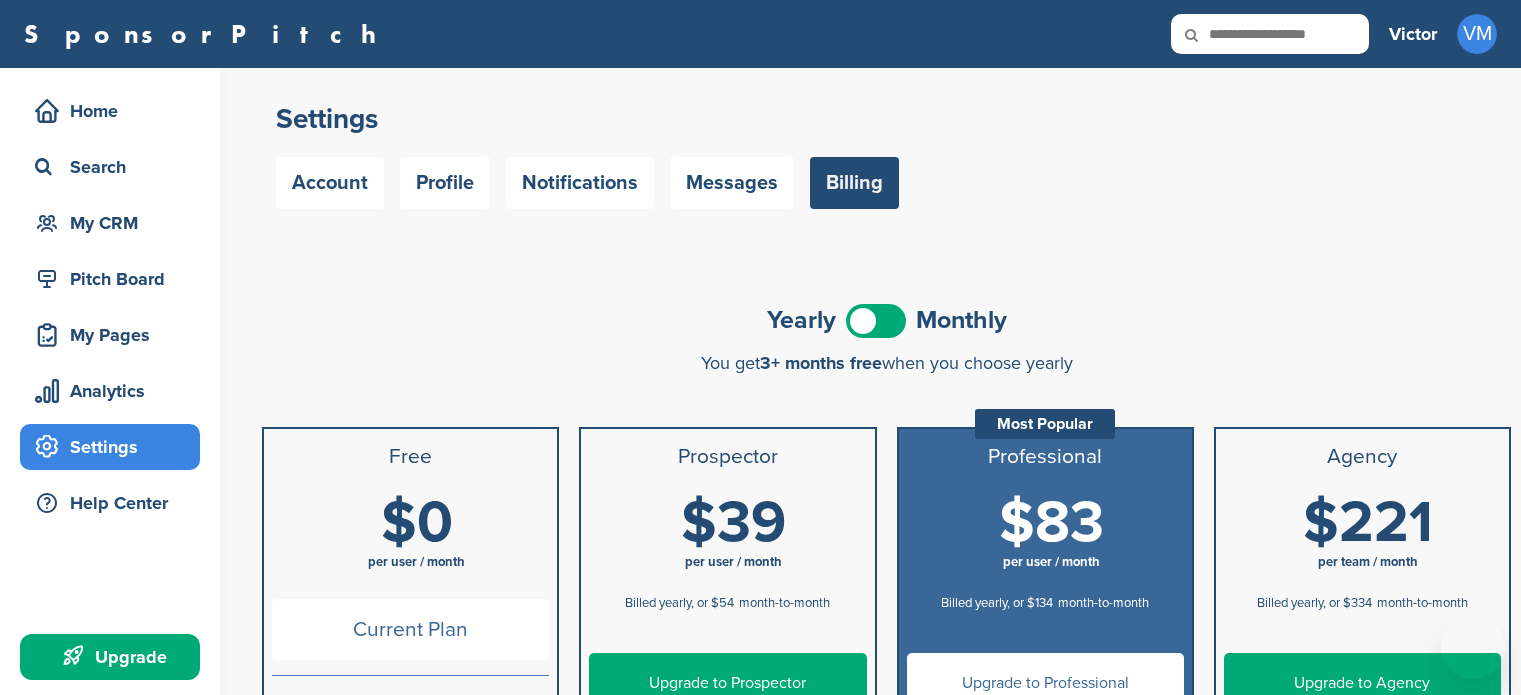 scroll, scrollTop: 265, scrollLeft: 0, axis: vertical 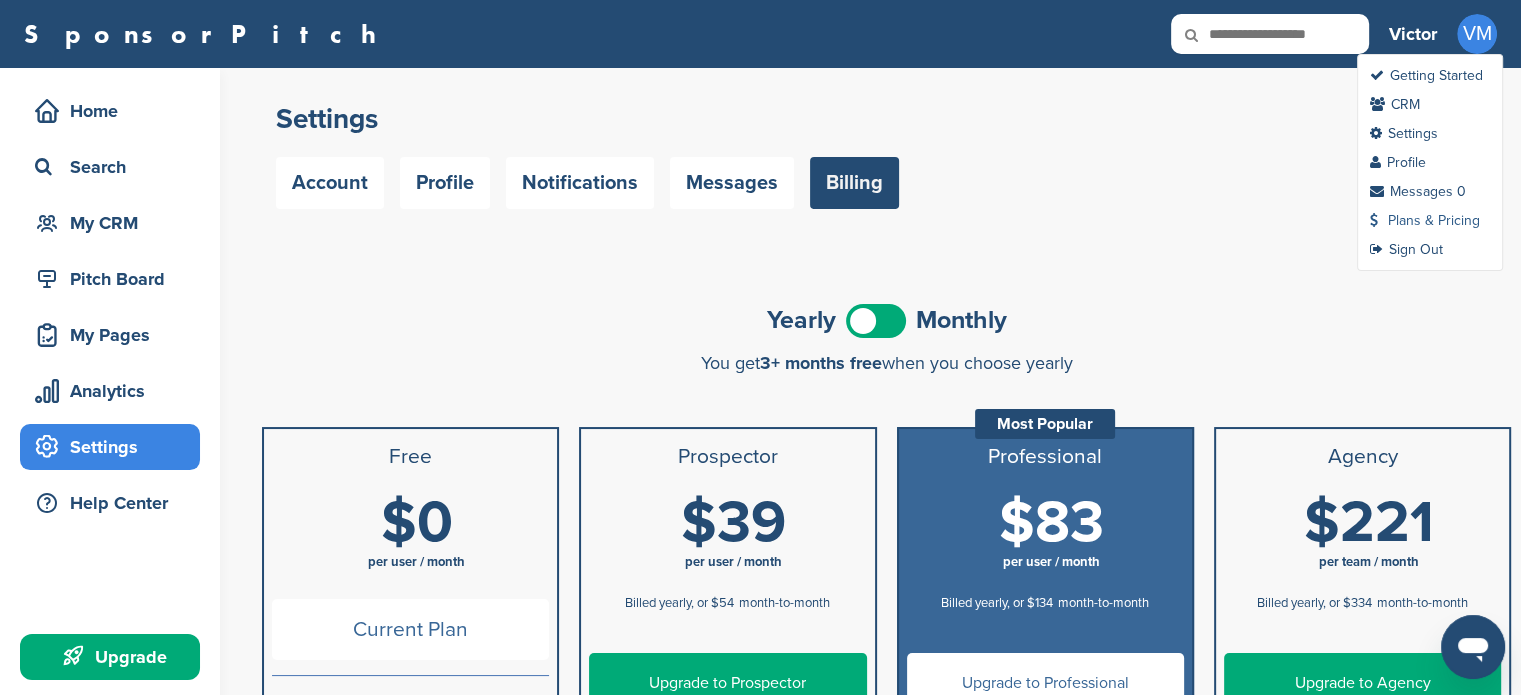 click on "Plans & Pricing" at bounding box center (1425, 220) 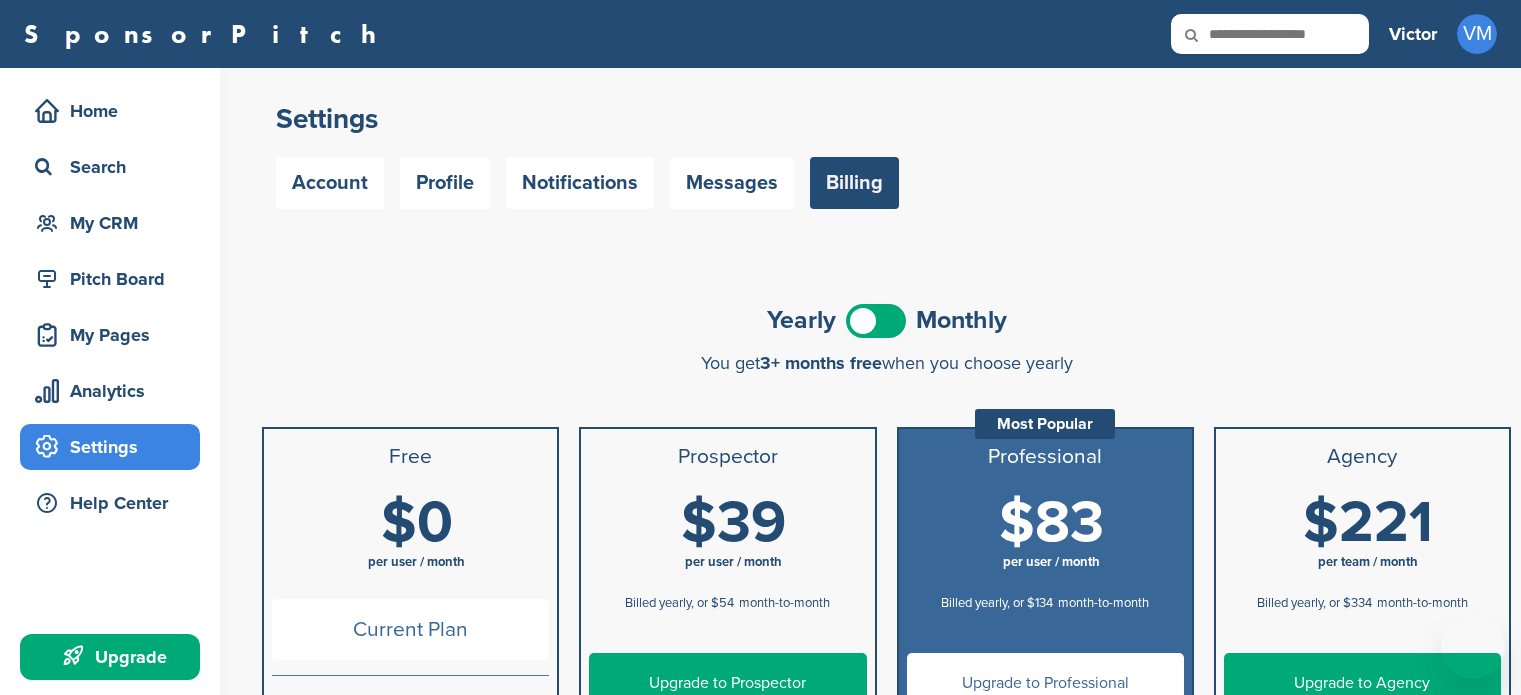 scroll, scrollTop: 0, scrollLeft: 0, axis: both 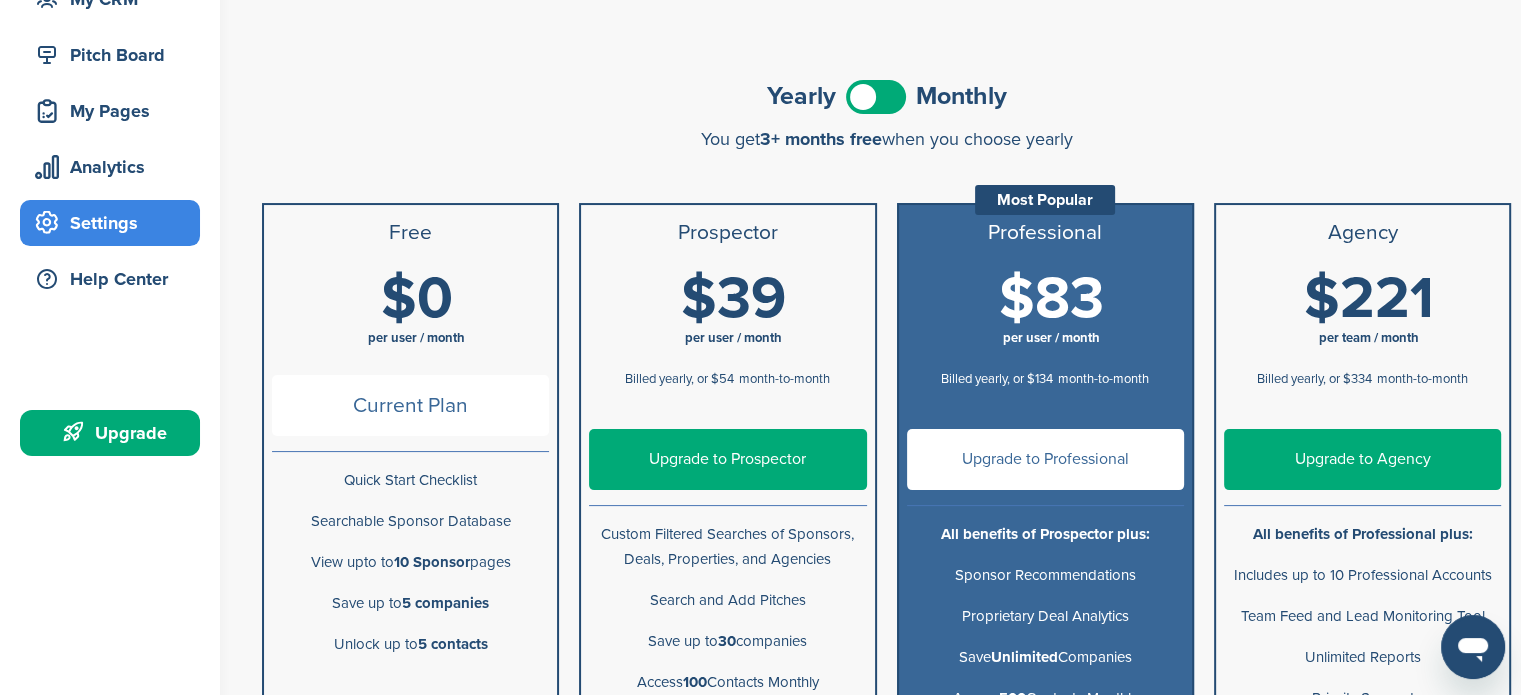 click at bounding box center [876, 97] 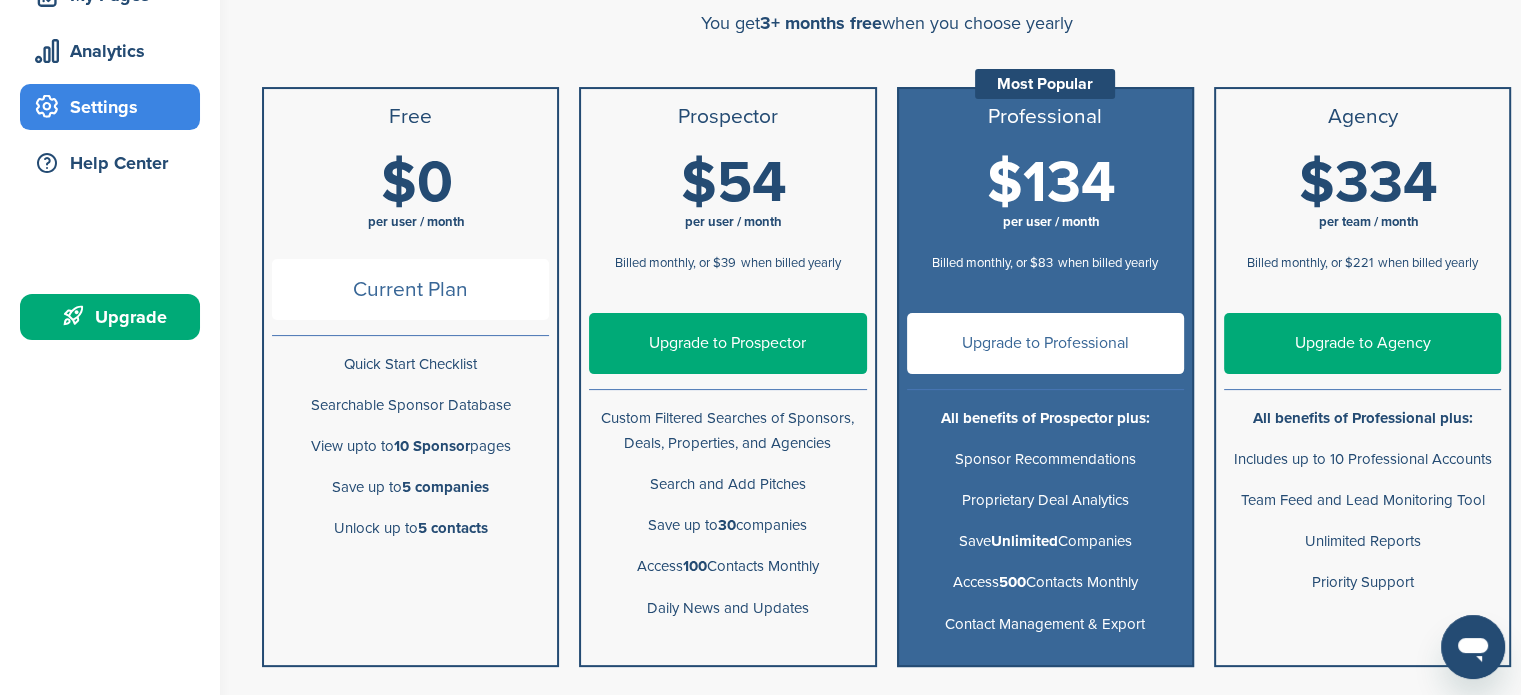 scroll, scrollTop: 415, scrollLeft: 0, axis: vertical 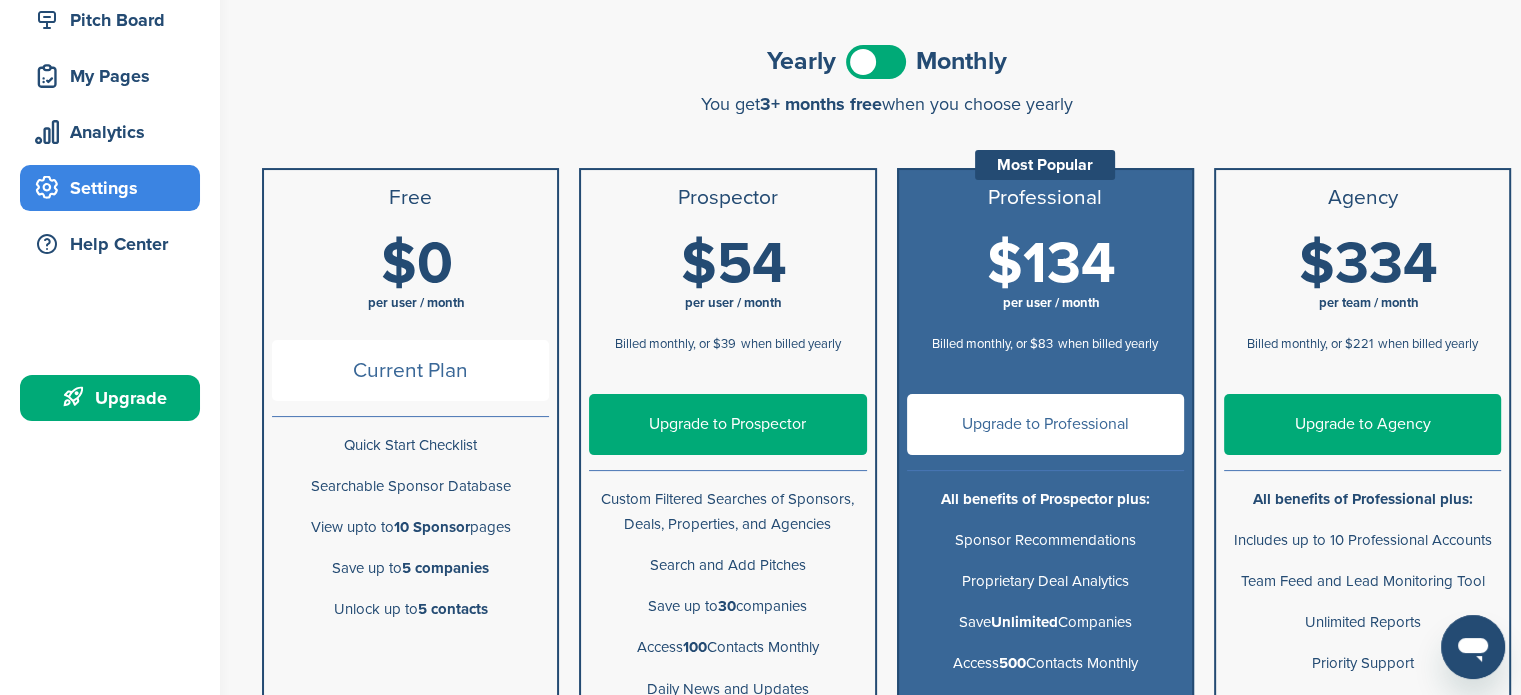 click on "Upgrade to Professional" at bounding box center [1045, 424] 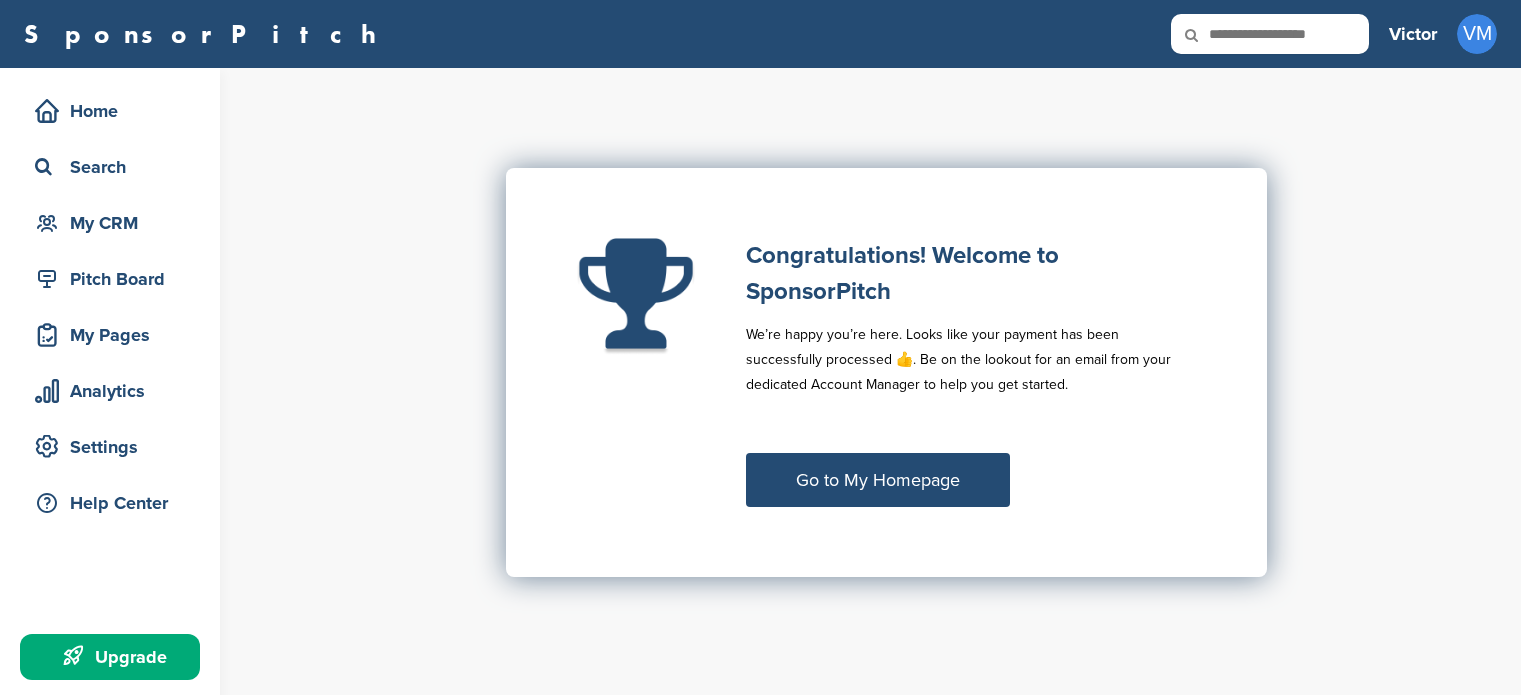 scroll, scrollTop: 0, scrollLeft: 0, axis: both 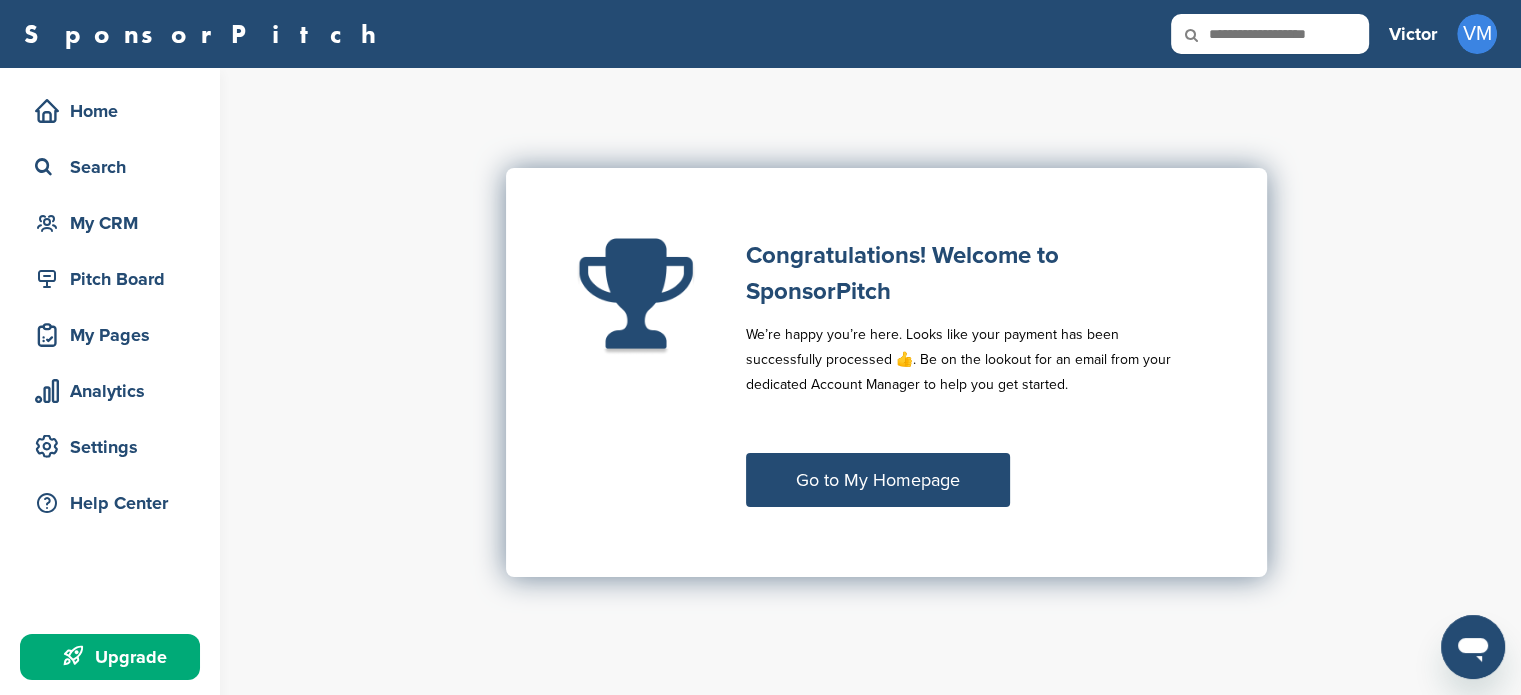 click on "Go to My Homepage" at bounding box center (878, 480) 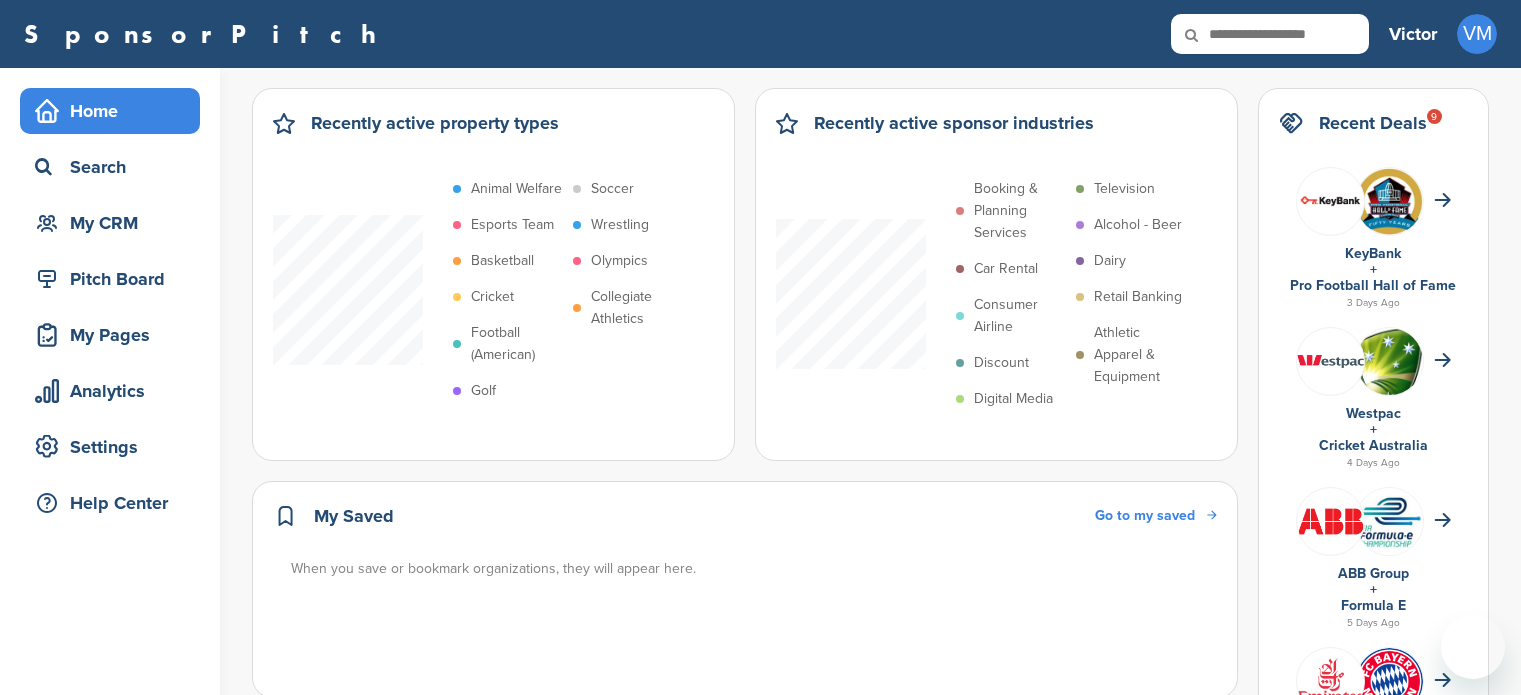 scroll, scrollTop: 0, scrollLeft: 0, axis: both 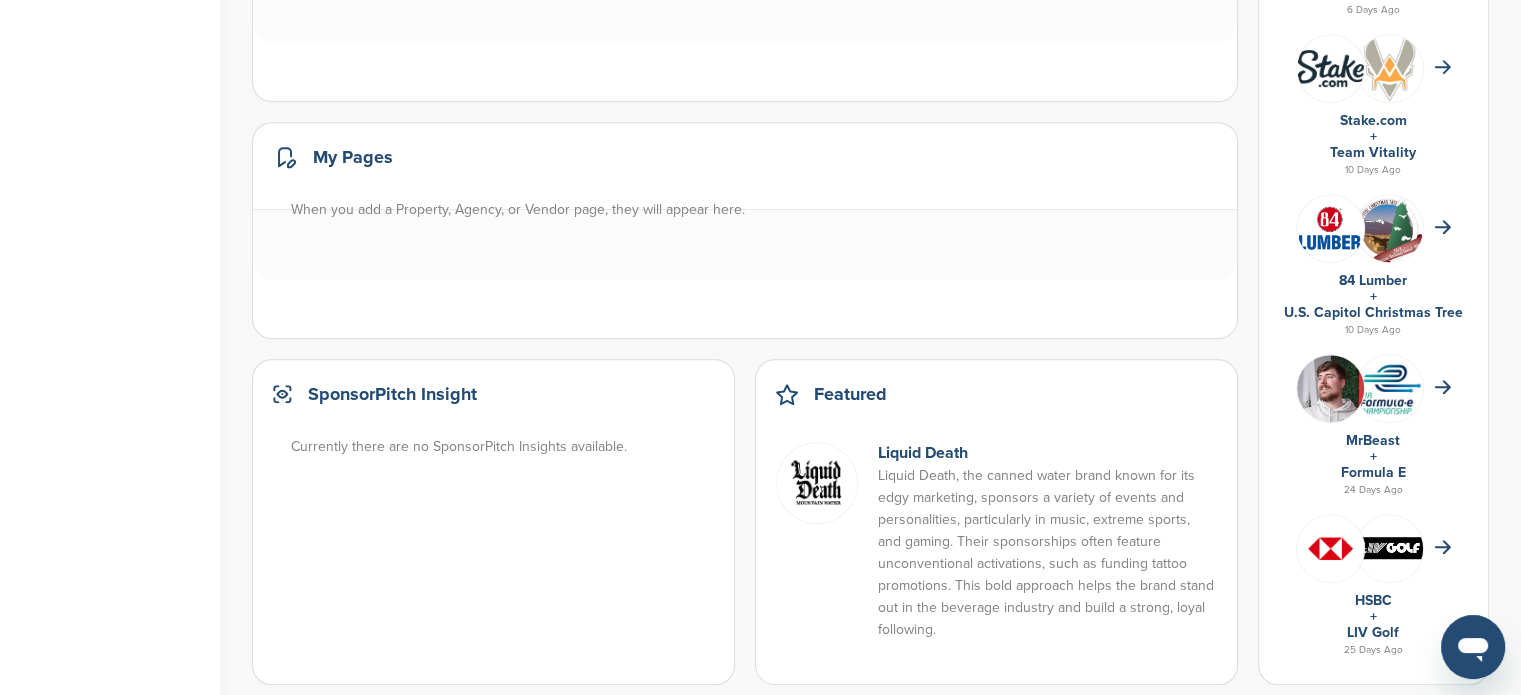 click at bounding box center (1330, 399) 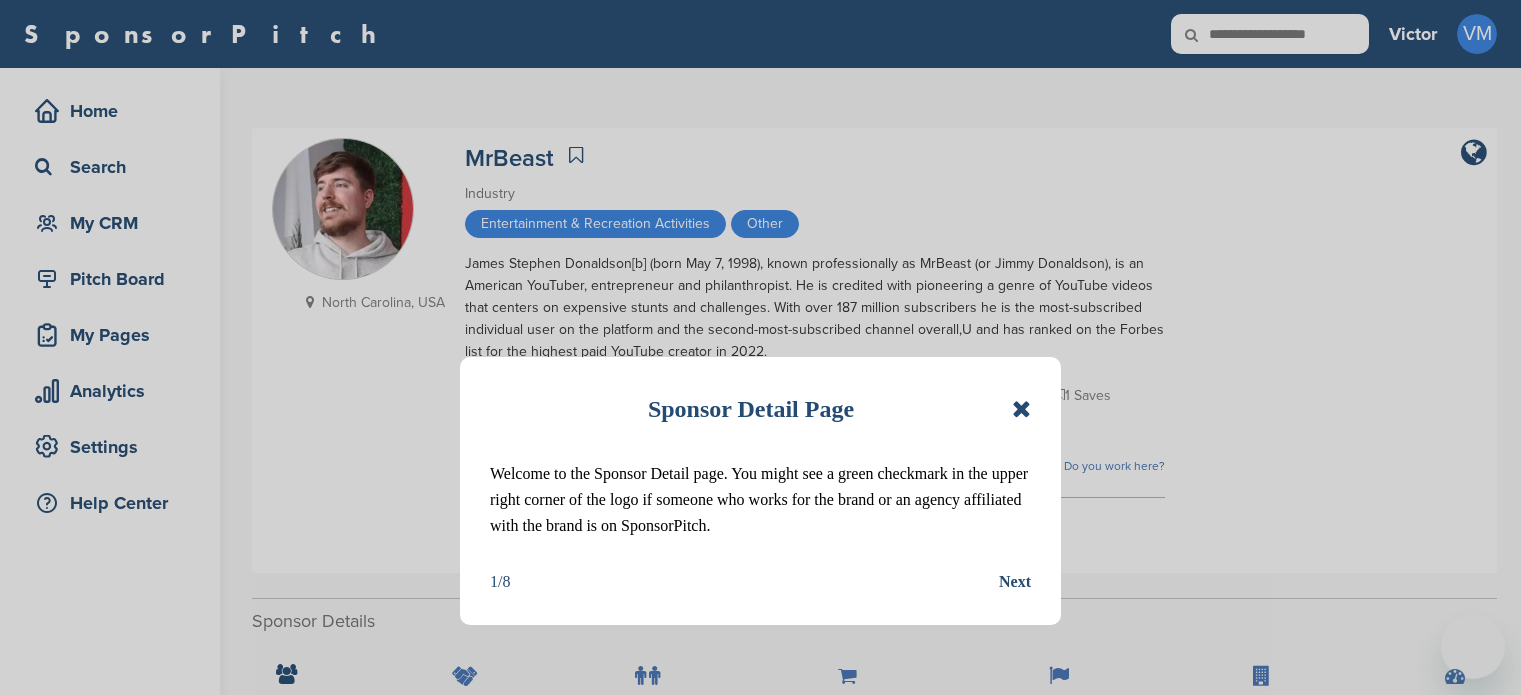 scroll, scrollTop: 0, scrollLeft: 0, axis: both 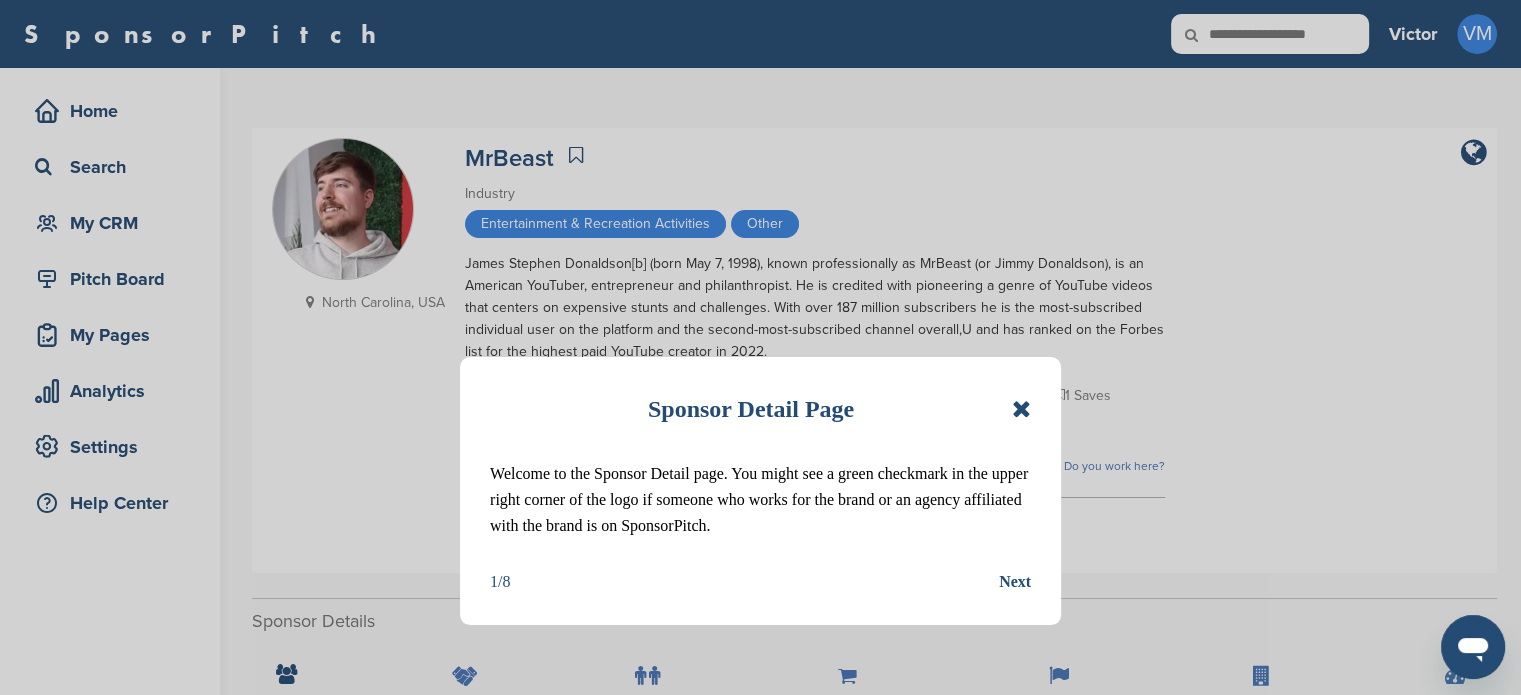 click at bounding box center (1021, 409) 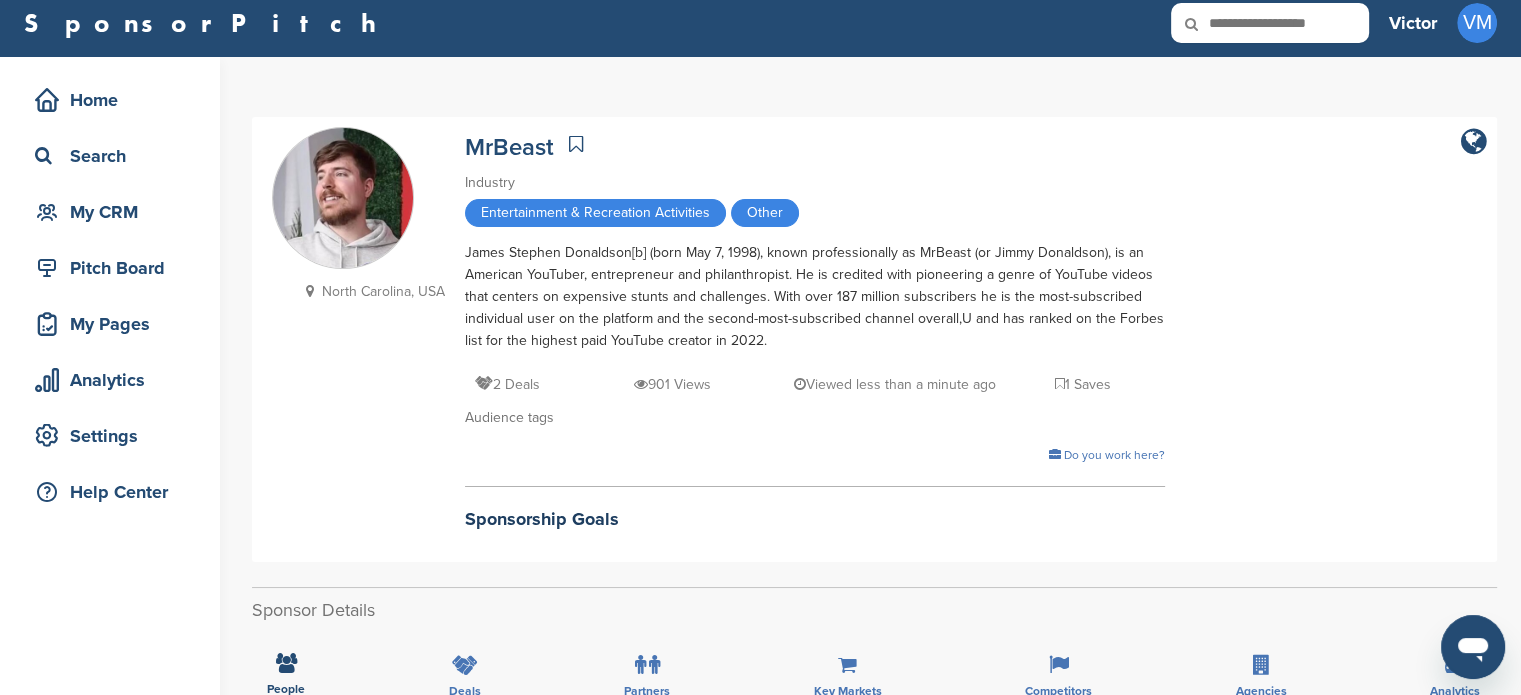 scroll, scrollTop: 0, scrollLeft: 0, axis: both 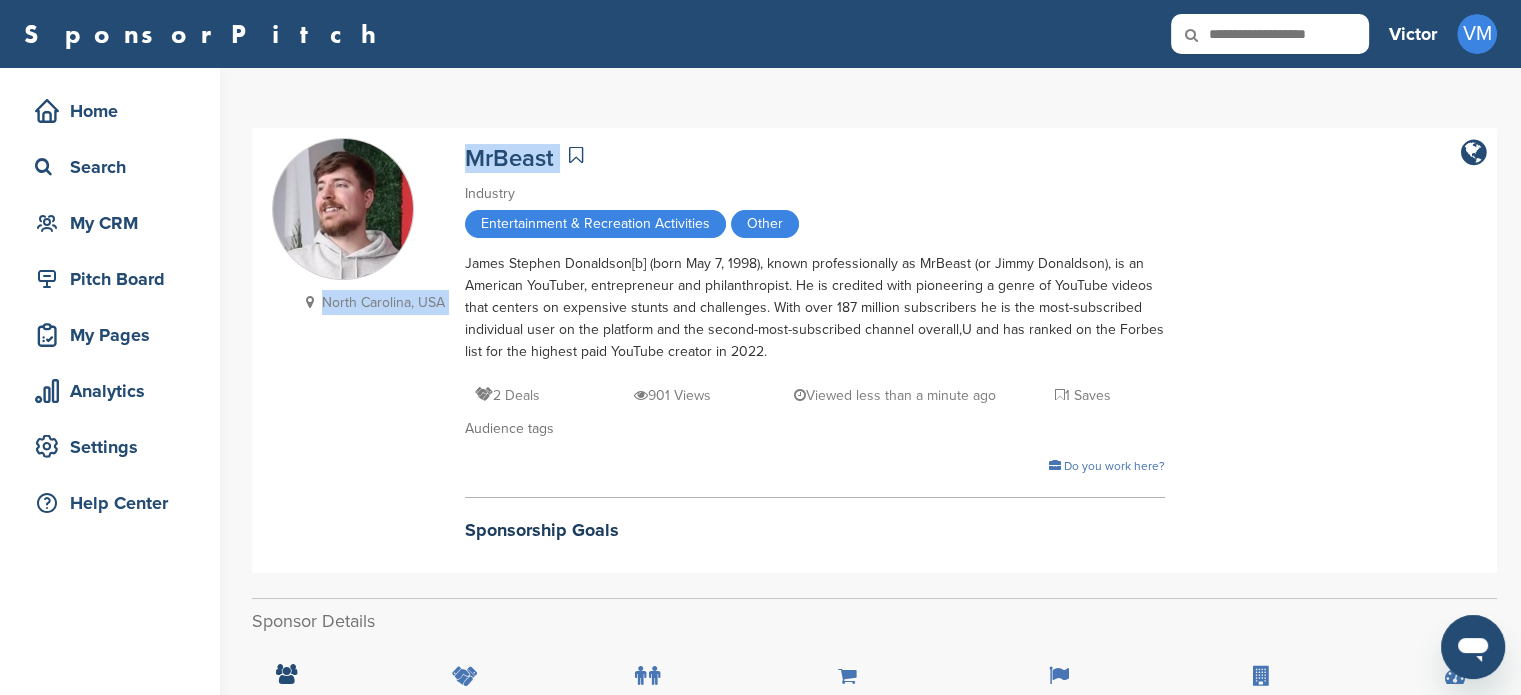 drag, startPoint x: 445, startPoint y: 151, endPoint x: 567, endPoint y: 145, distance: 122.14745 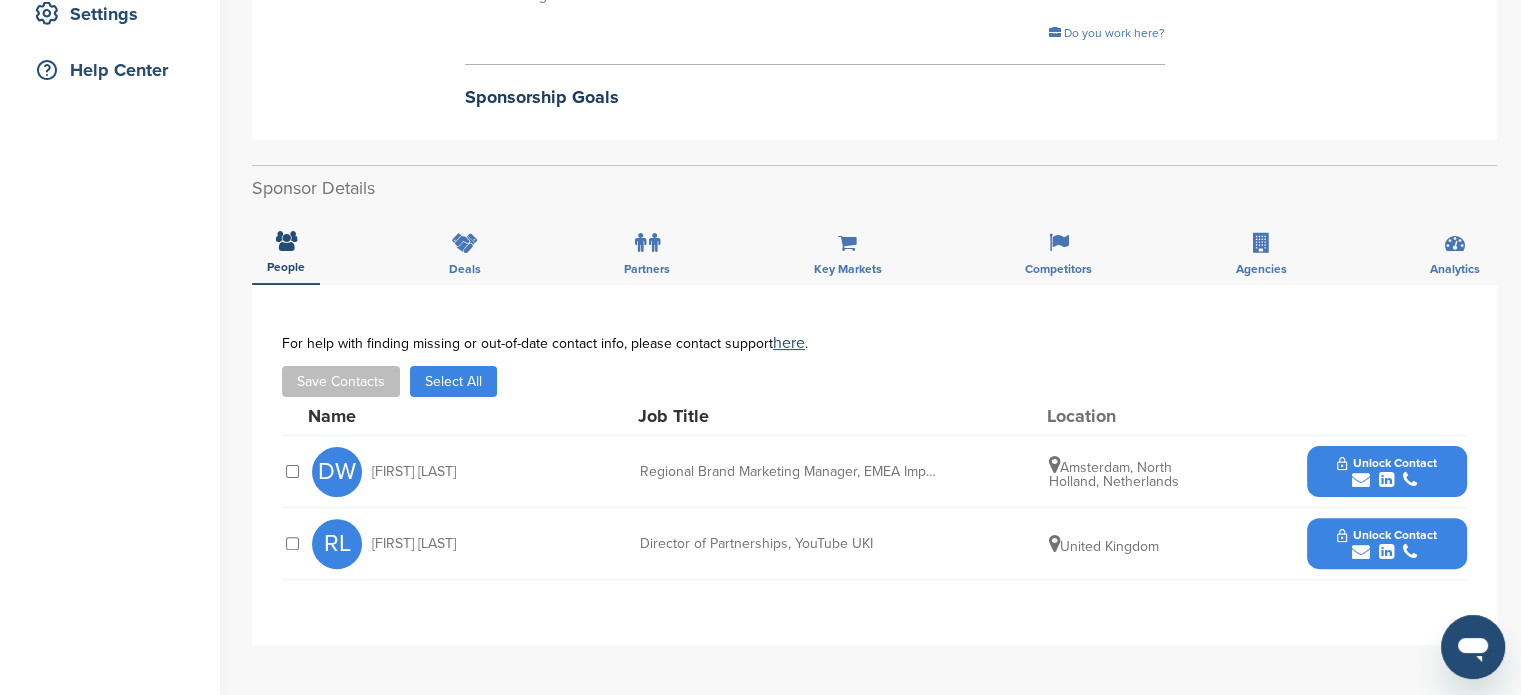 scroll, scrollTop: 446, scrollLeft: 0, axis: vertical 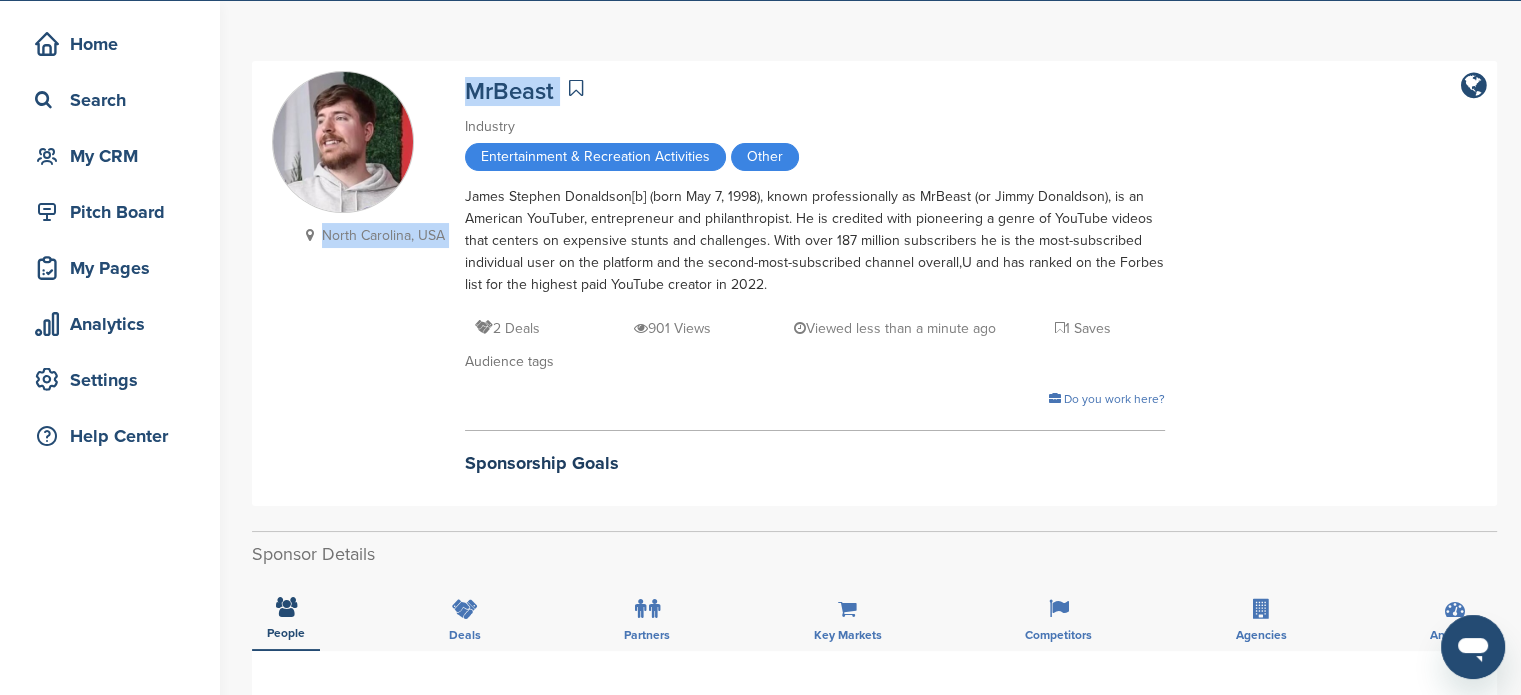 click at bounding box center (576, 88) 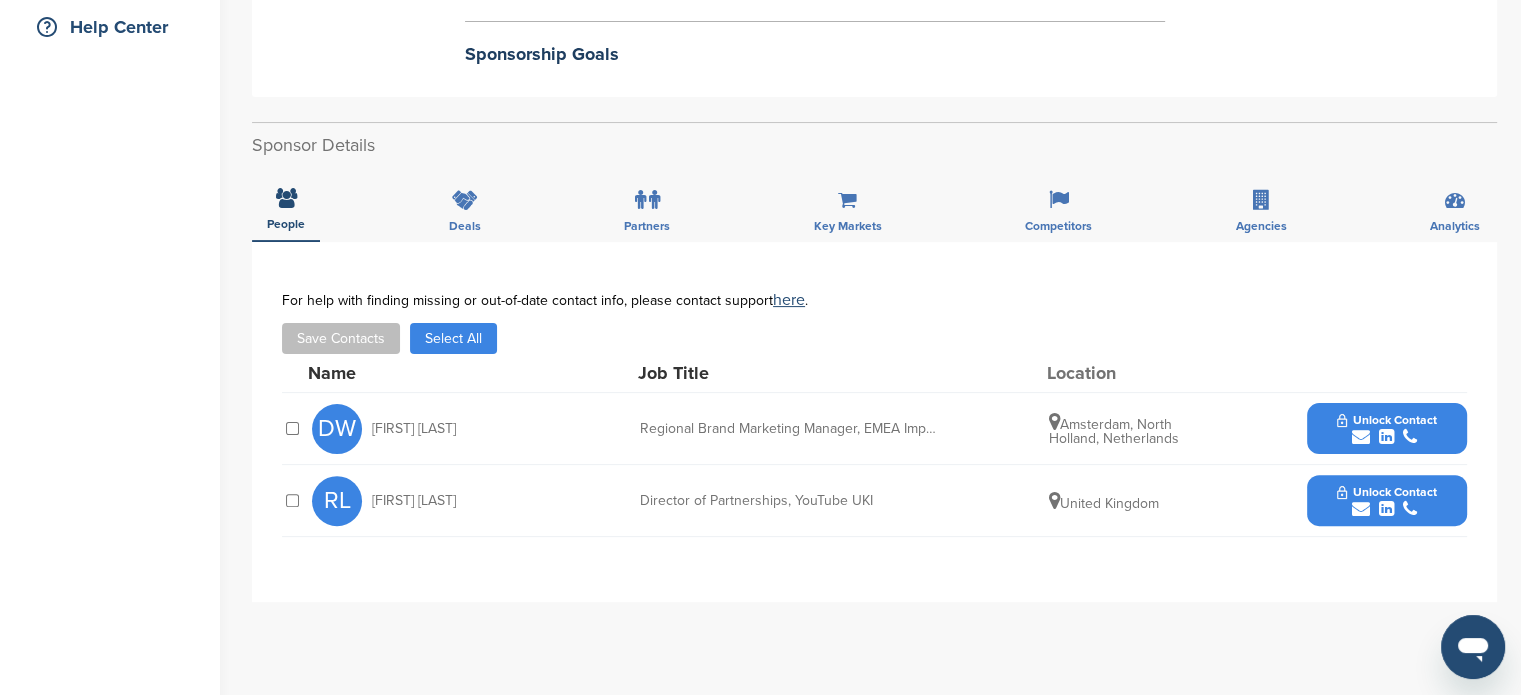 scroll, scrollTop: 563, scrollLeft: 0, axis: vertical 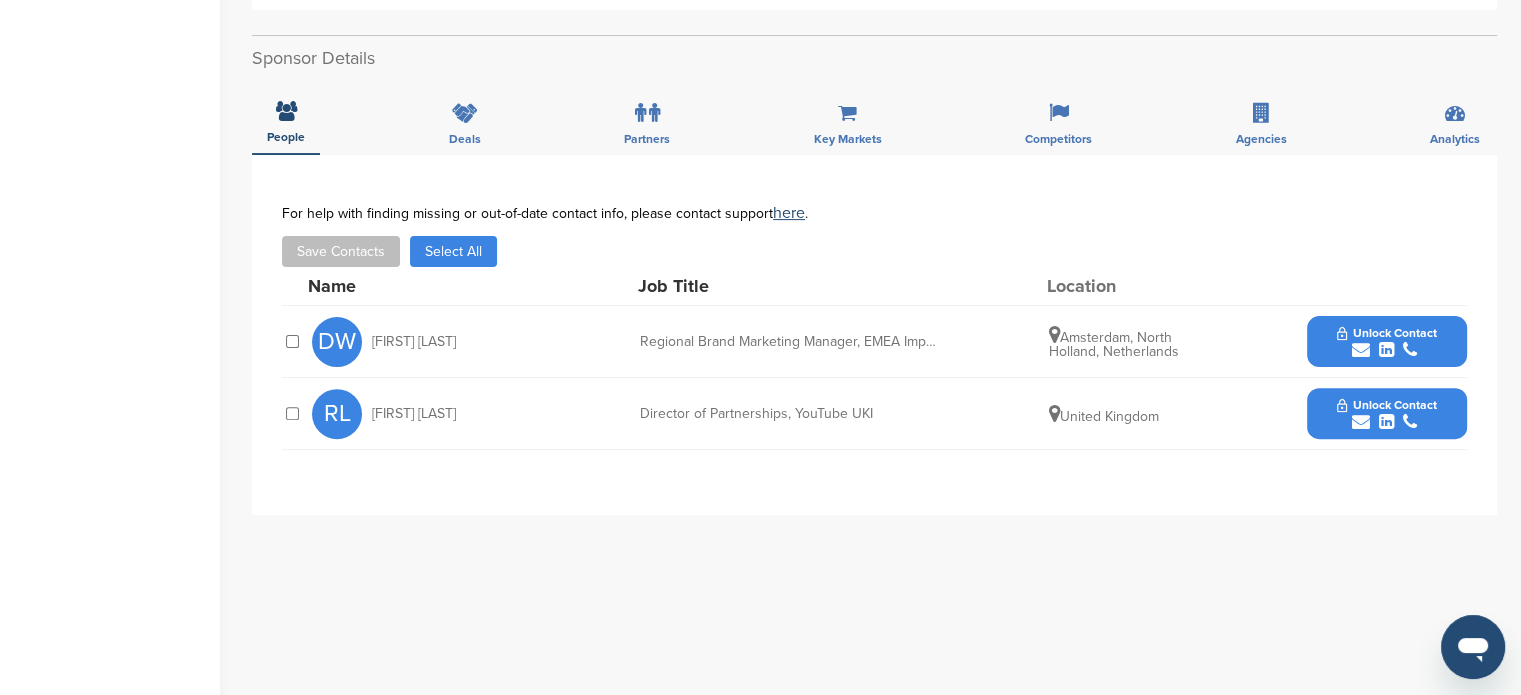 click on "Unlock Contact" at bounding box center [1386, 342] 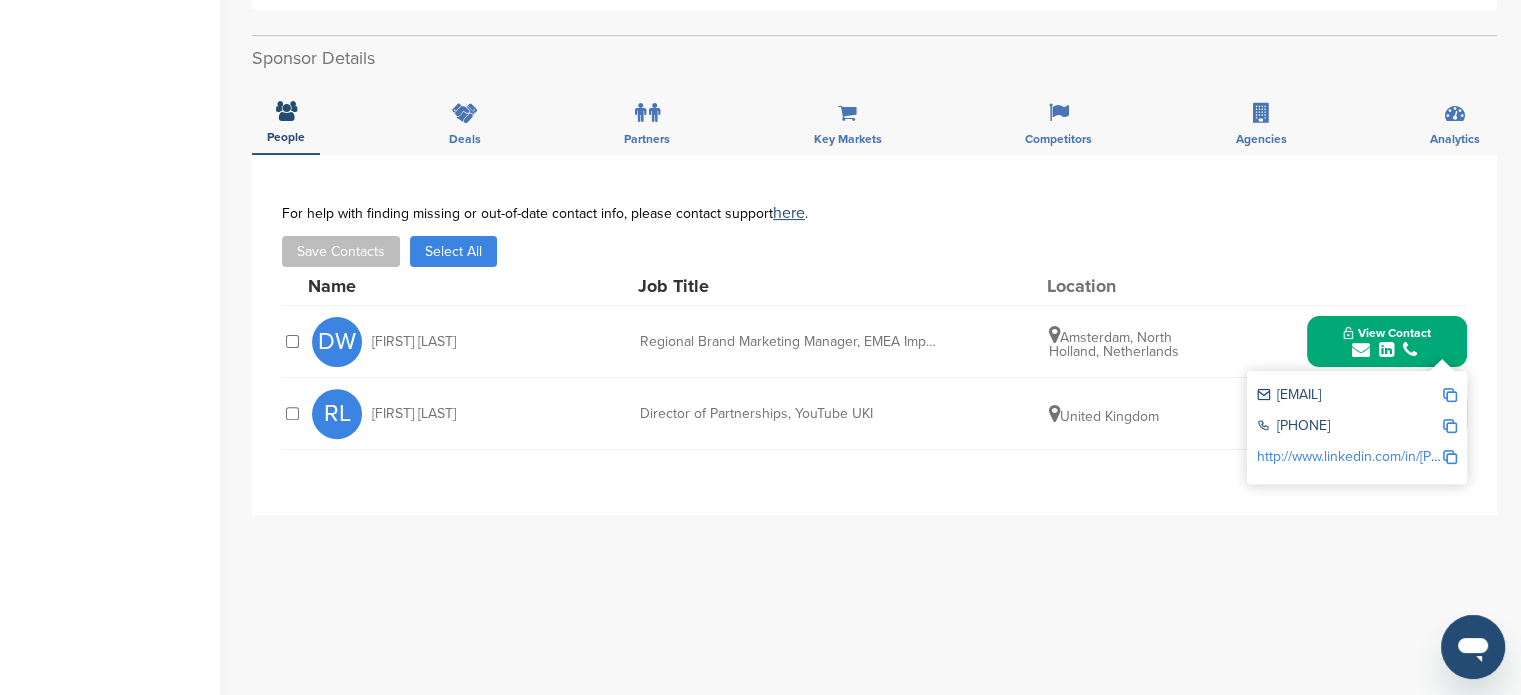 click on "View Contact" at bounding box center [1387, 342] 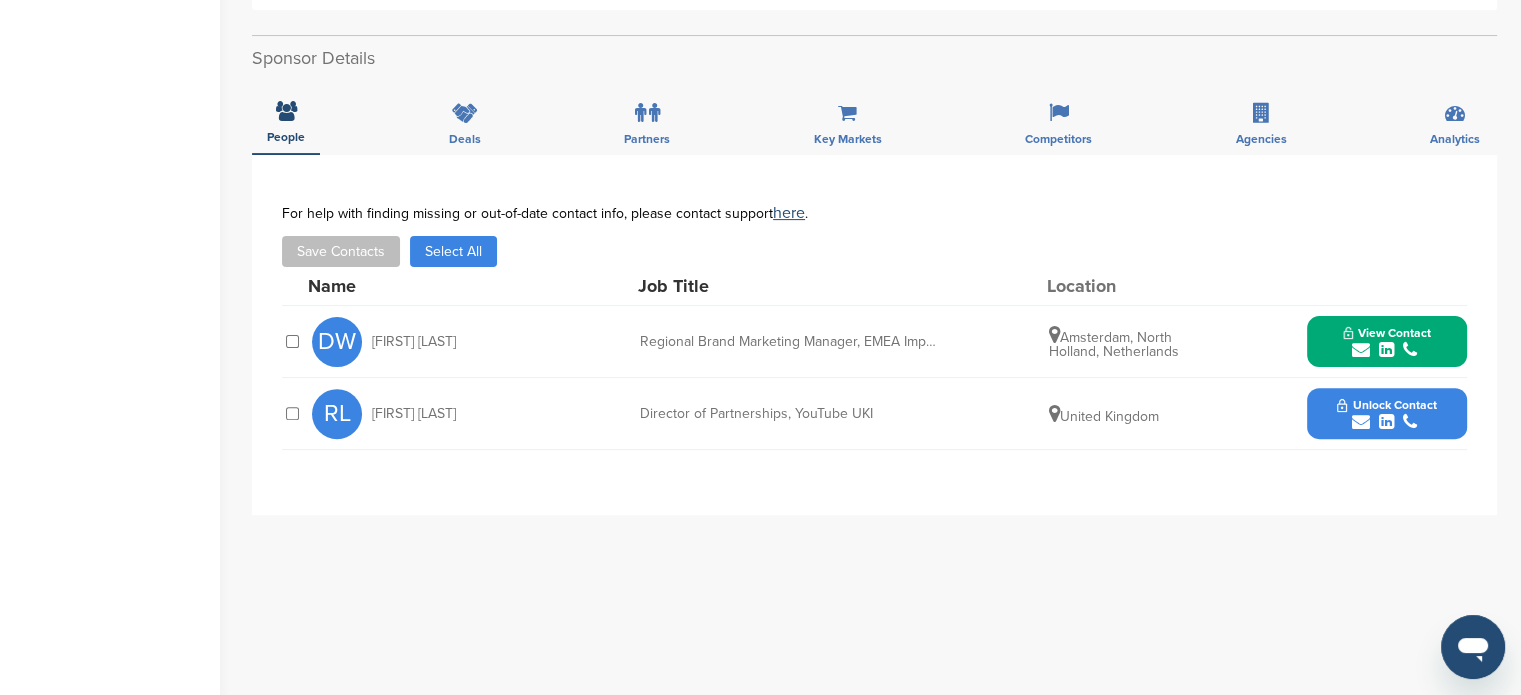click on "Unlock Contact" at bounding box center (1386, 414) 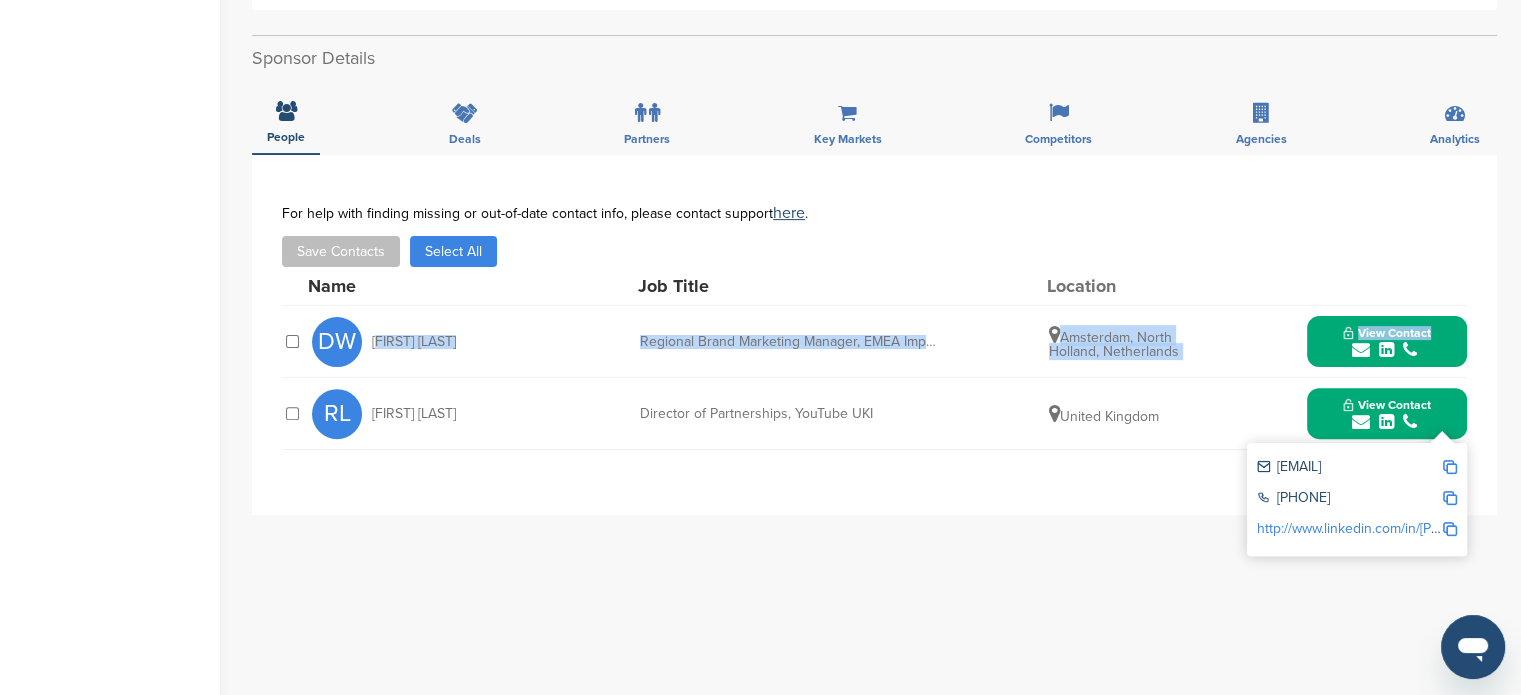 drag, startPoint x: 369, startPoint y: 340, endPoint x: 1265, endPoint y: 348, distance: 896.0357 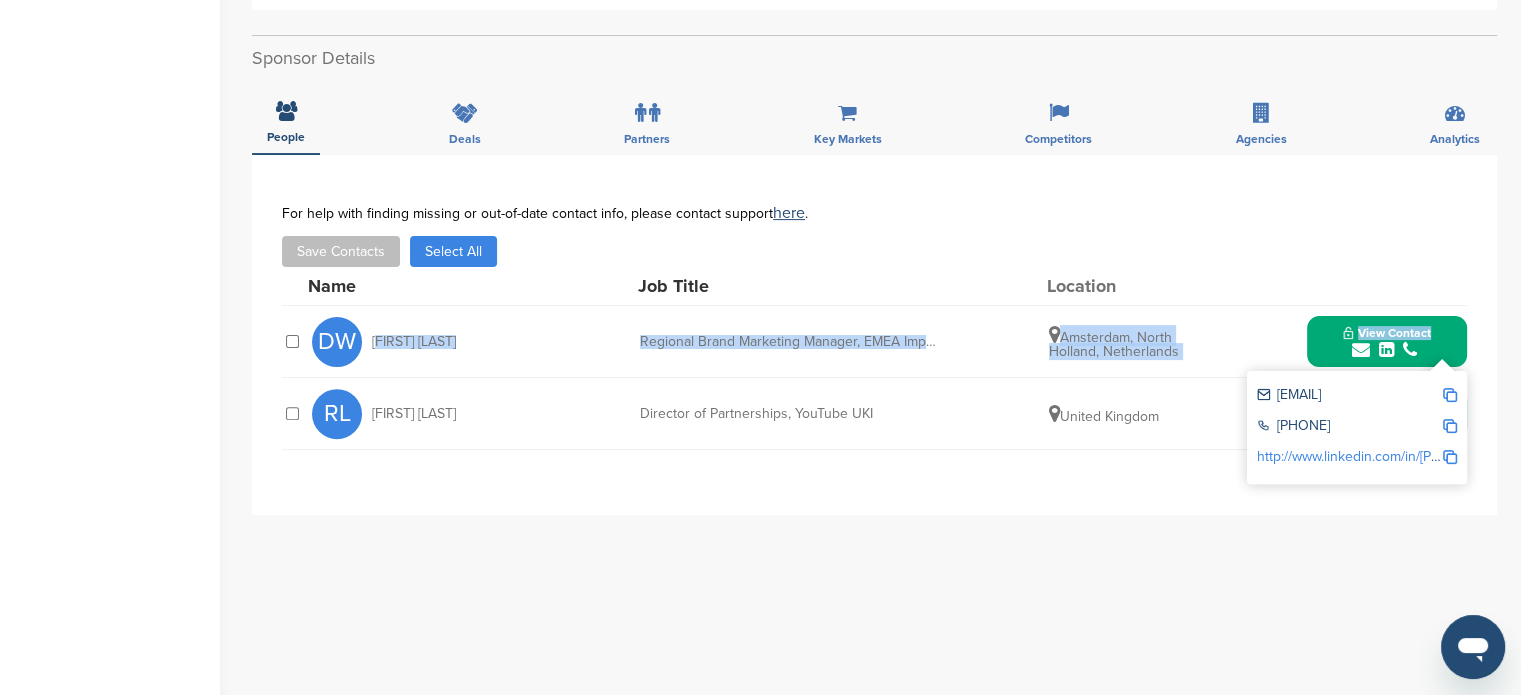 click at bounding box center (1450, 395) 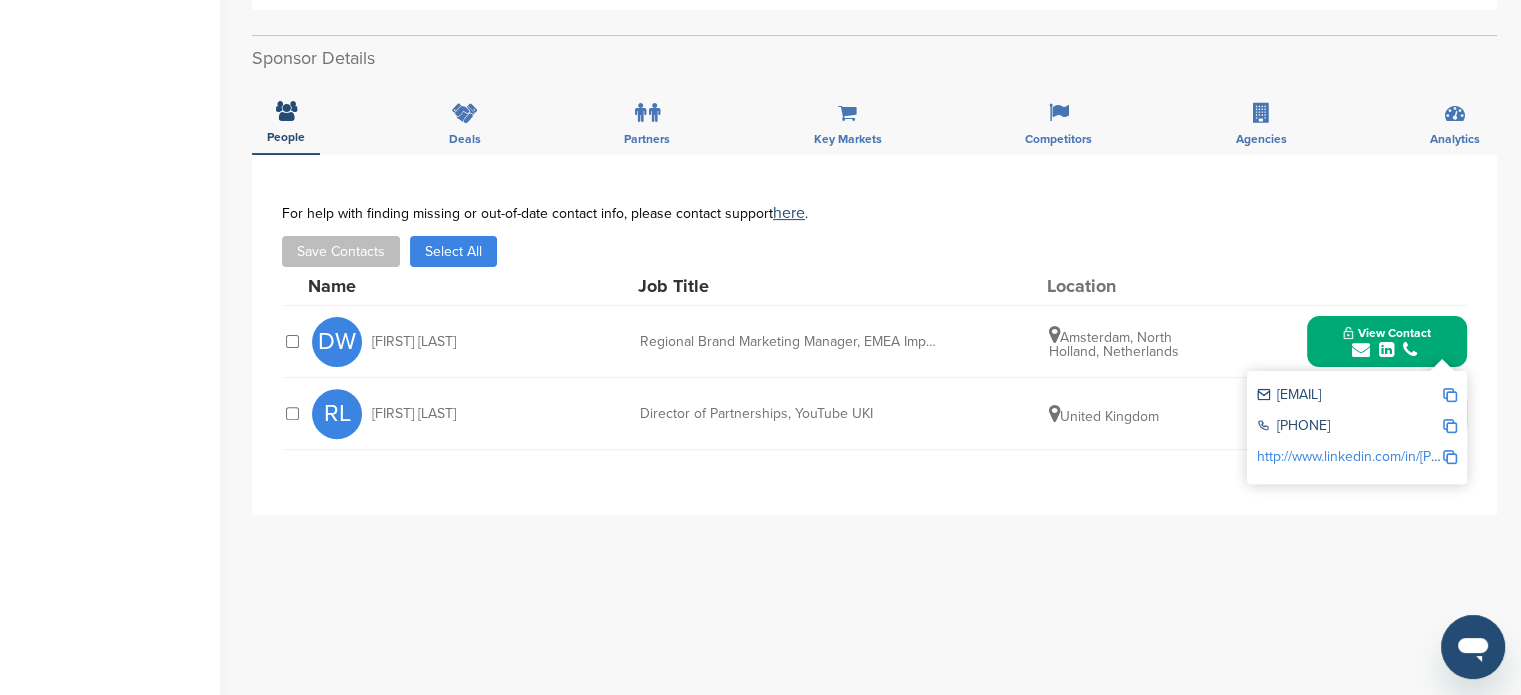 click at bounding box center [1450, 426] 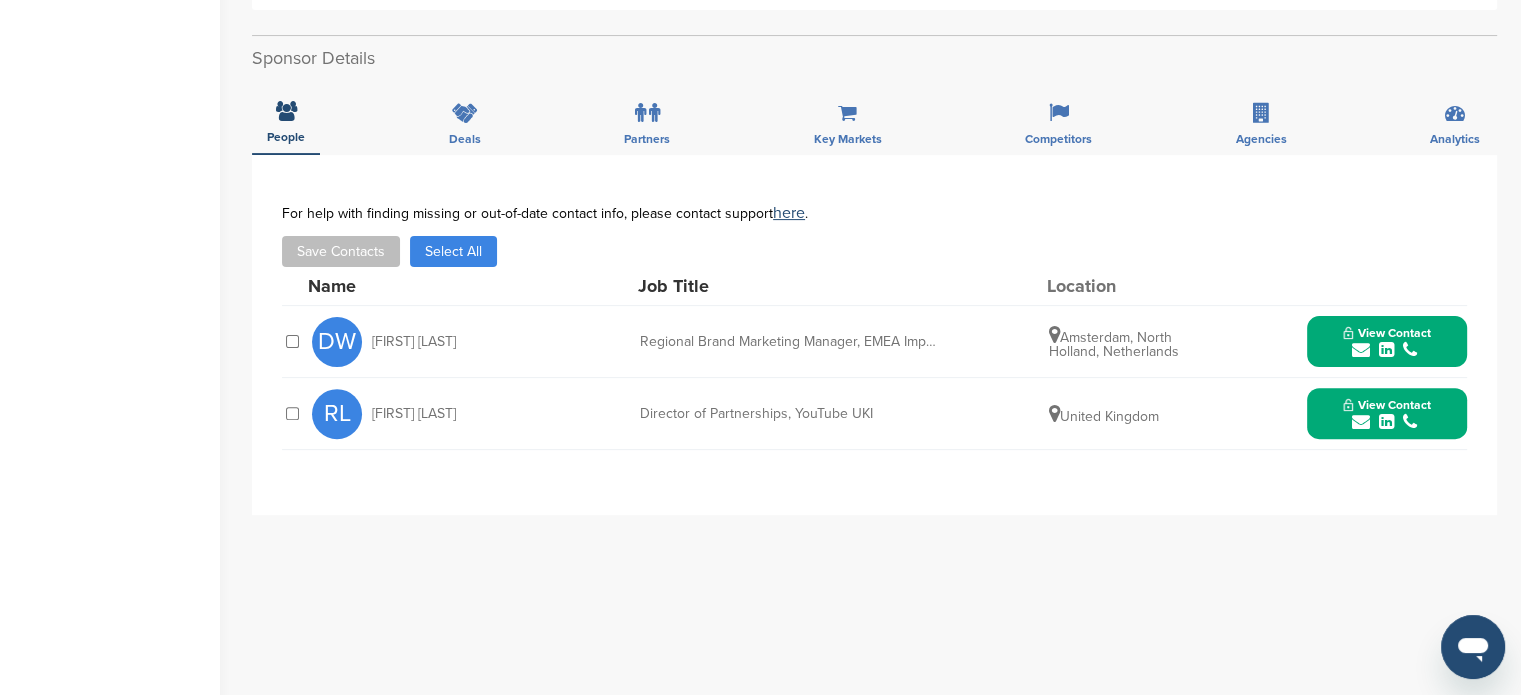 drag, startPoint x: 365, startPoint y: 403, endPoint x: 1194, endPoint y: 419, distance: 829.1544 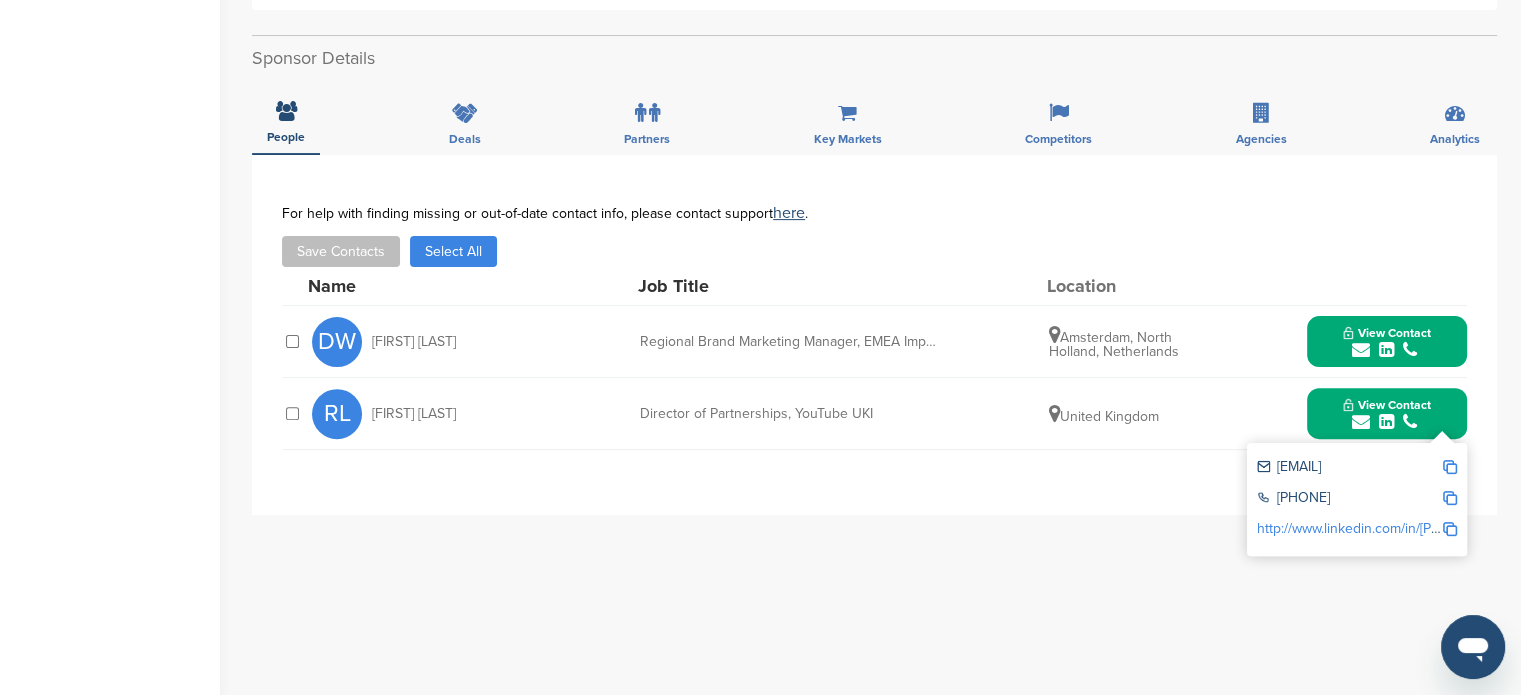 click at bounding box center (1450, 467) 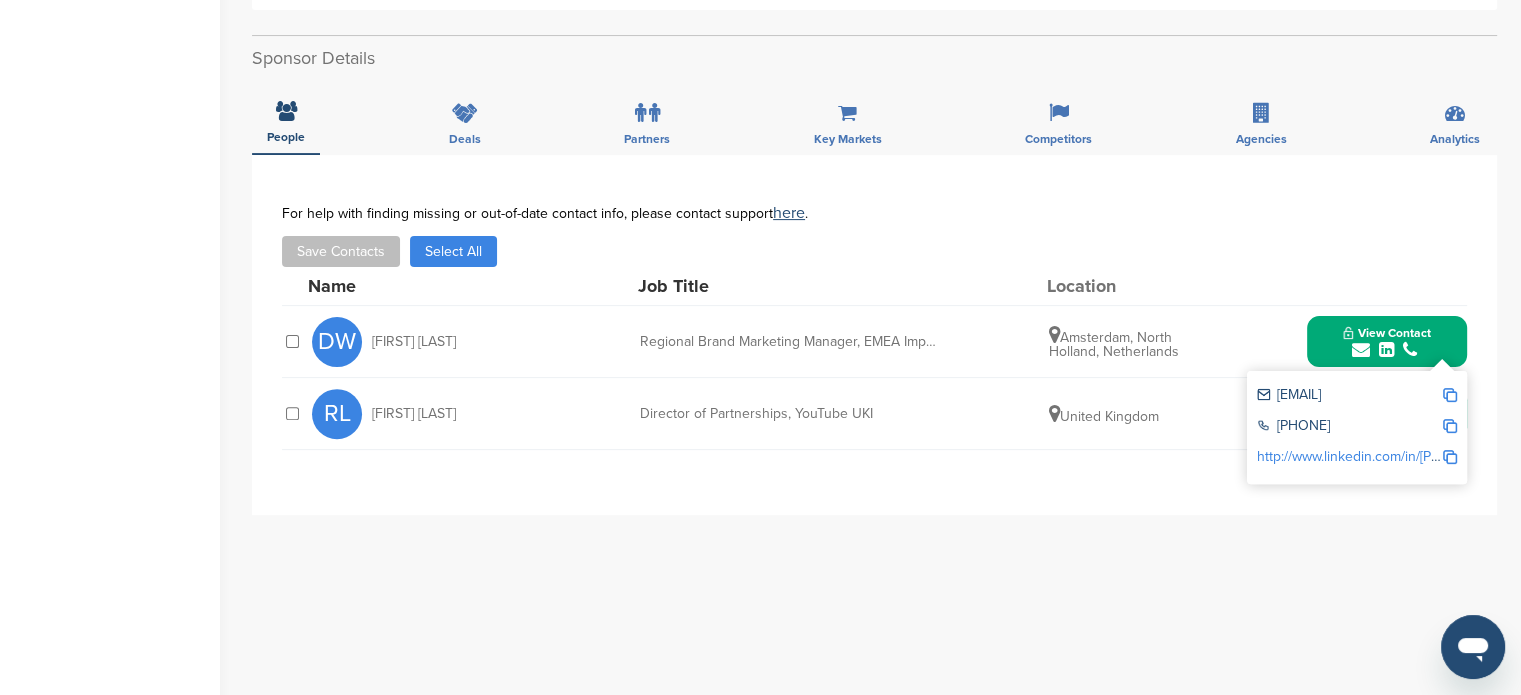 click on "View Contact" at bounding box center [1387, 333] 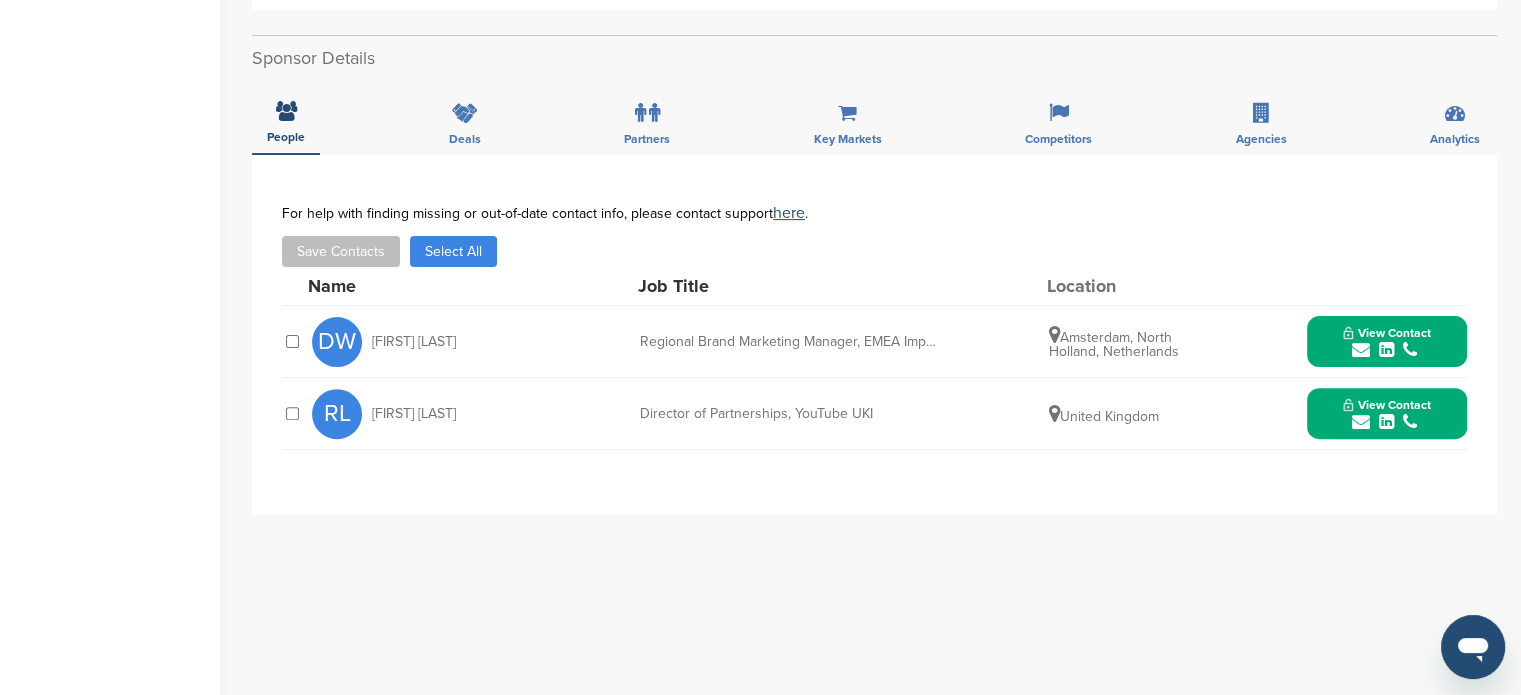click on "View Contact" at bounding box center (1387, 414) 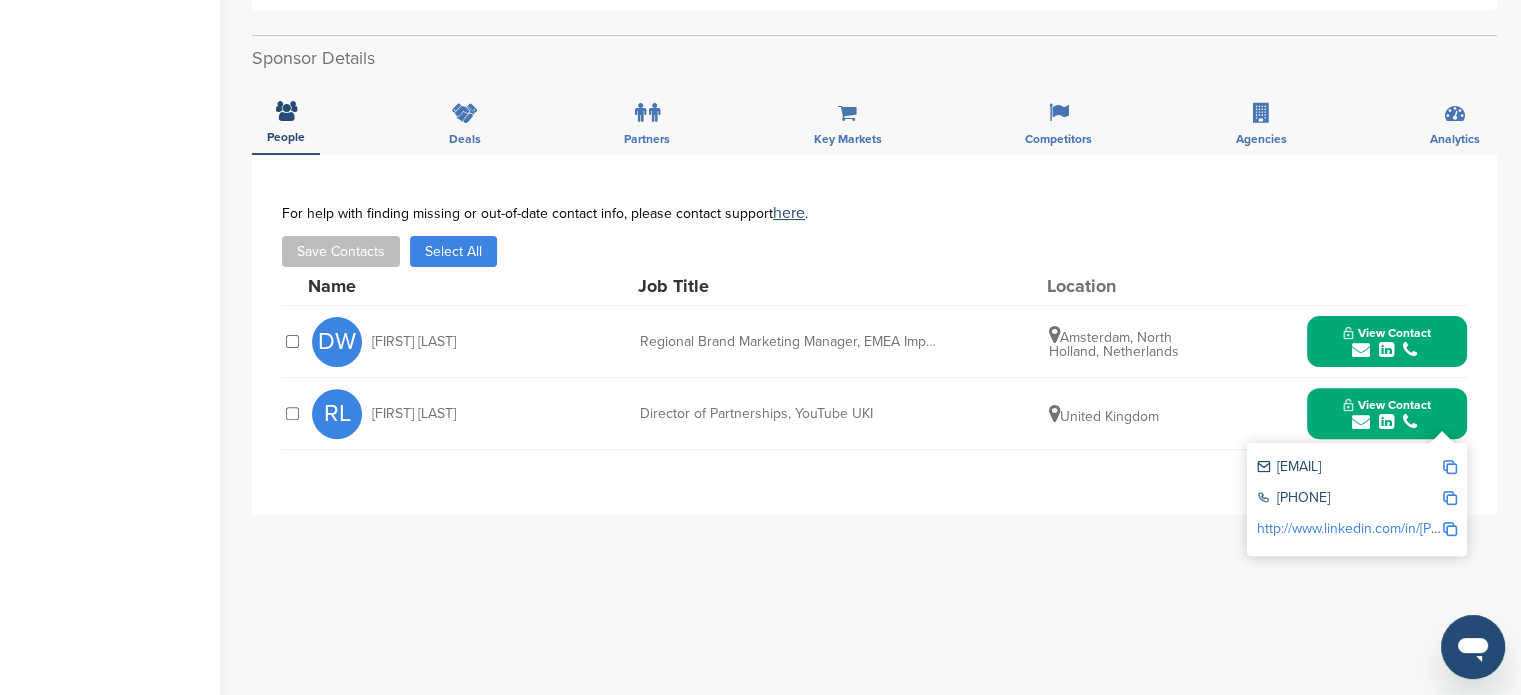 click on "http://www.linkedin.com/in/rdllewis" at bounding box center [1357, 530] 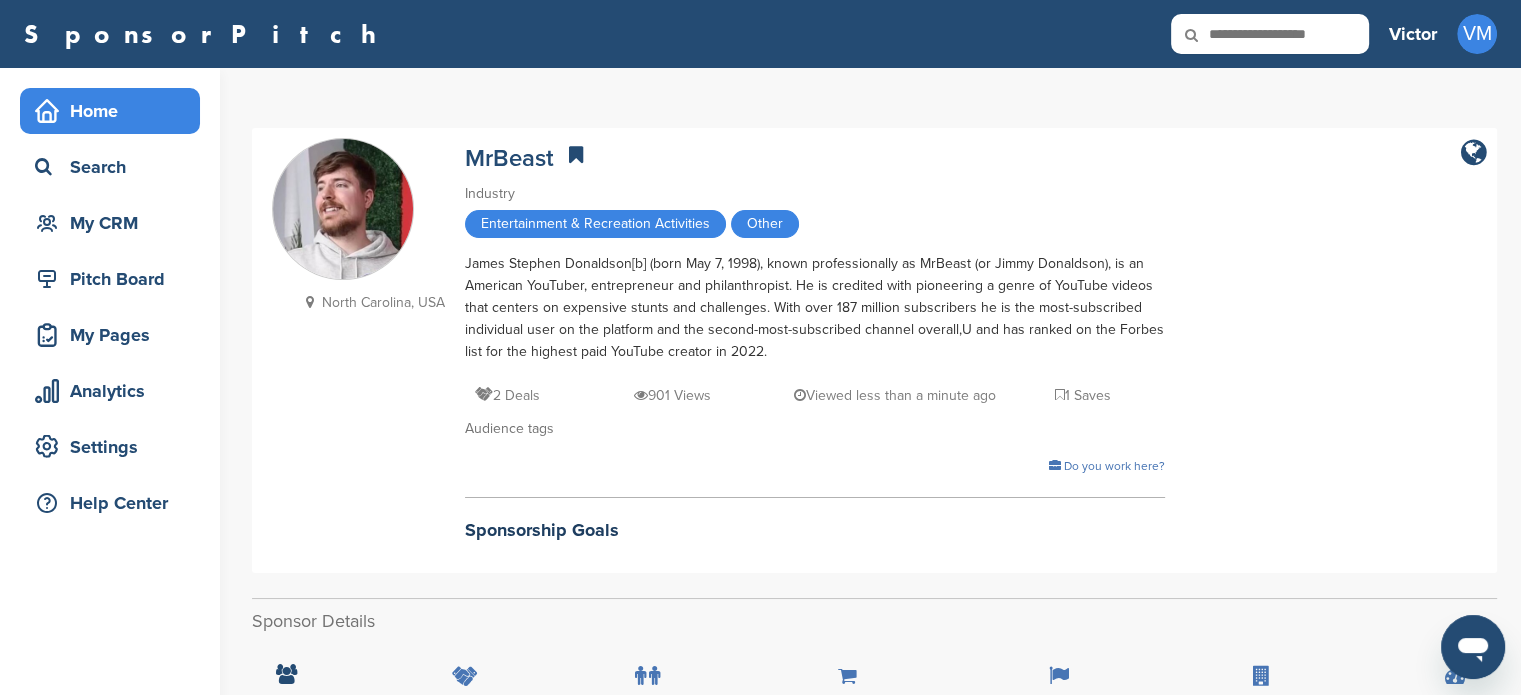 click on "Home" at bounding box center [115, 111] 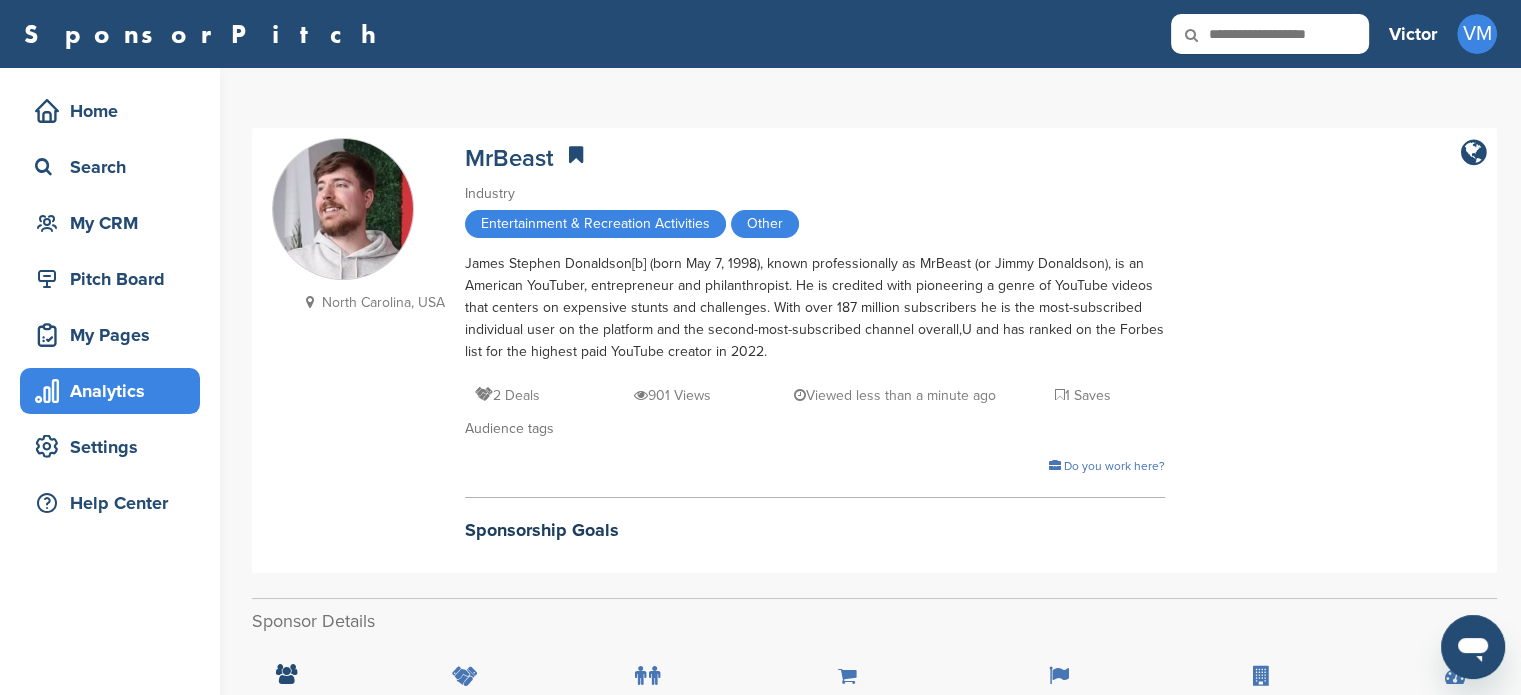 click on "Analytics" at bounding box center [115, 391] 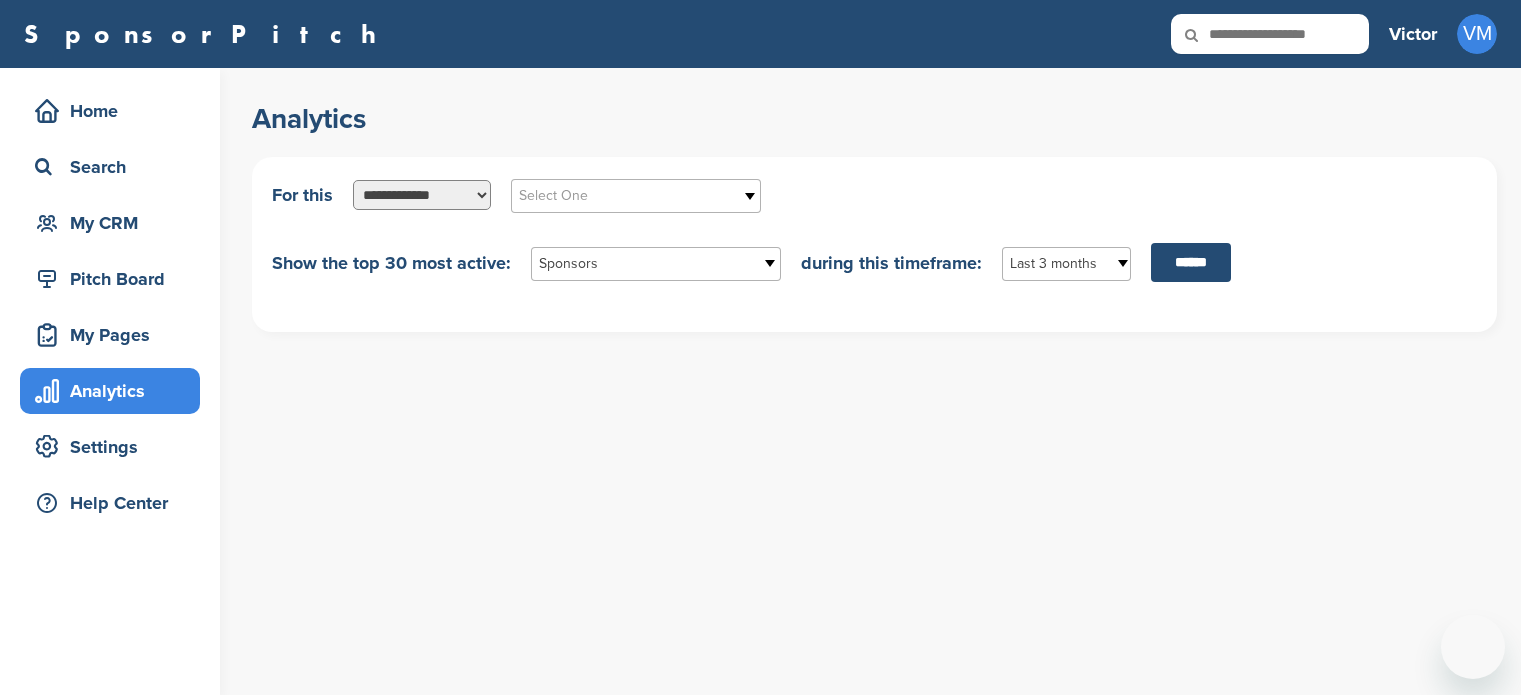 scroll, scrollTop: 0, scrollLeft: 0, axis: both 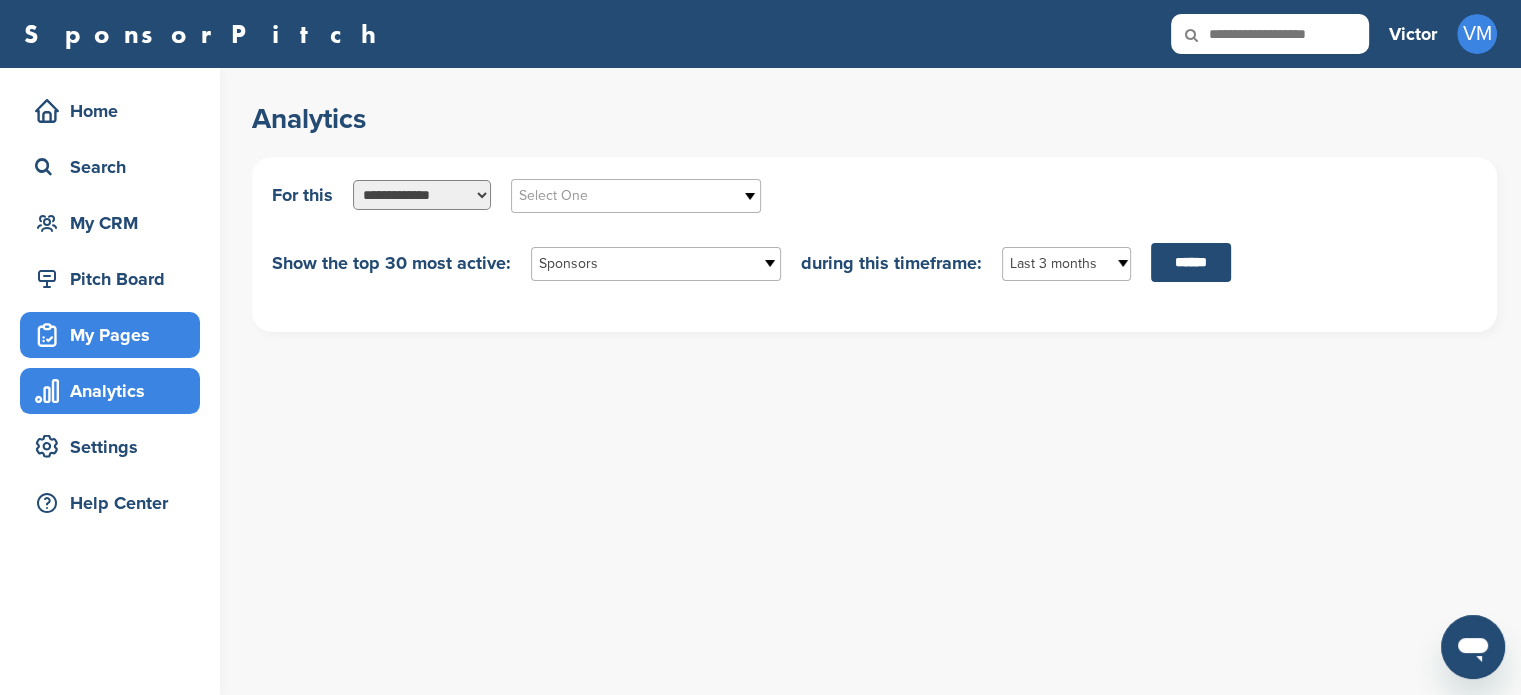 click on "My Pages" at bounding box center (115, 335) 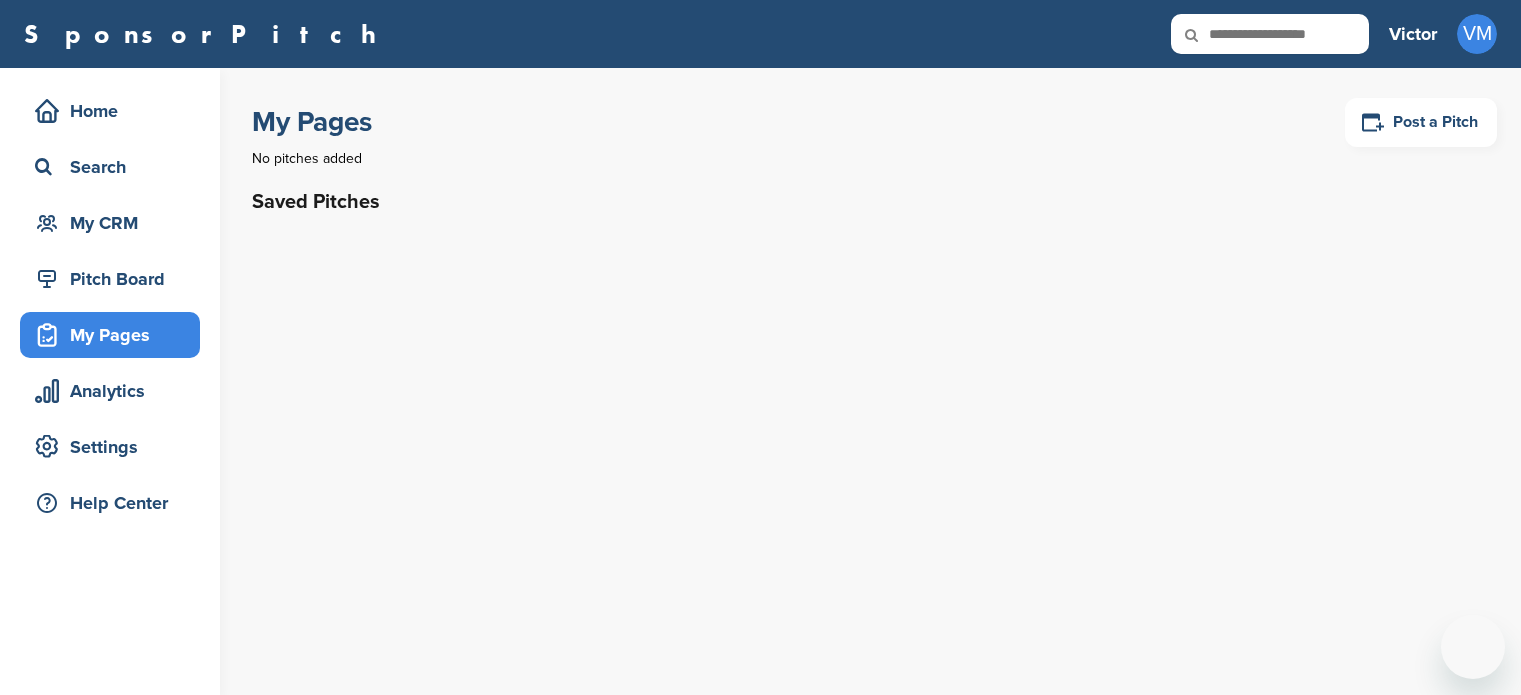 scroll, scrollTop: 0, scrollLeft: 0, axis: both 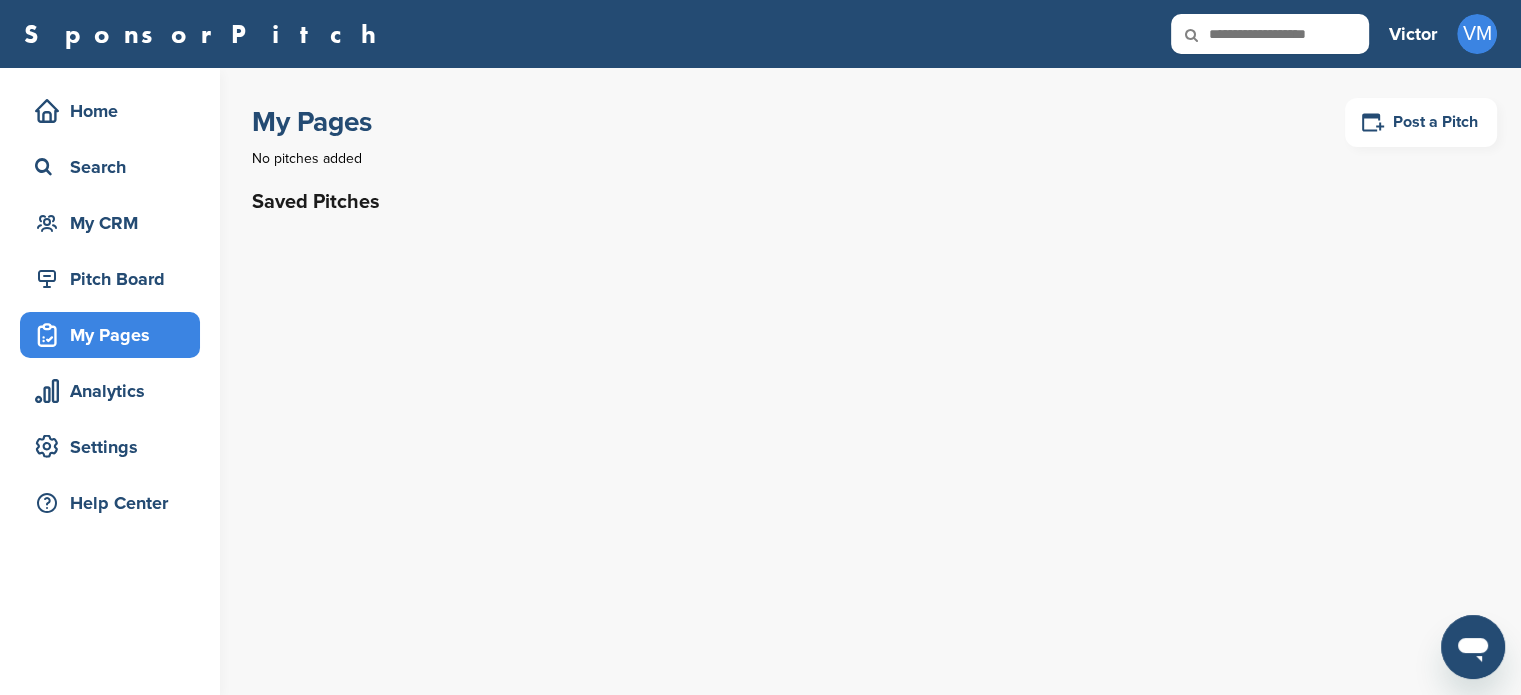 click on "Home
Search
My CRM
Pitch Board
My Pages
Analytics
Settings
Help Center" at bounding box center (110, 312) 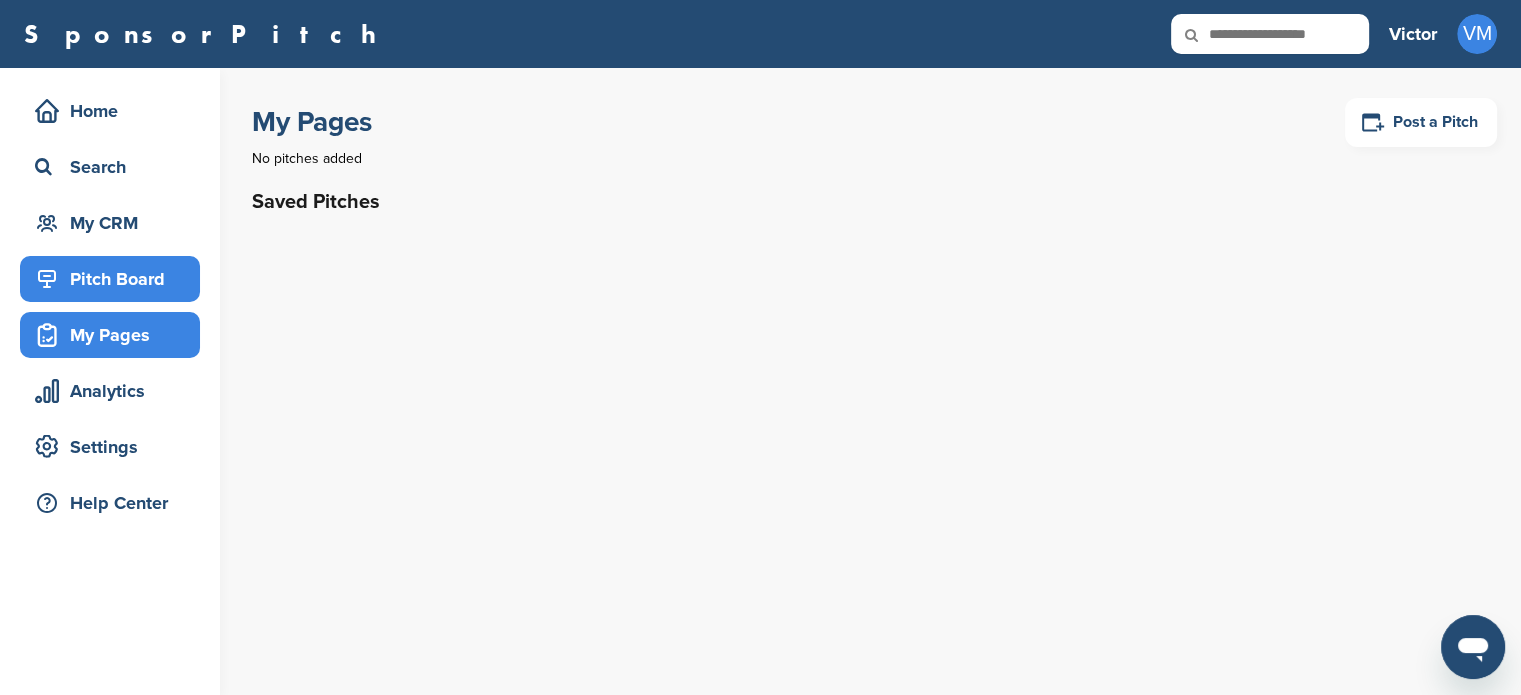 click on "Pitch Board" at bounding box center (115, 279) 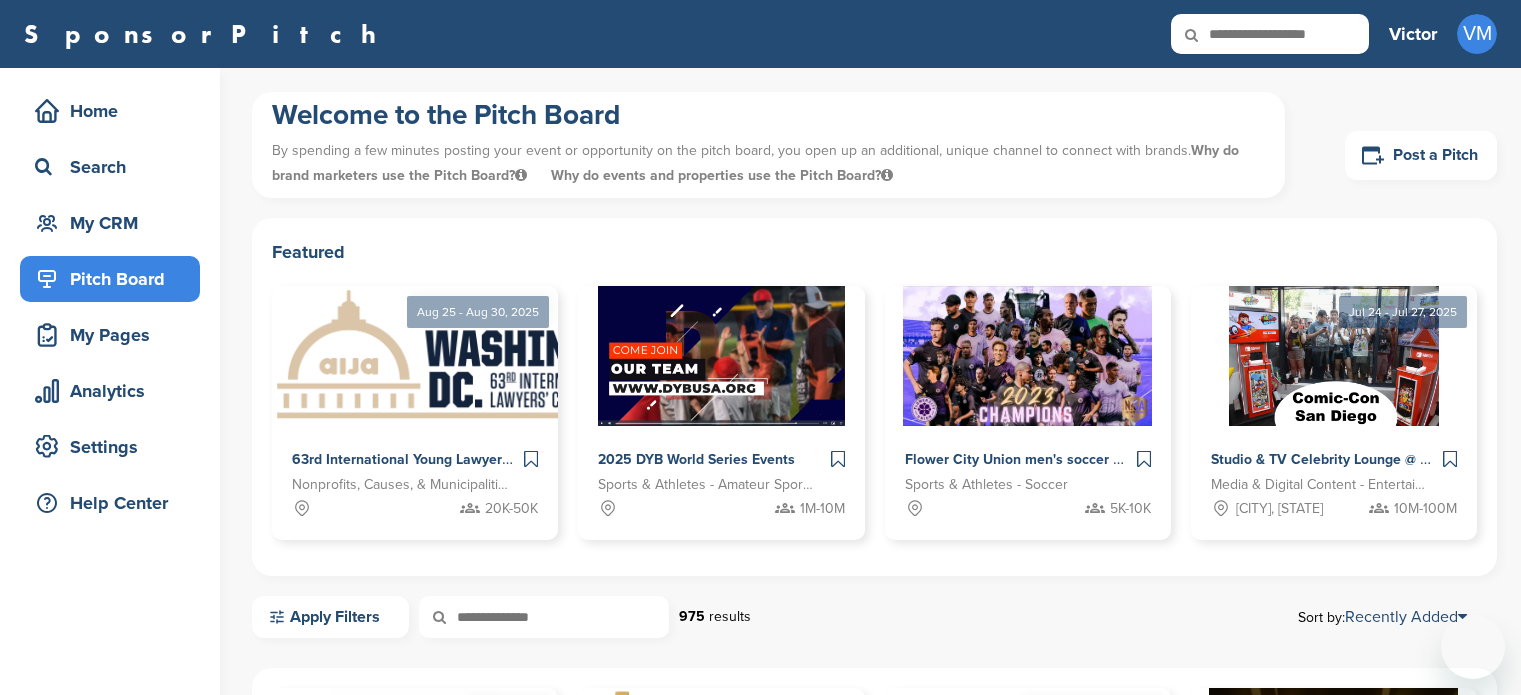 scroll, scrollTop: 0, scrollLeft: 0, axis: both 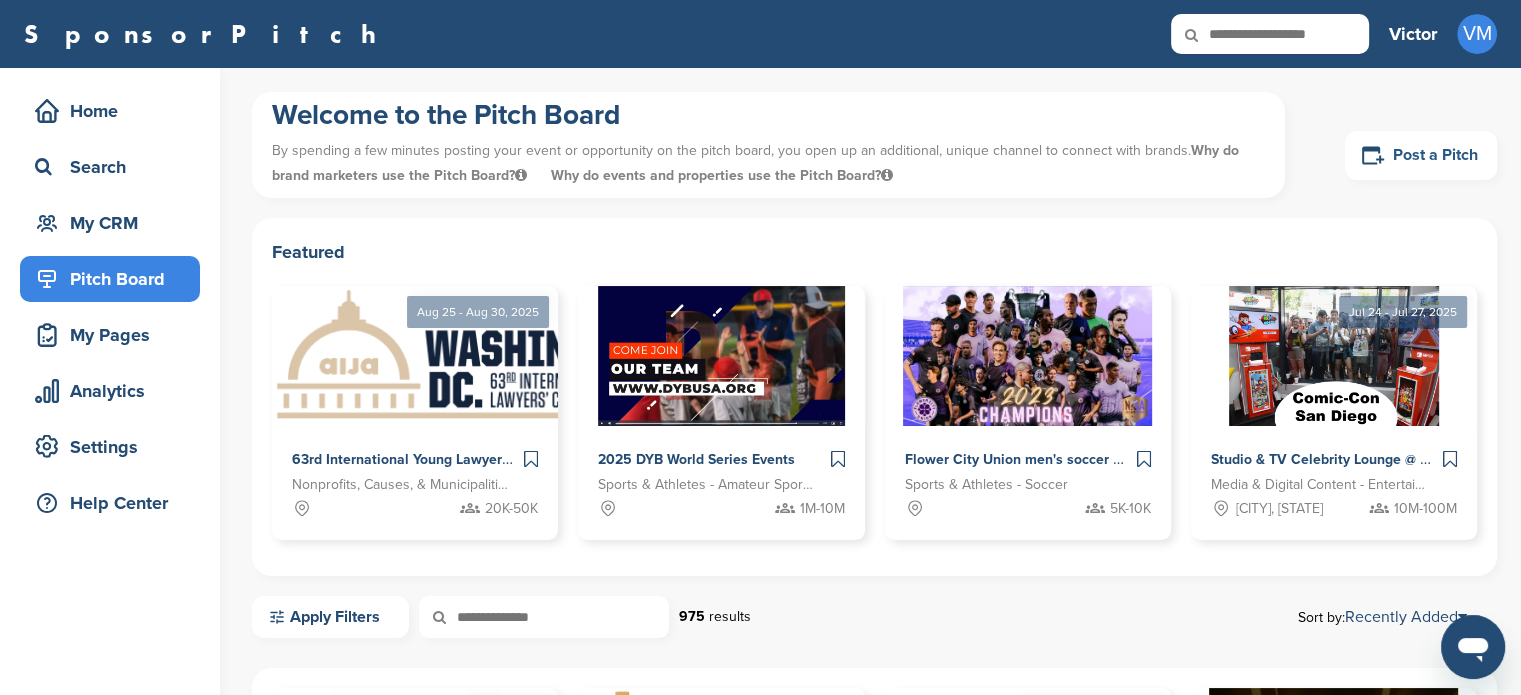 click on "Post a Pitch" at bounding box center (1421, 155) 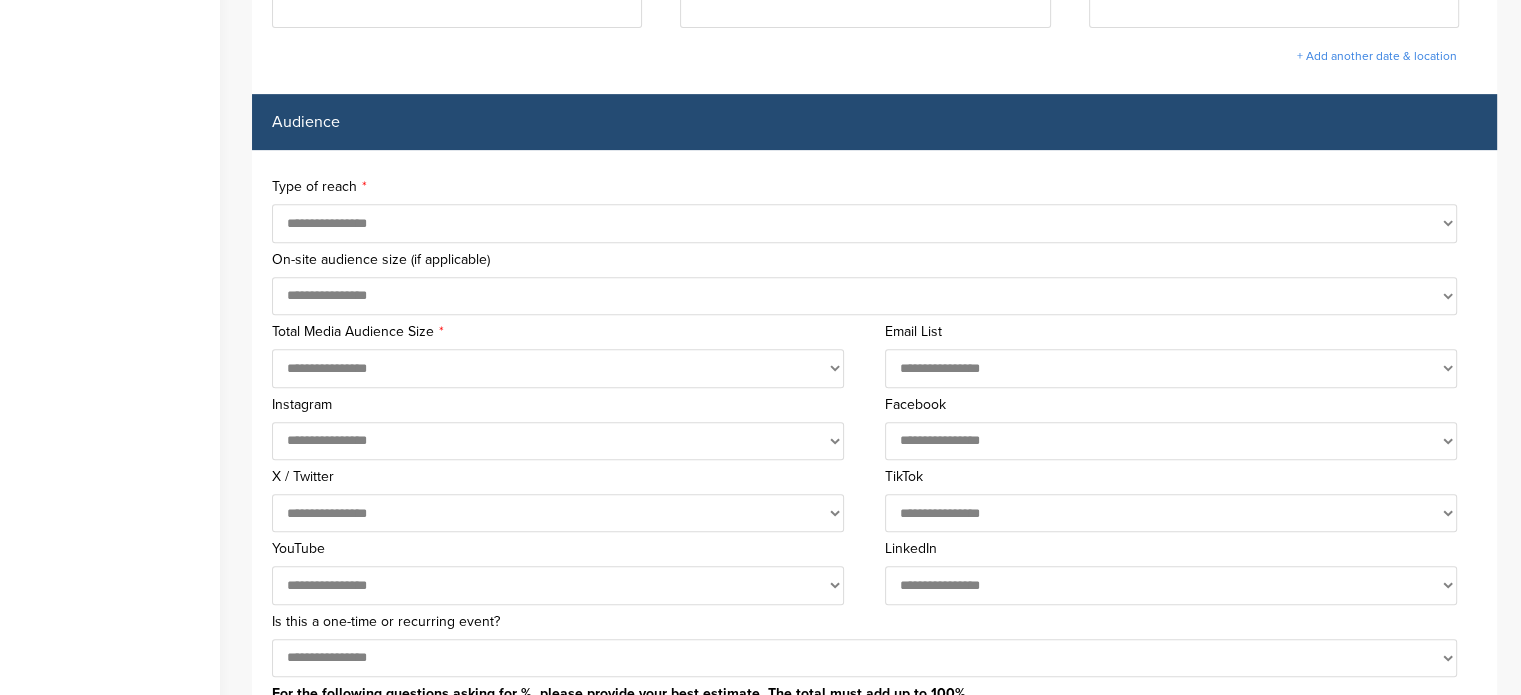 scroll, scrollTop: 0, scrollLeft: 0, axis: both 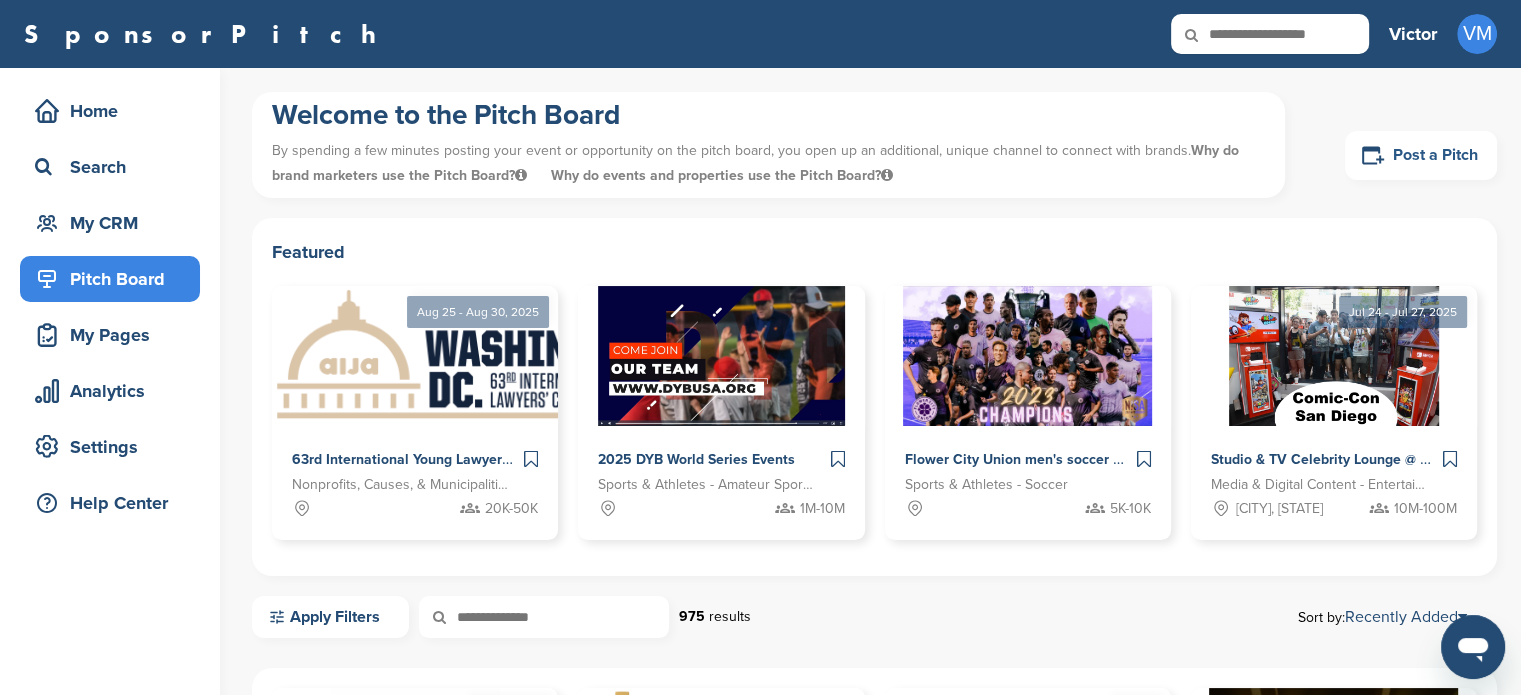 click on "Post a Pitch" at bounding box center (1421, 155) 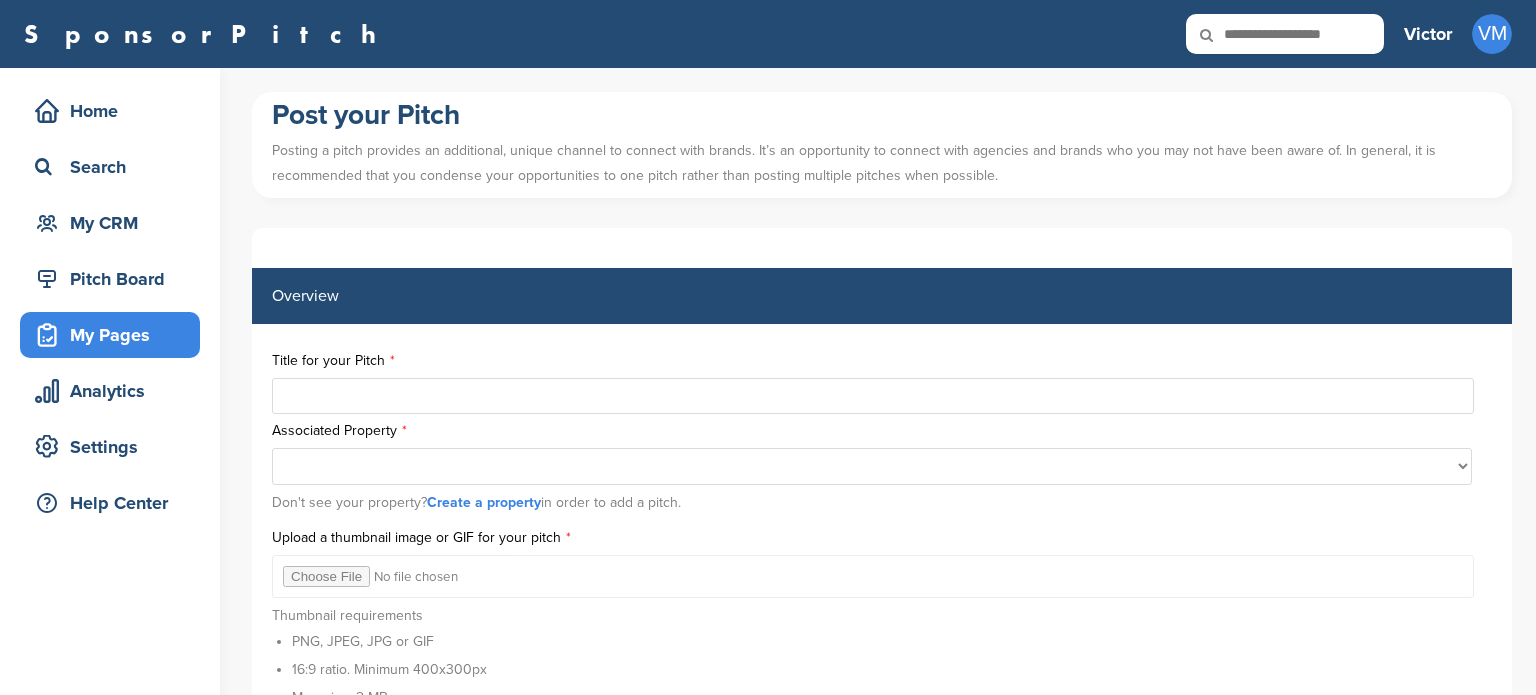 select 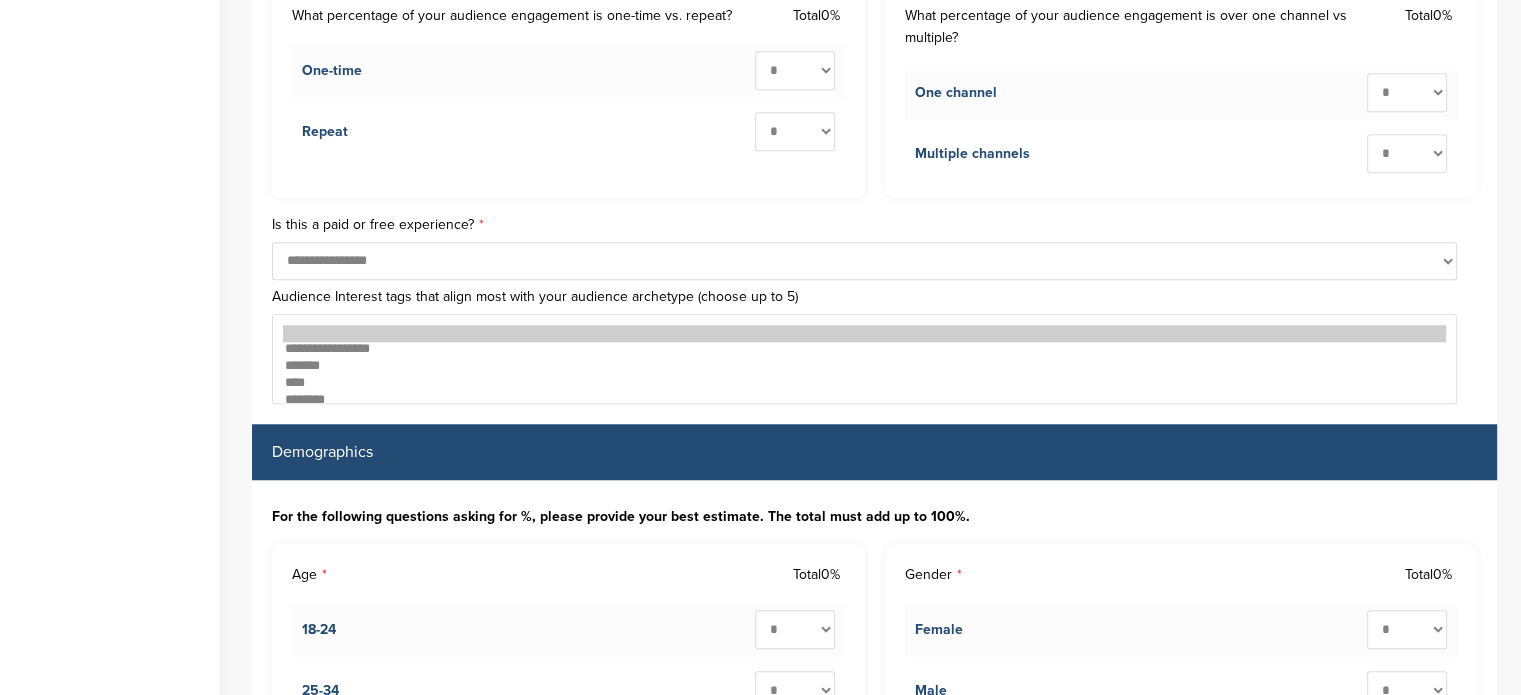 scroll, scrollTop: 2826, scrollLeft: 0, axis: vertical 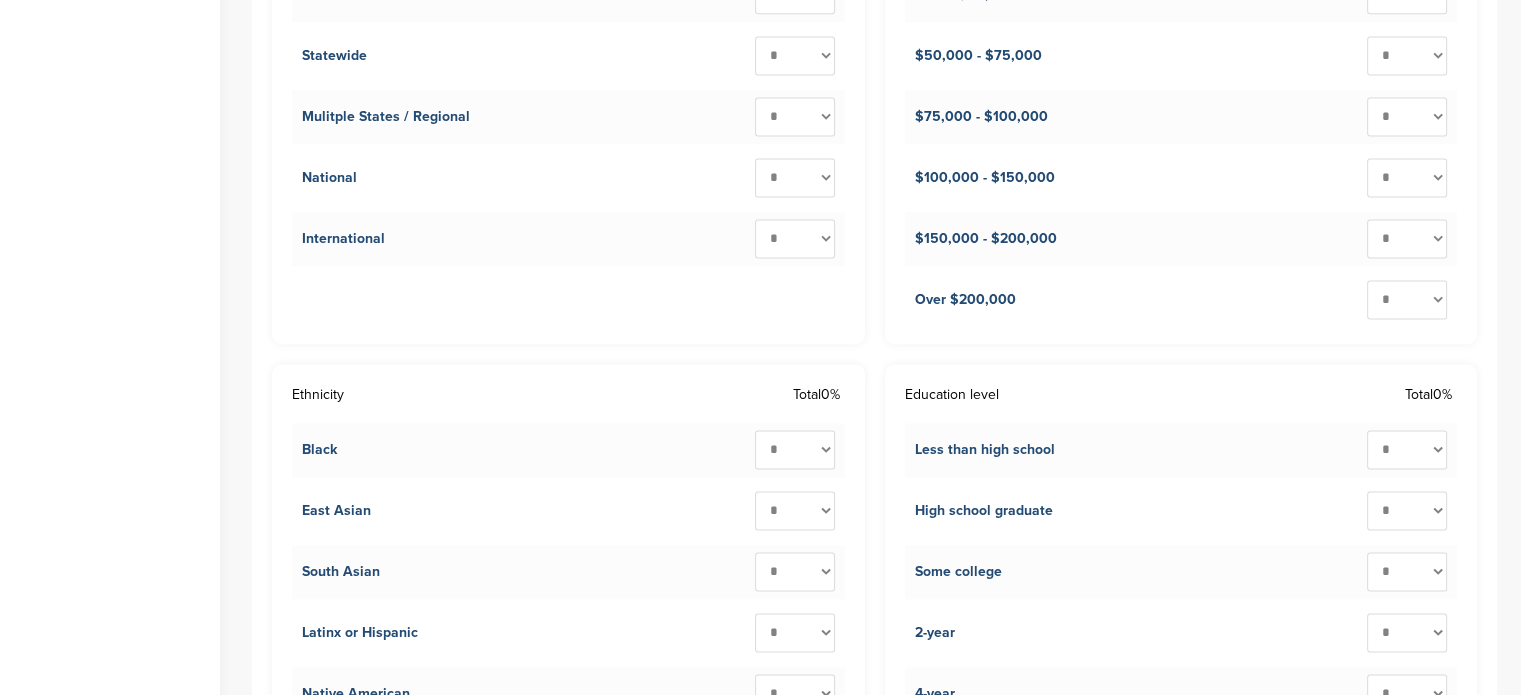 click on "Household income
Total
0%
Under $50,000
*
**
**
**
**
**
**
**
**
**
***
$50,000 - $75,000
*
**
**
**
**
**
**
**
**
**
***
$75,000 - $100,000
*
**
**
**
**
**
**
**
**
**
***
$100,000 - $150,000
*
**
**
**
**
**
**
**
**
**
***
$150,000 - $200,000
*
**
**
**
**
**
**
**
**
**
***
Over $200,000
*
**
**
**
**
**
**
**
**
**
***" at bounding box center [1181, 126] 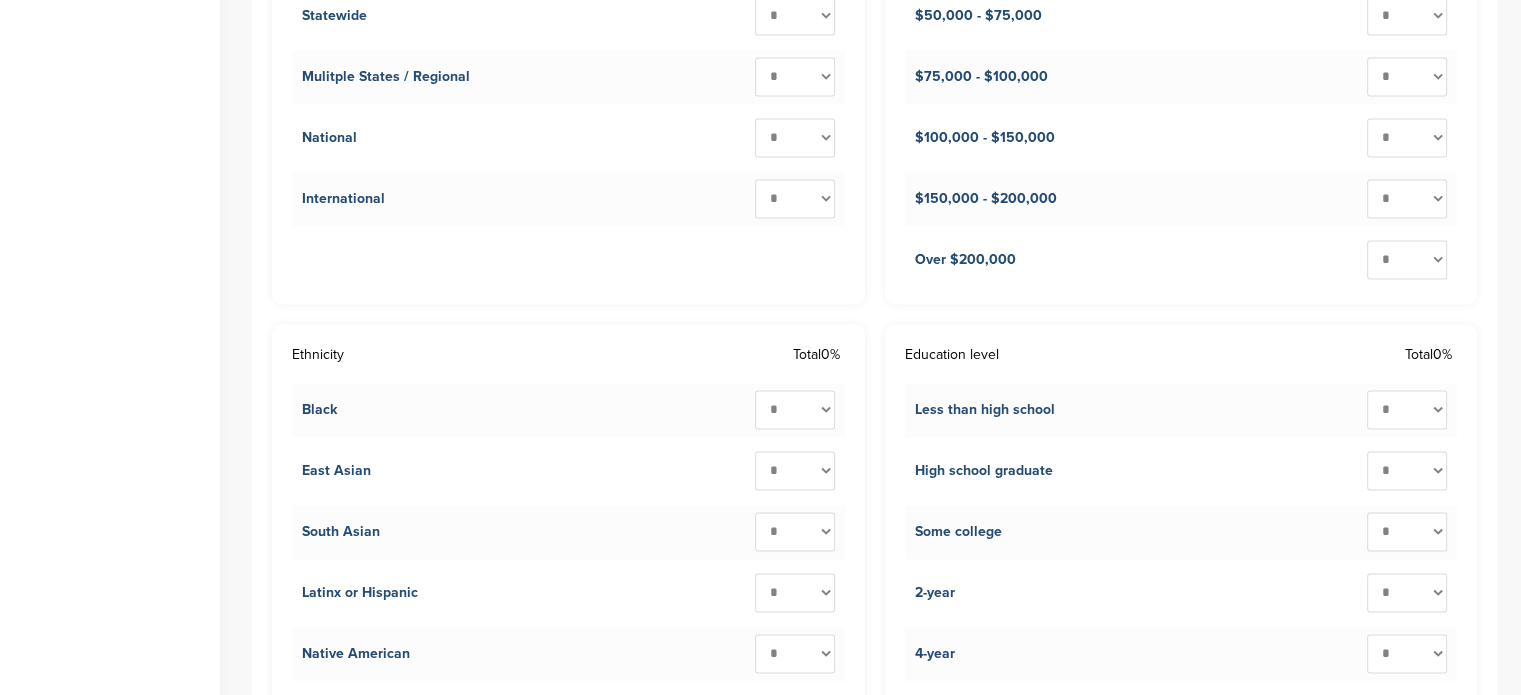 scroll, scrollTop: 2574, scrollLeft: 0, axis: vertical 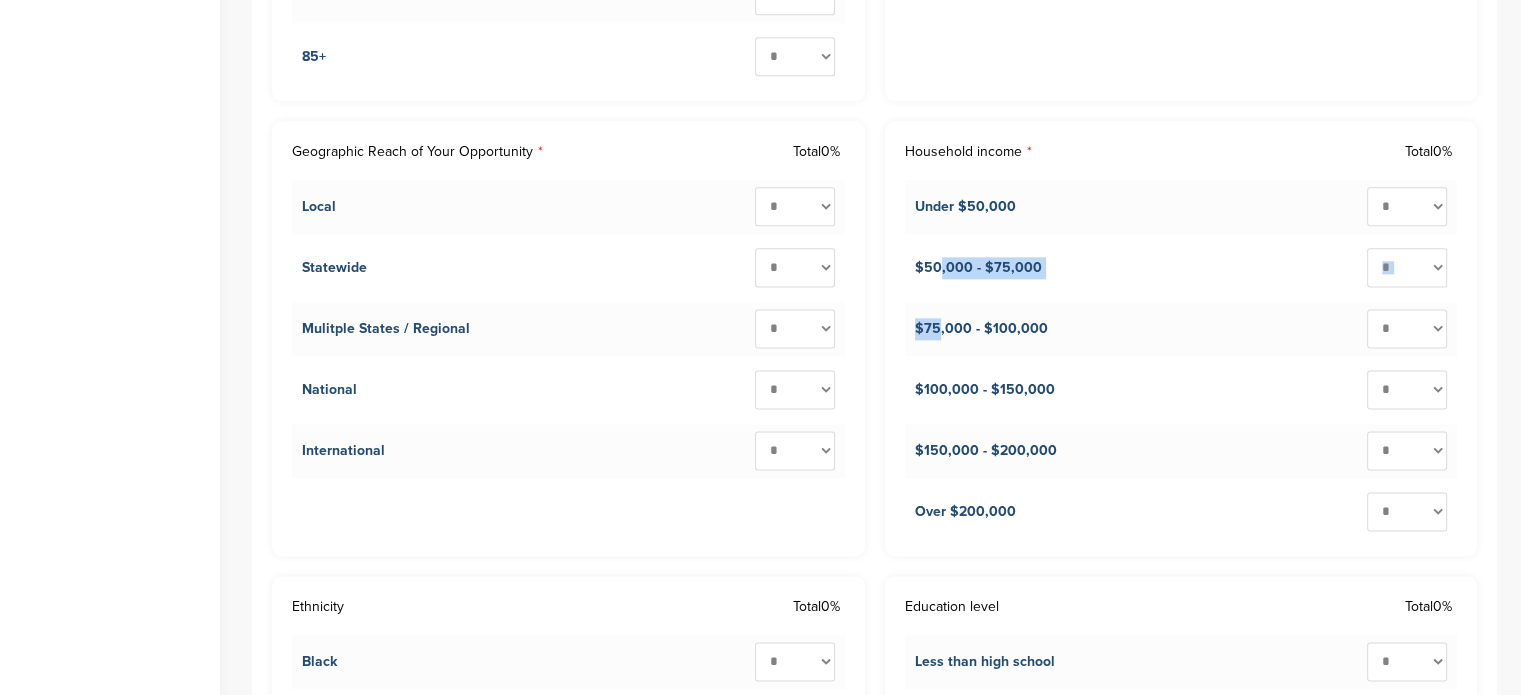 drag, startPoint x: 931, startPoint y: 321, endPoint x: 931, endPoint y: 343, distance: 22 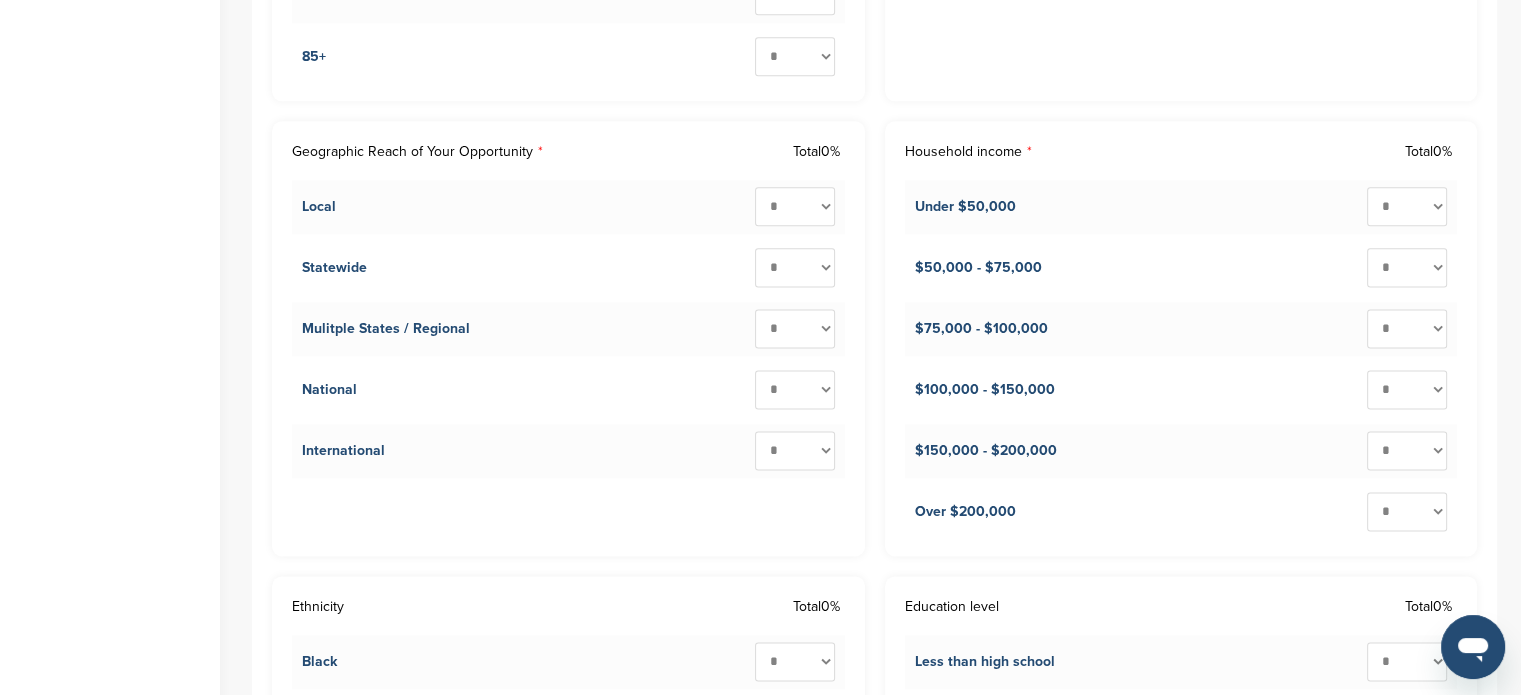 click on "Under $50,000" at bounding box center [965, 207] 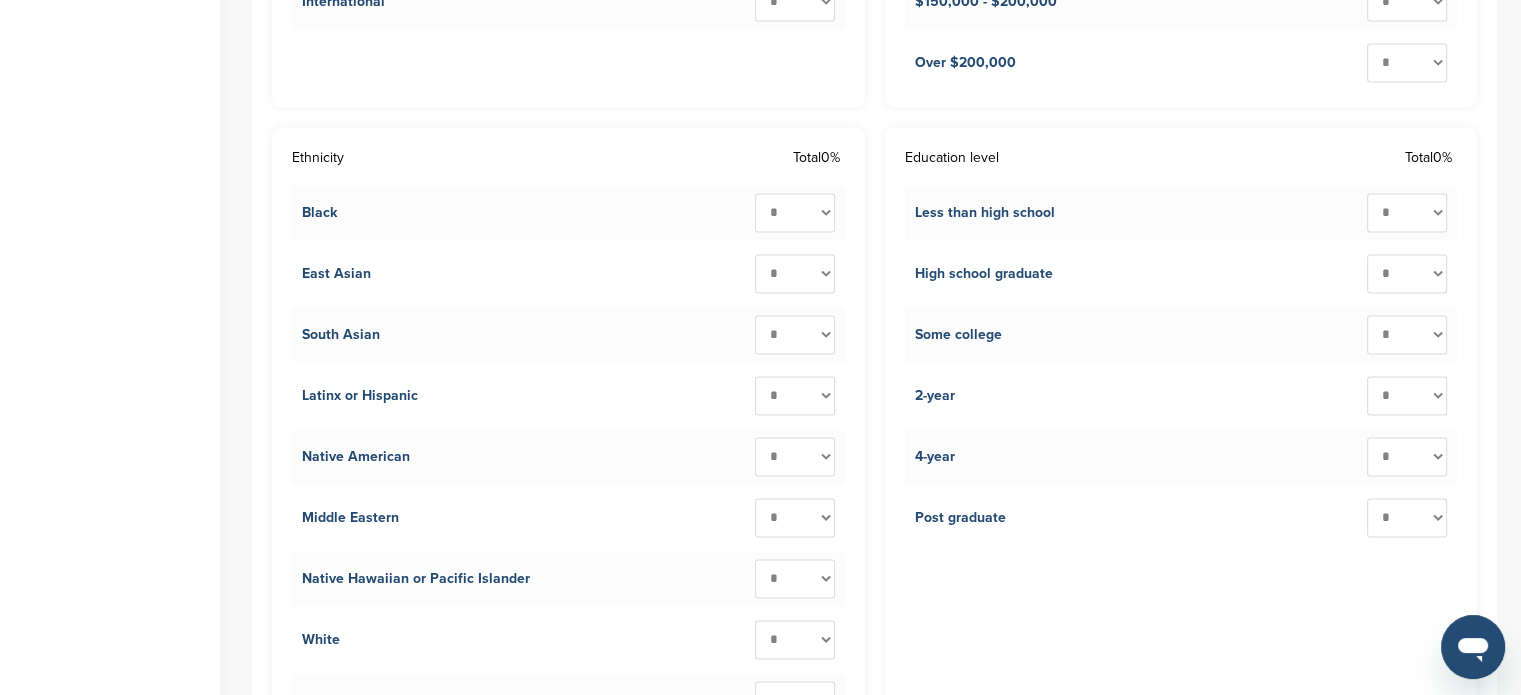 scroll, scrollTop: 3022, scrollLeft: 0, axis: vertical 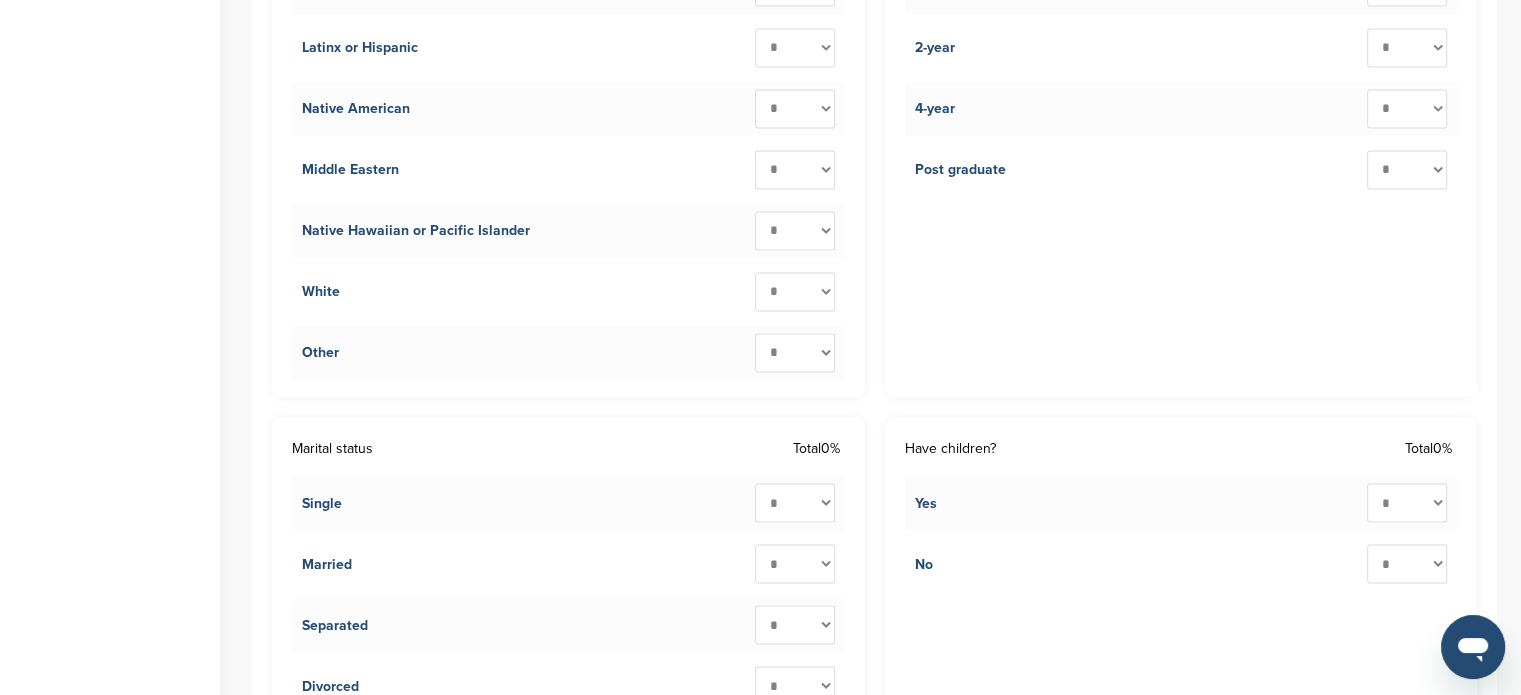 drag, startPoint x: 285, startPoint y: 216, endPoint x: 393, endPoint y: 363, distance: 182.40887 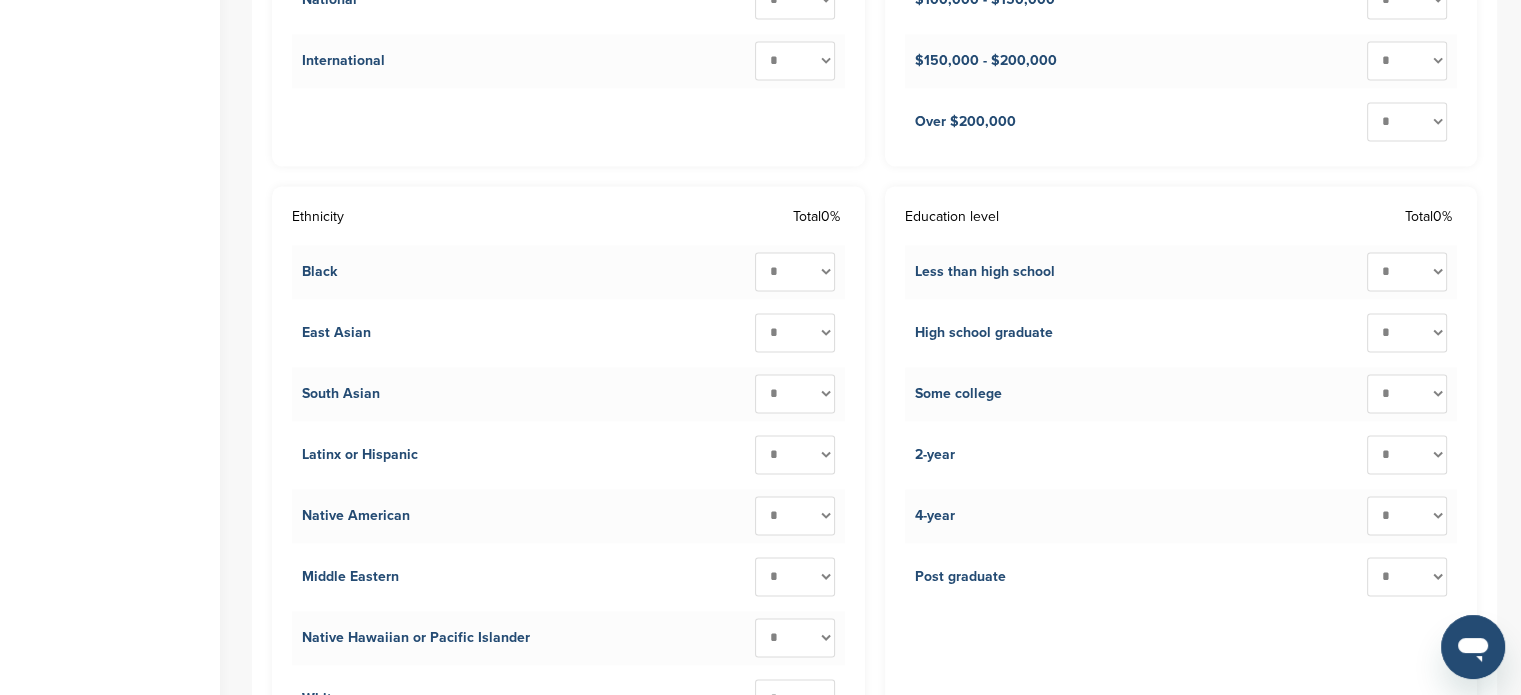 scroll, scrollTop: 2961, scrollLeft: 0, axis: vertical 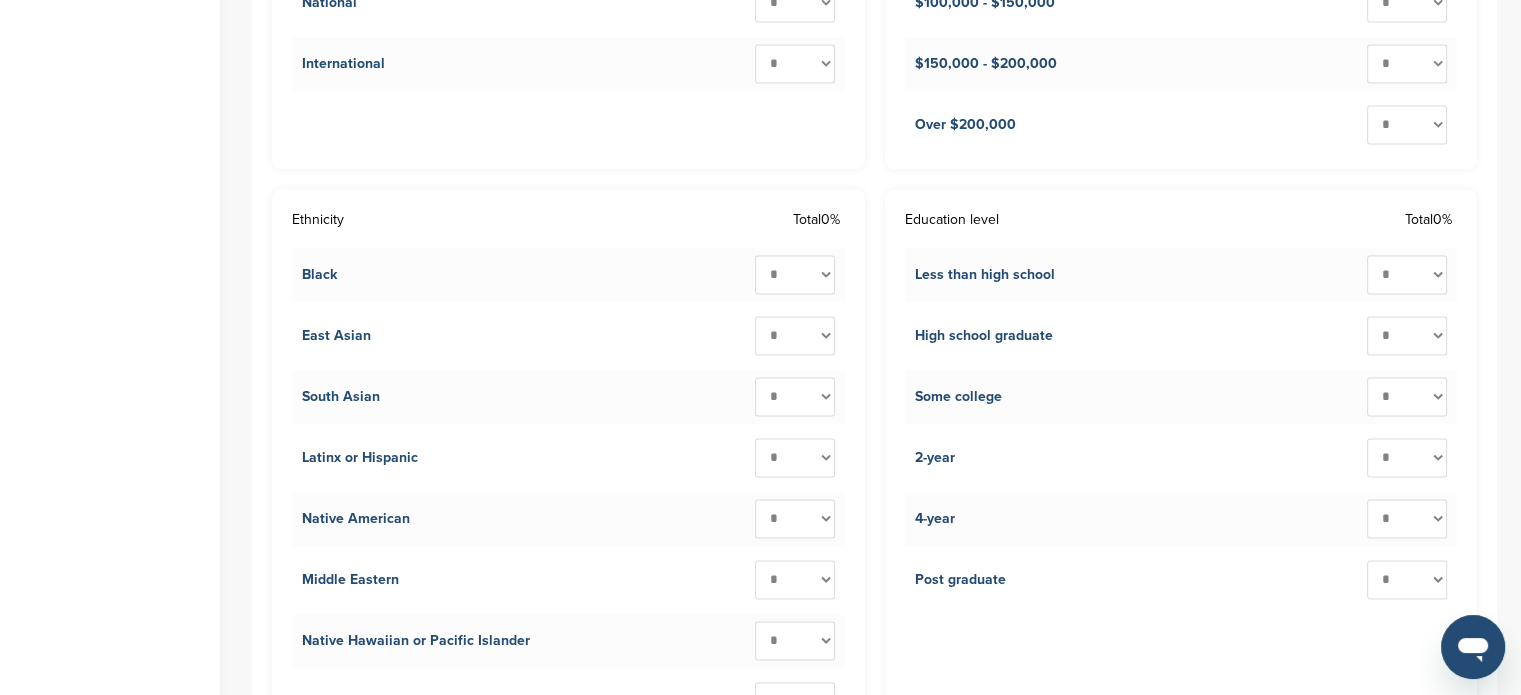 drag, startPoint x: 1008, startPoint y: 572, endPoint x: 900, endPoint y: 212, distance: 375.85104 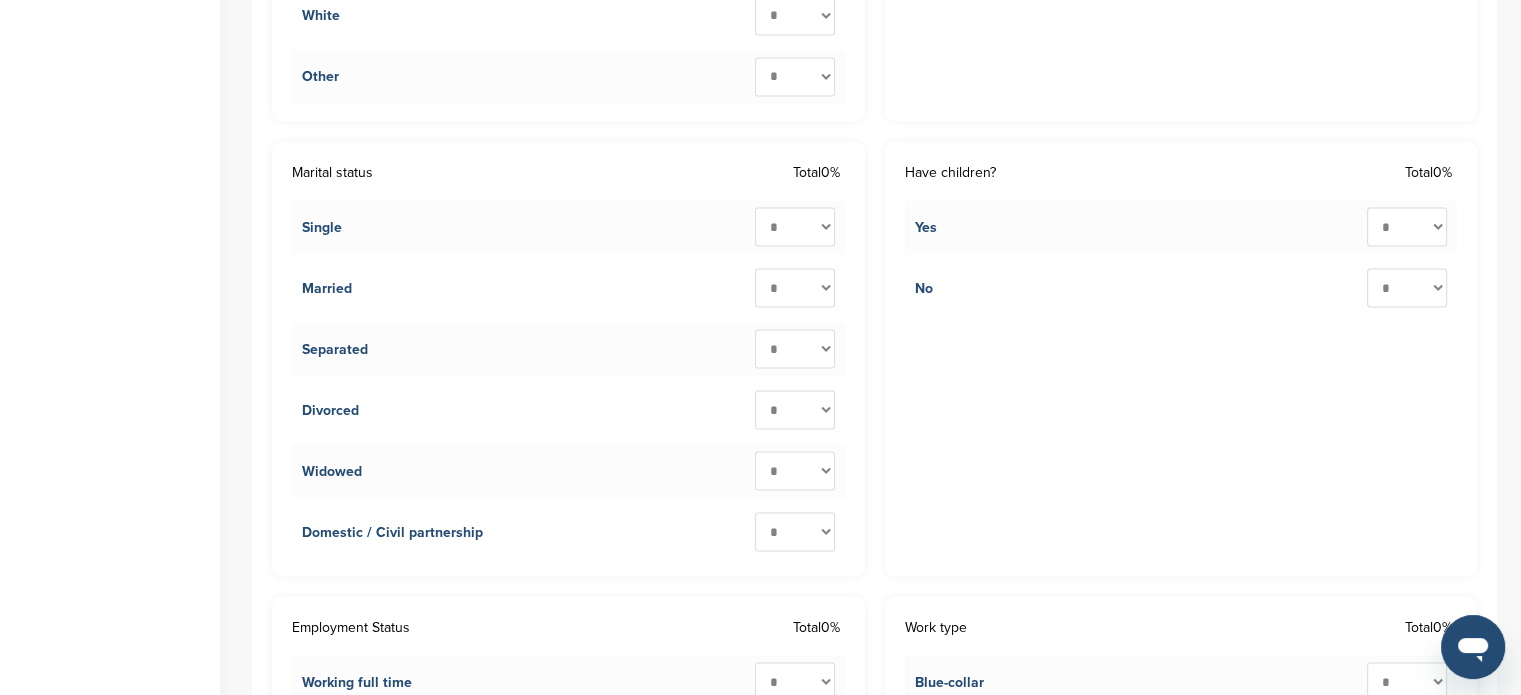scroll, scrollTop: 3694, scrollLeft: 0, axis: vertical 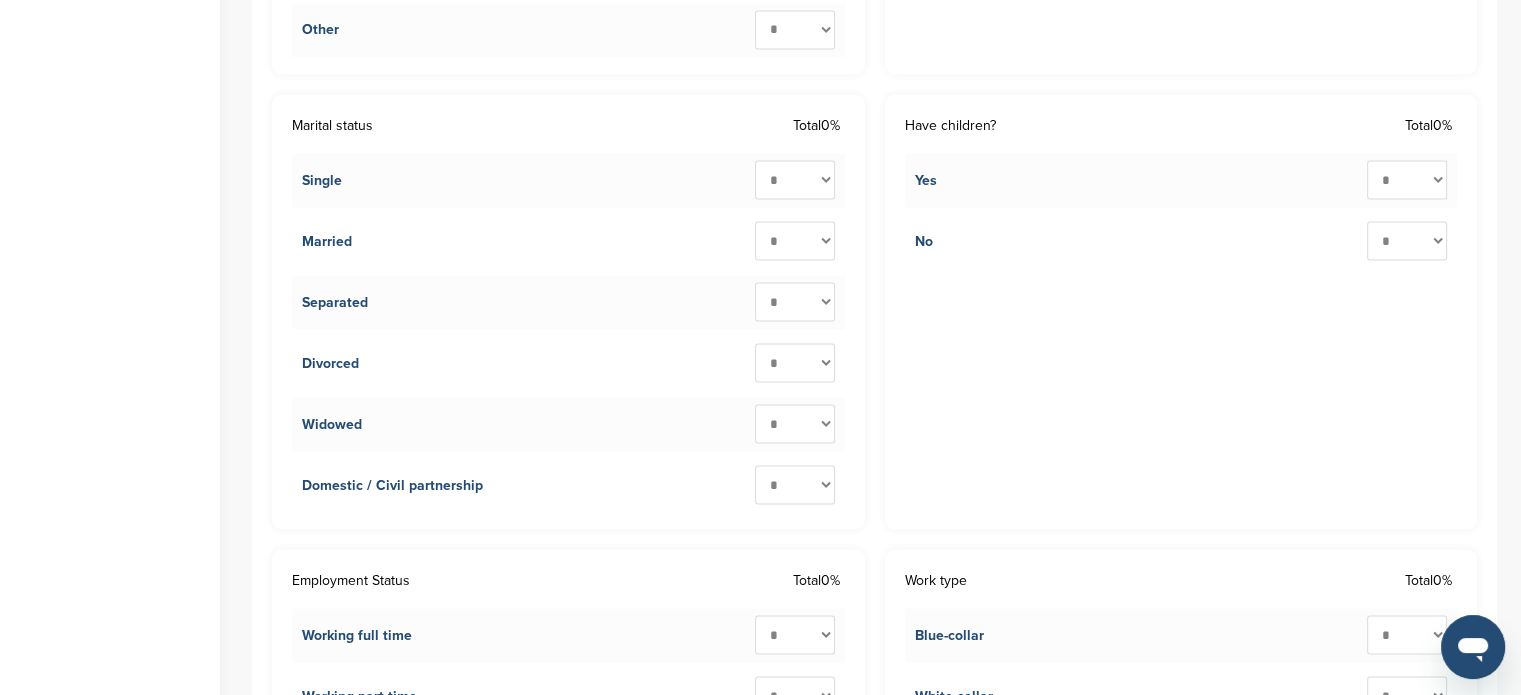 drag, startPoint x: 276, startPoint y: 155, endPoint x: 503, endPoint y: 490, distance: 404.66528 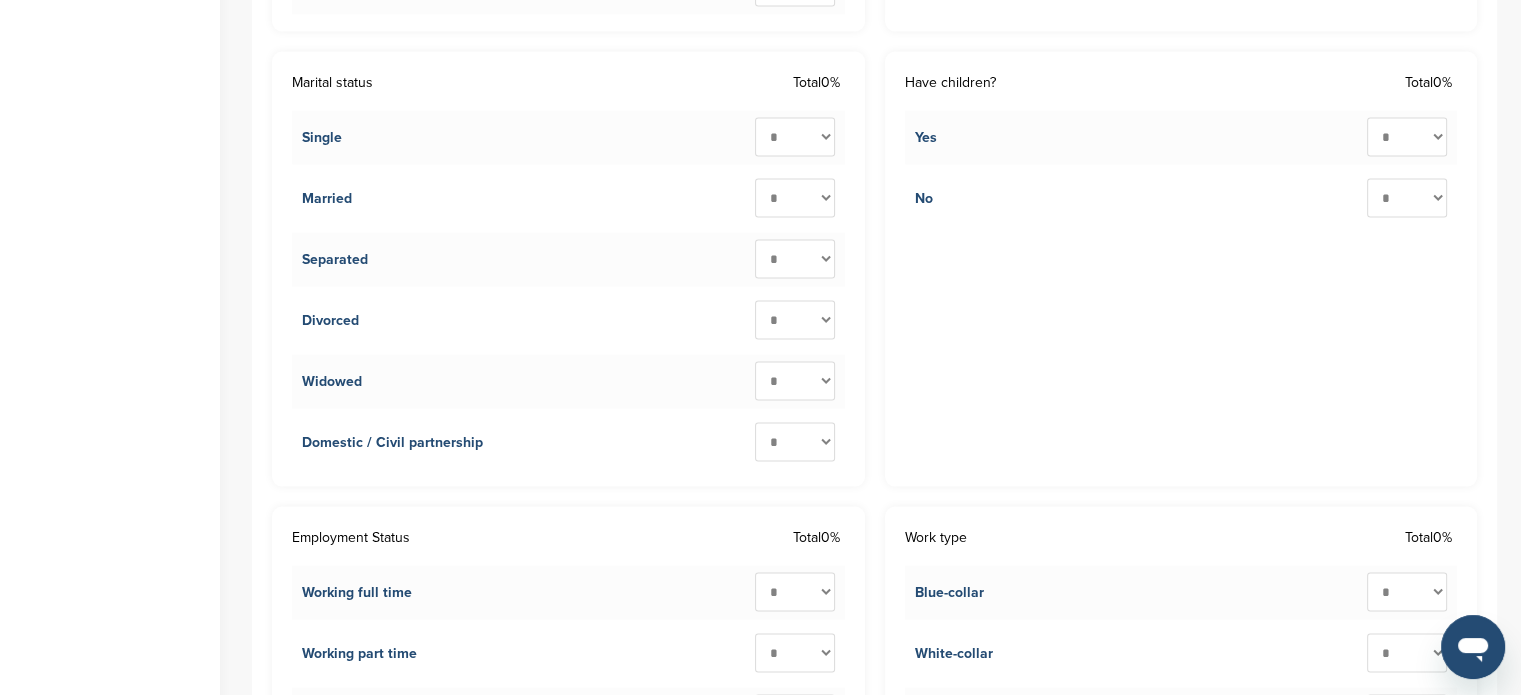 scroll, scrollTop: 3734, scrollLeft: 0, axis: vertical 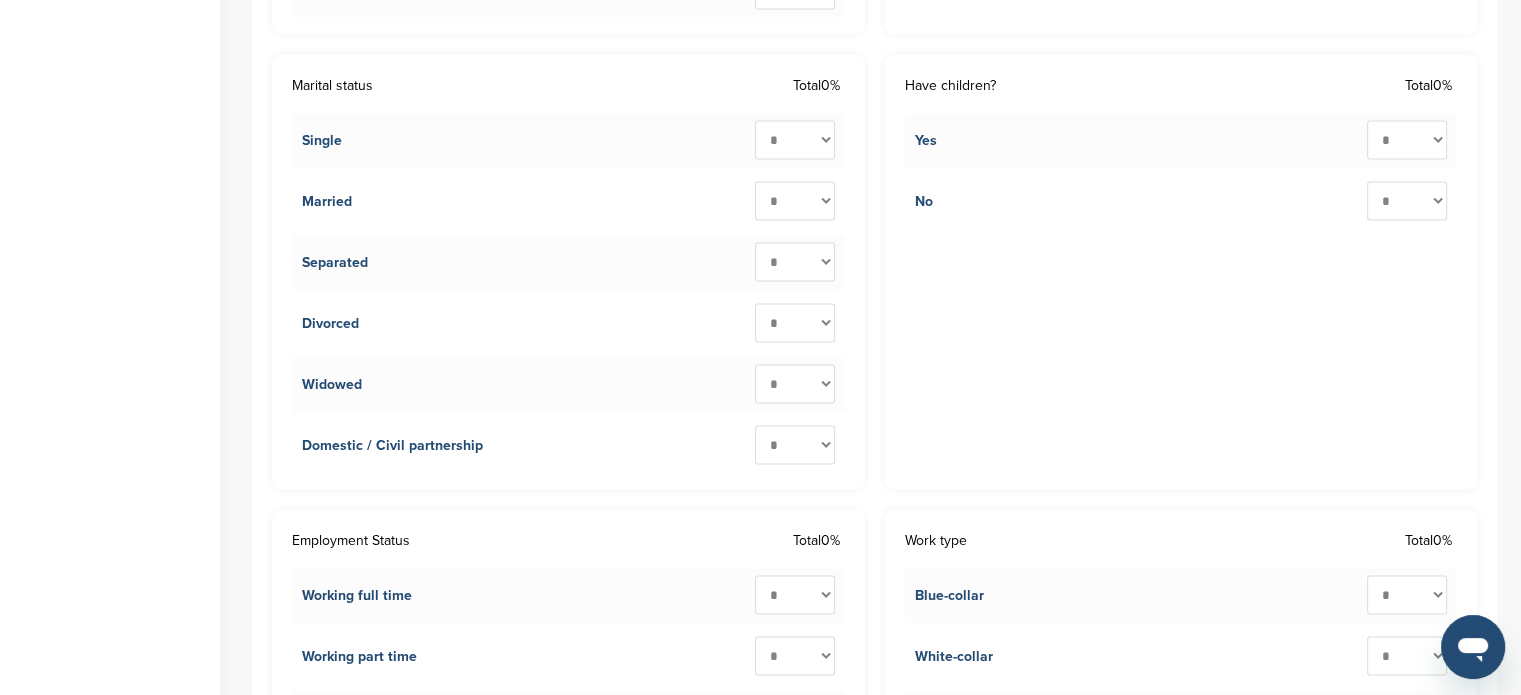 copy on "Single
*
**
**
**
**
**
**
**
**
**
***
Married
*
**
**
**
**
**
**
**
**
**
***
Separated
*
**
**
**
**
**
**
**
**
**
***
Divorced
*
**
**
**
**
**
**
**
**
**
***
Widowed
*
**
**
**
**
**
**
**
**
**
***
Domestic / Civil partnership" 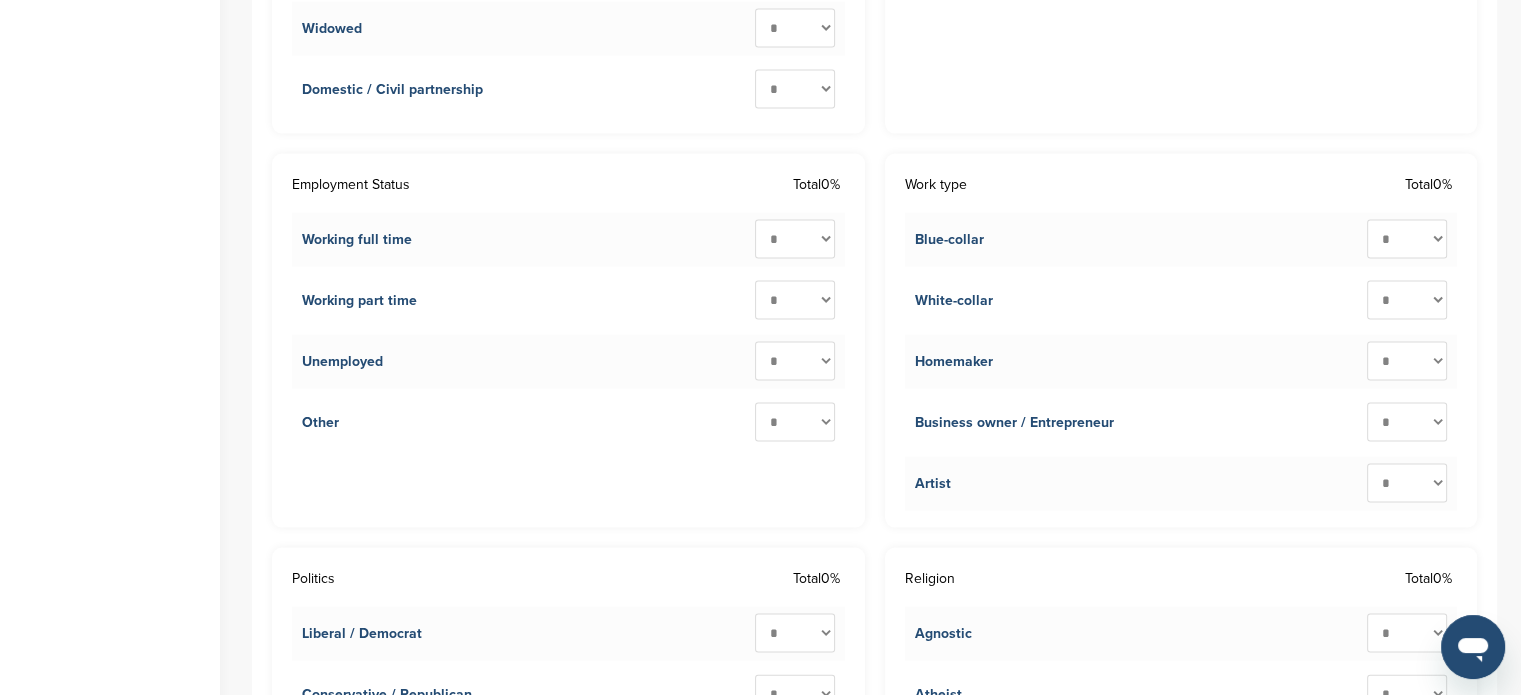 scroll, scrollTop: 4090, scrollLeft: 0, axis: vertical 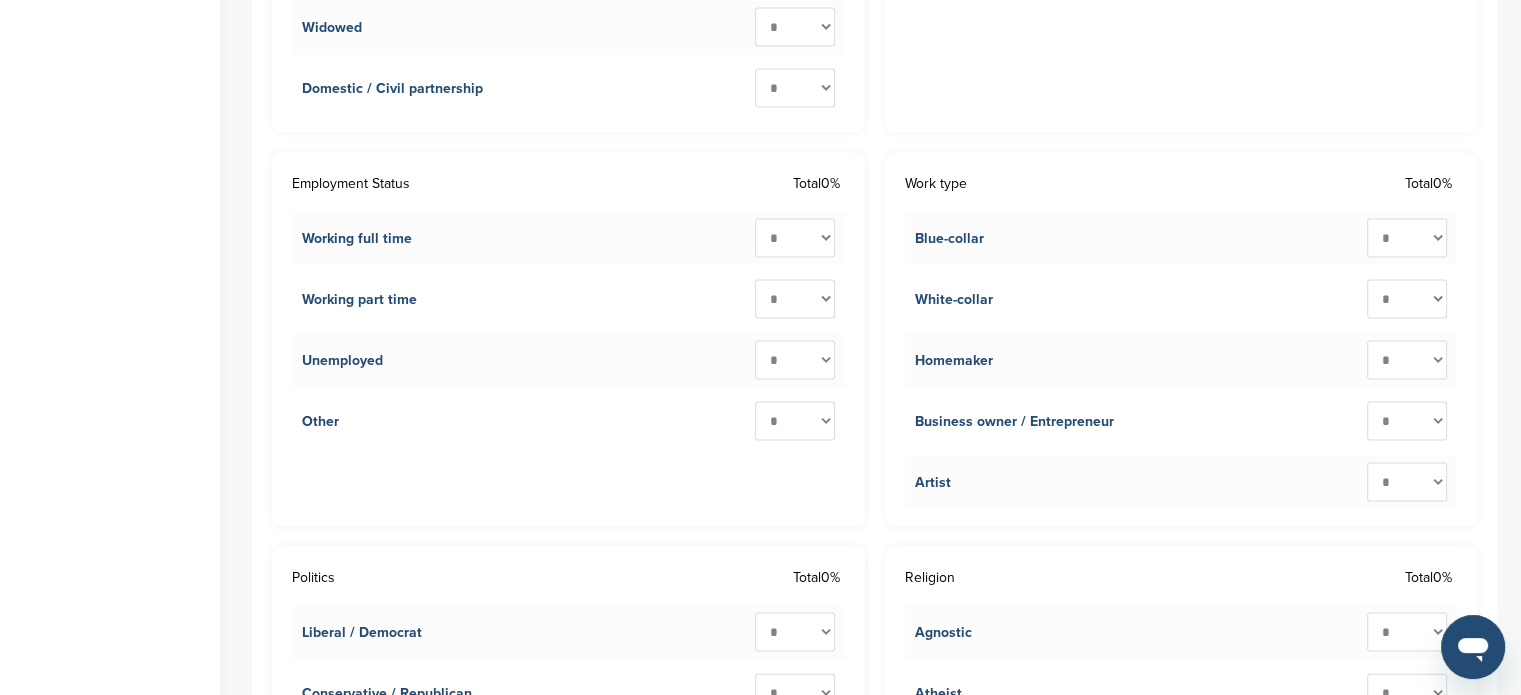 drag, startPoint x: 279, startPoint y: 172, endPoint x: 359, endPoint y: 438, distance: 277.76968 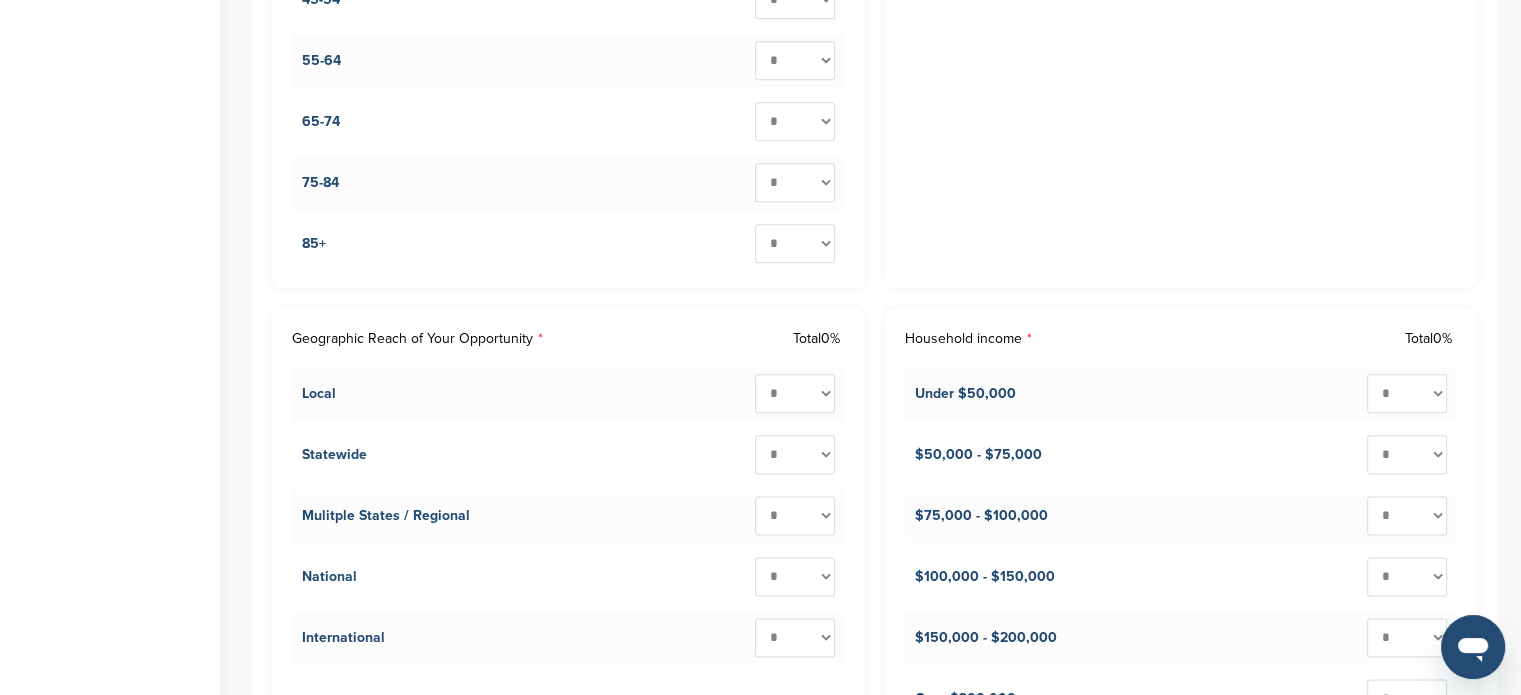 scroll, scrollTop: 0, scrollLeft: 0, axis: both 